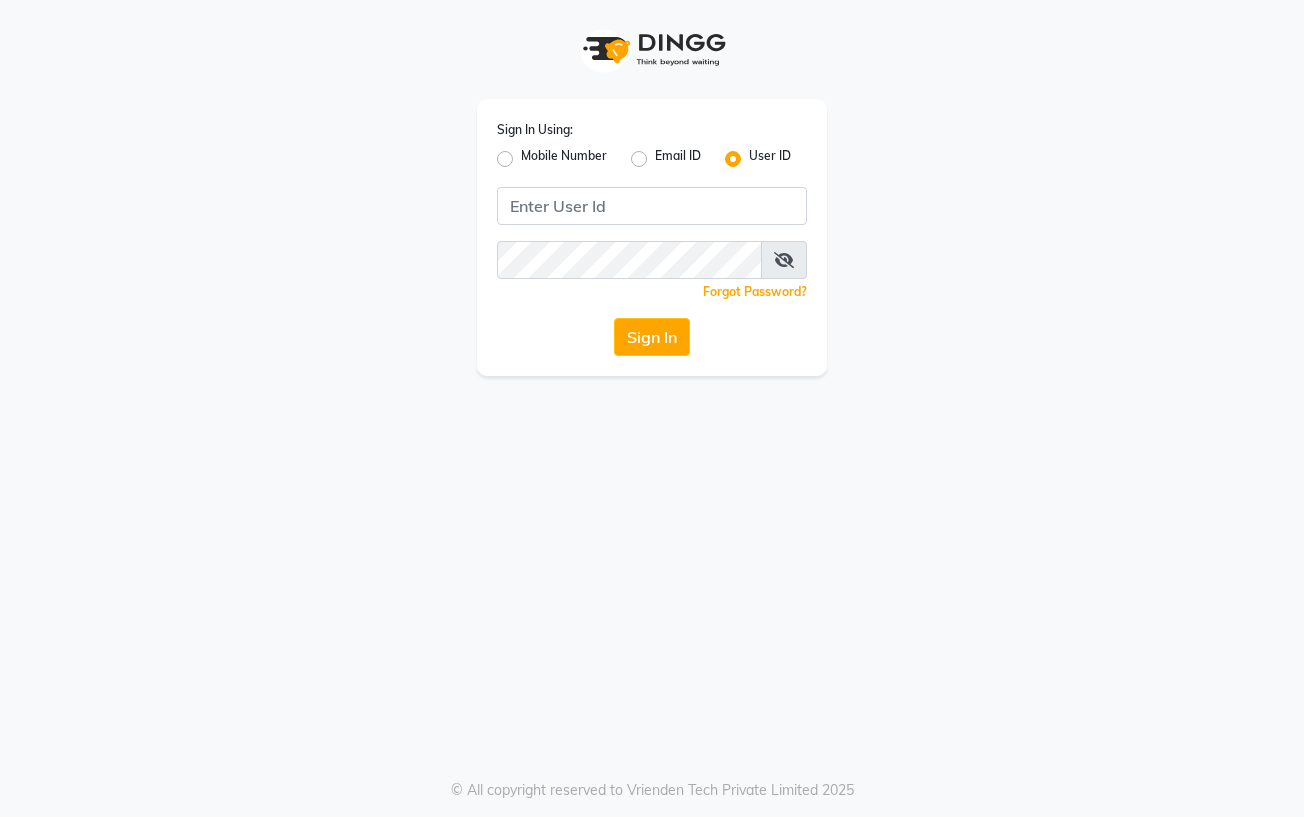 scroll, scrollTop: 0, scrollLeft: 0, axis: both 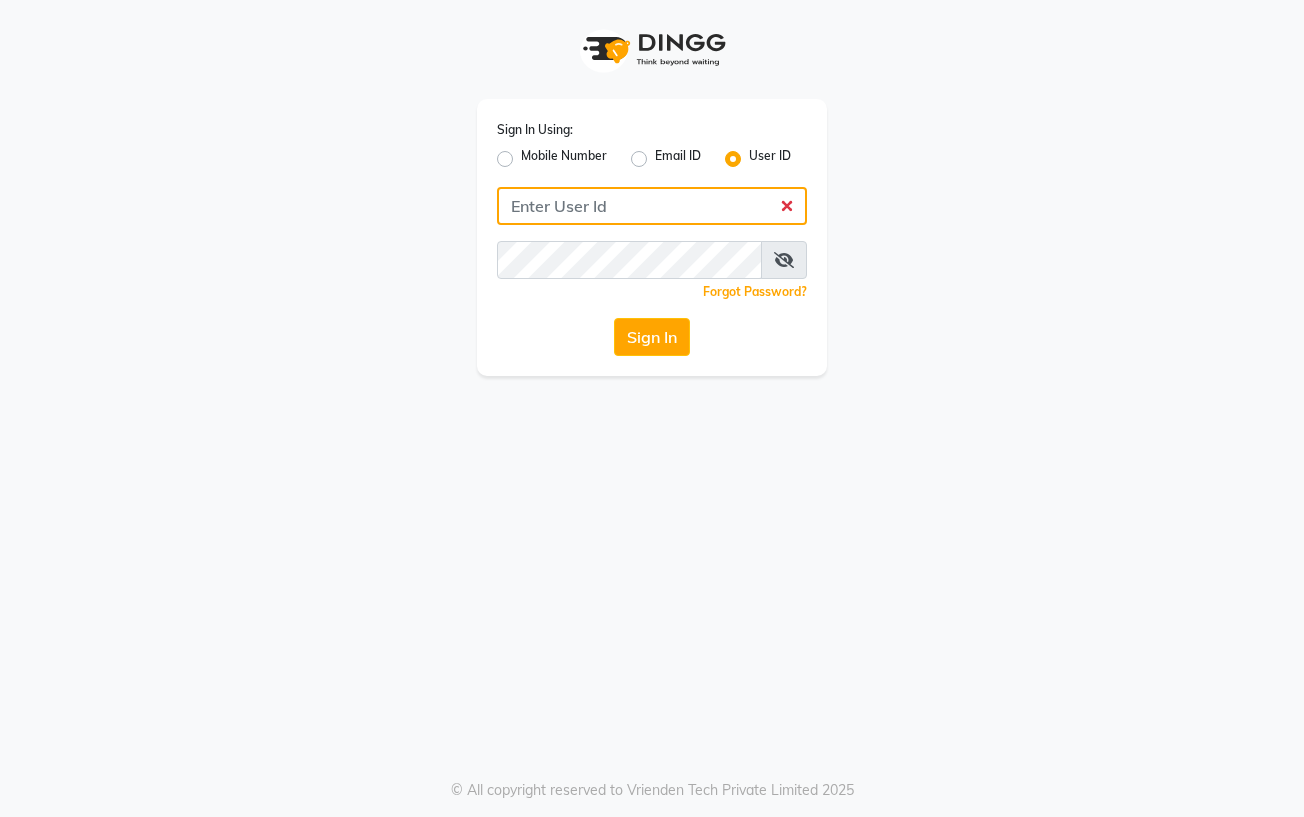 type on "royalbeautysalon123" 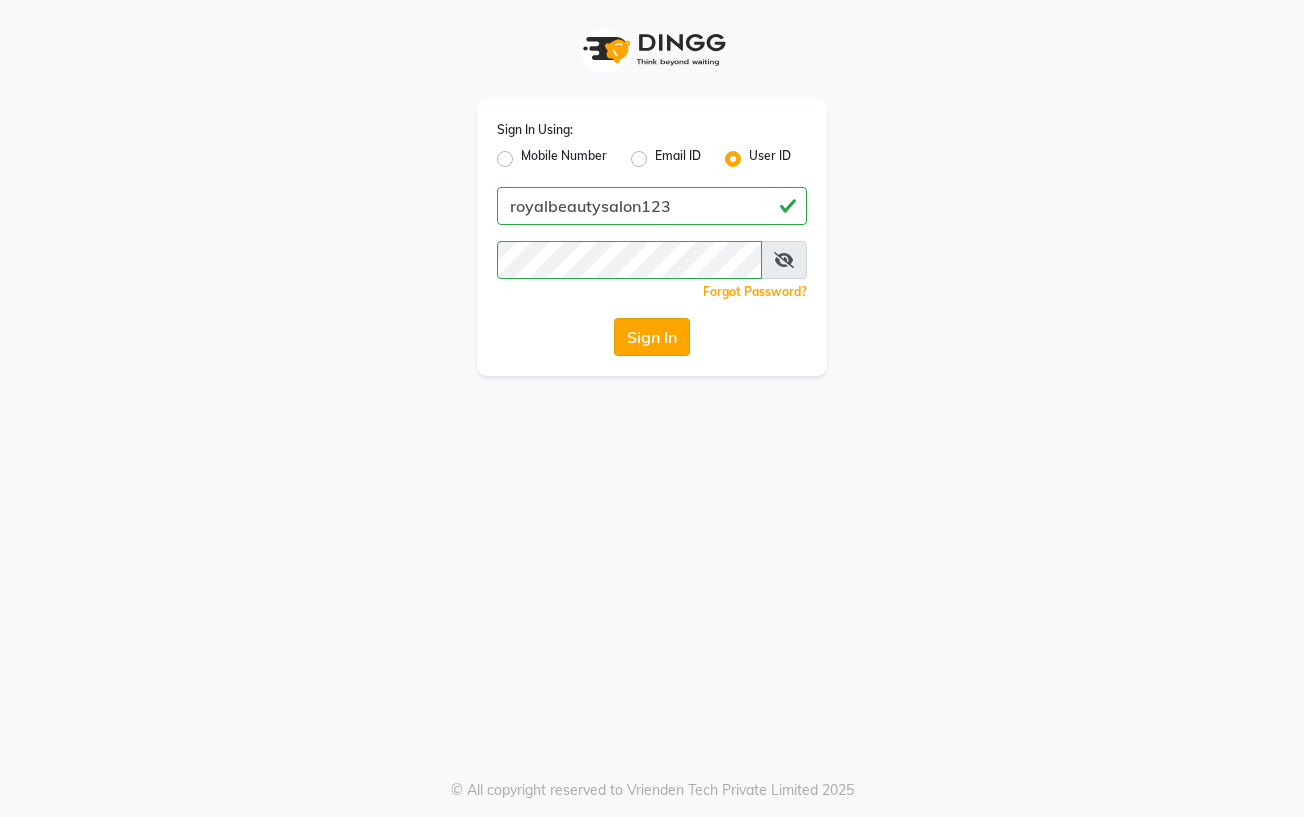 click on "Sign In" 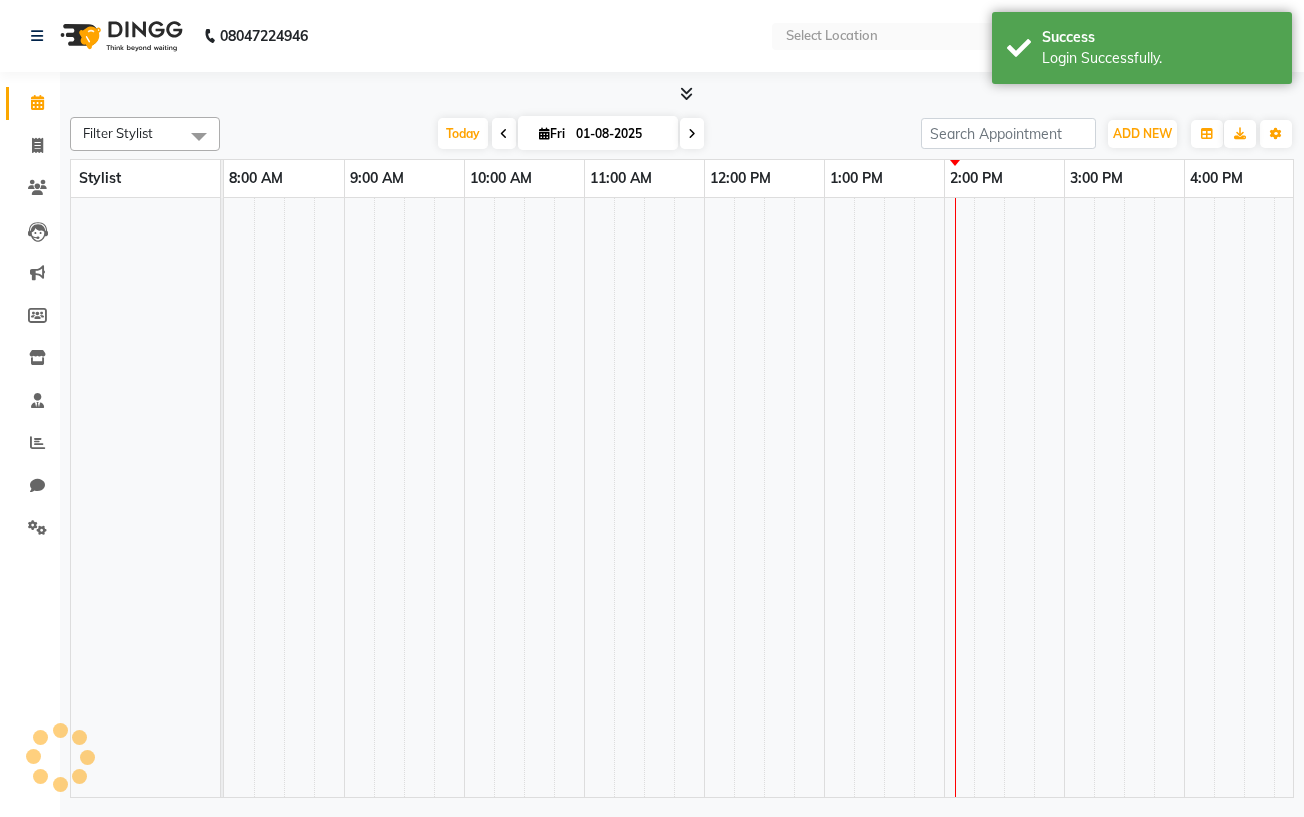 select on "en" 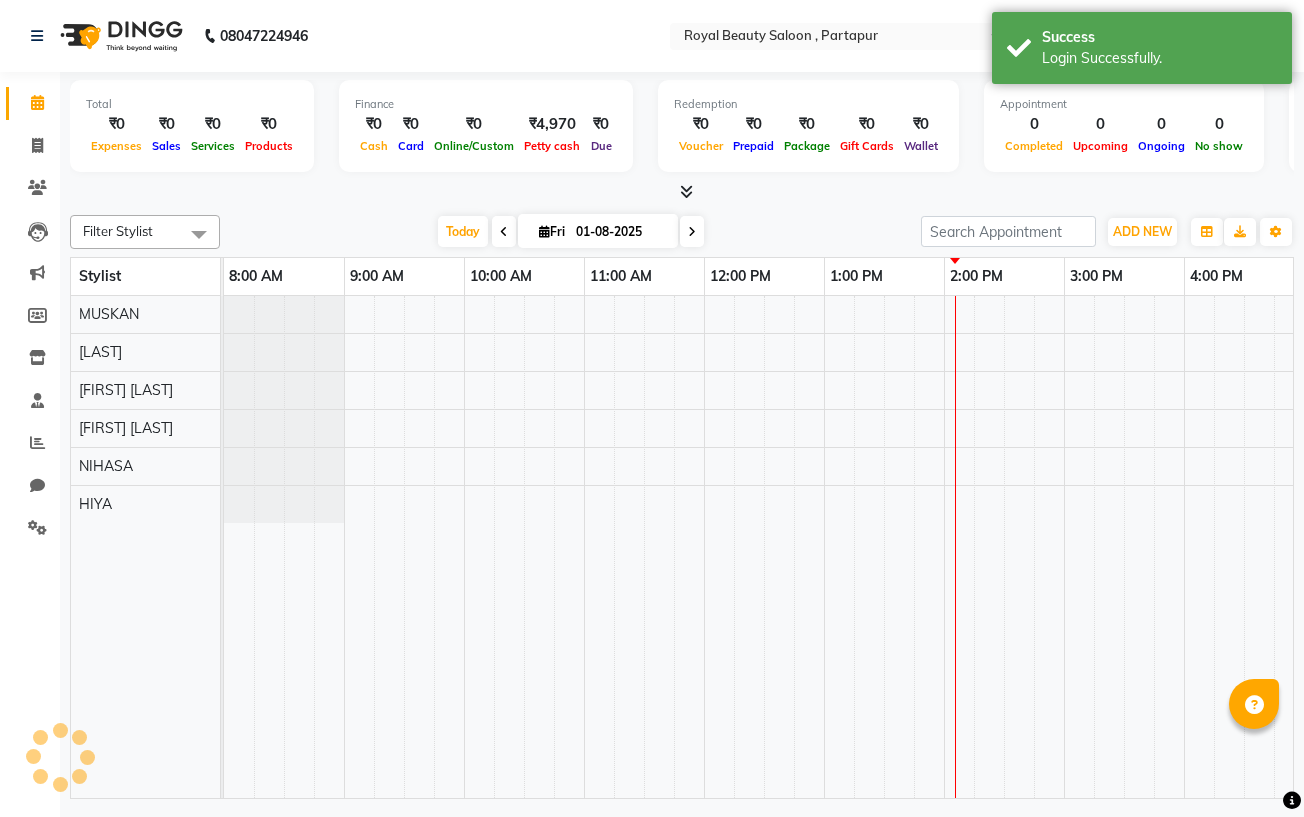 scroll, scrollTop: 0, scrollLeft: 491, axis: horizontal 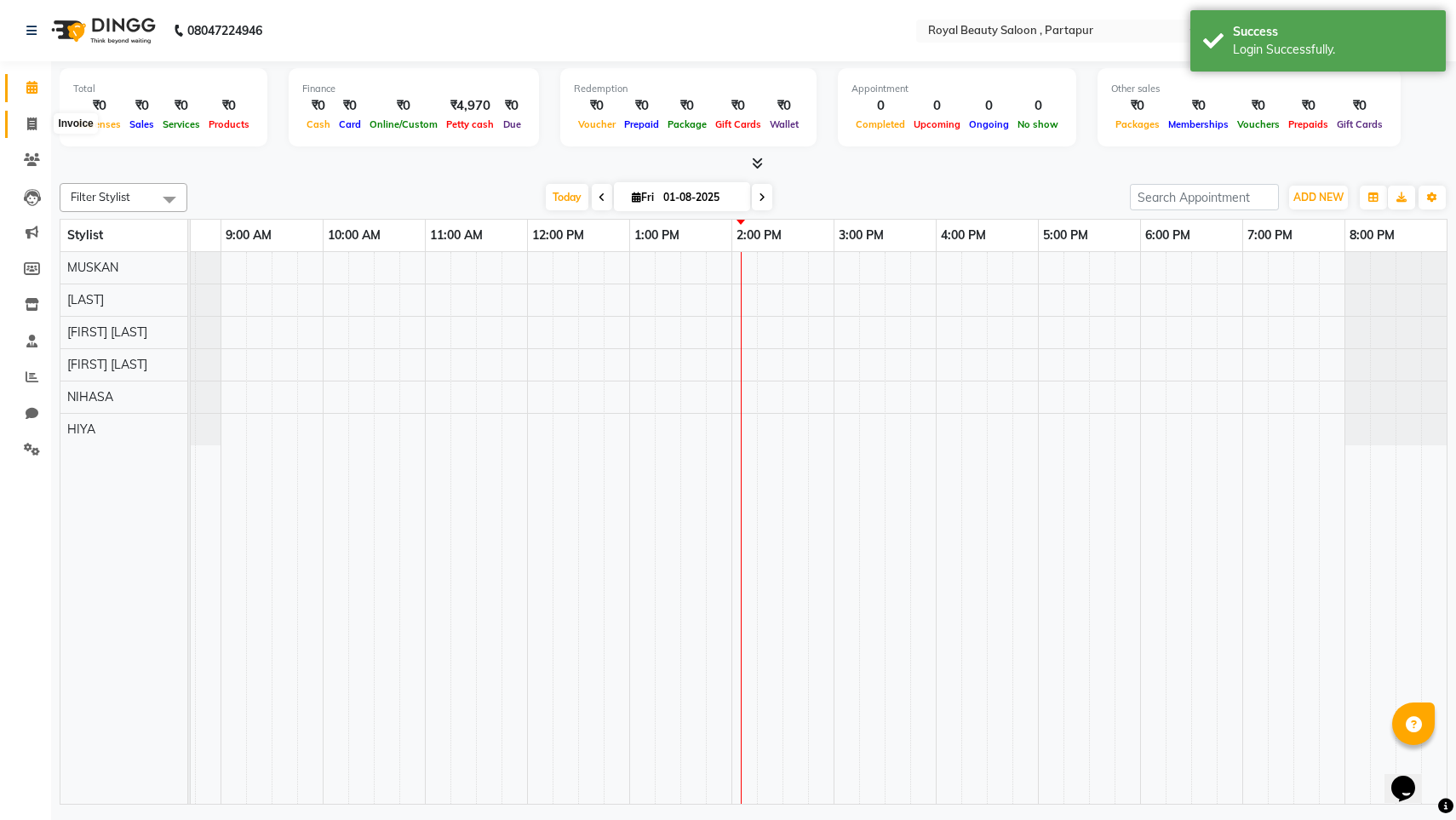click 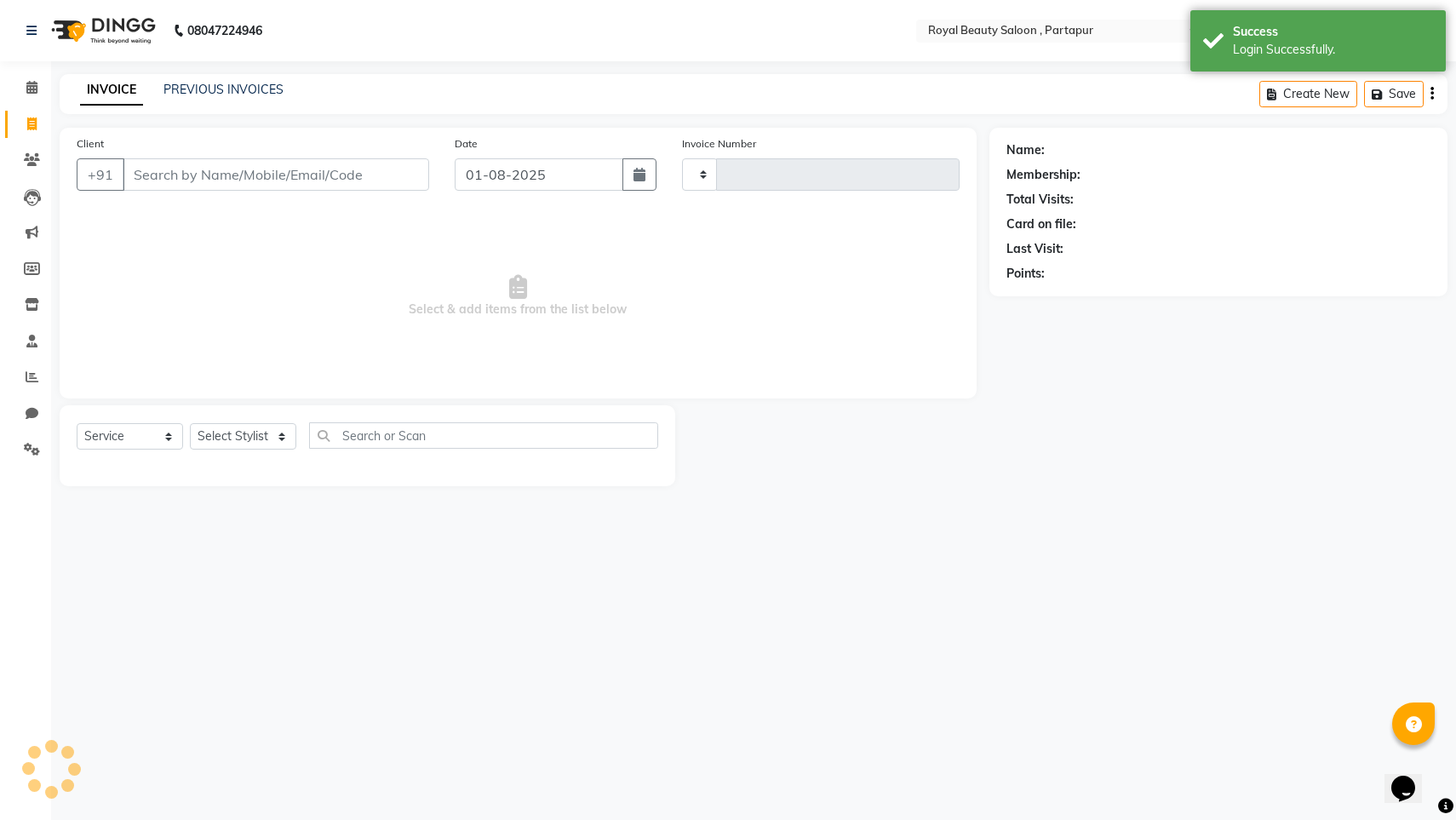 type on "0007" 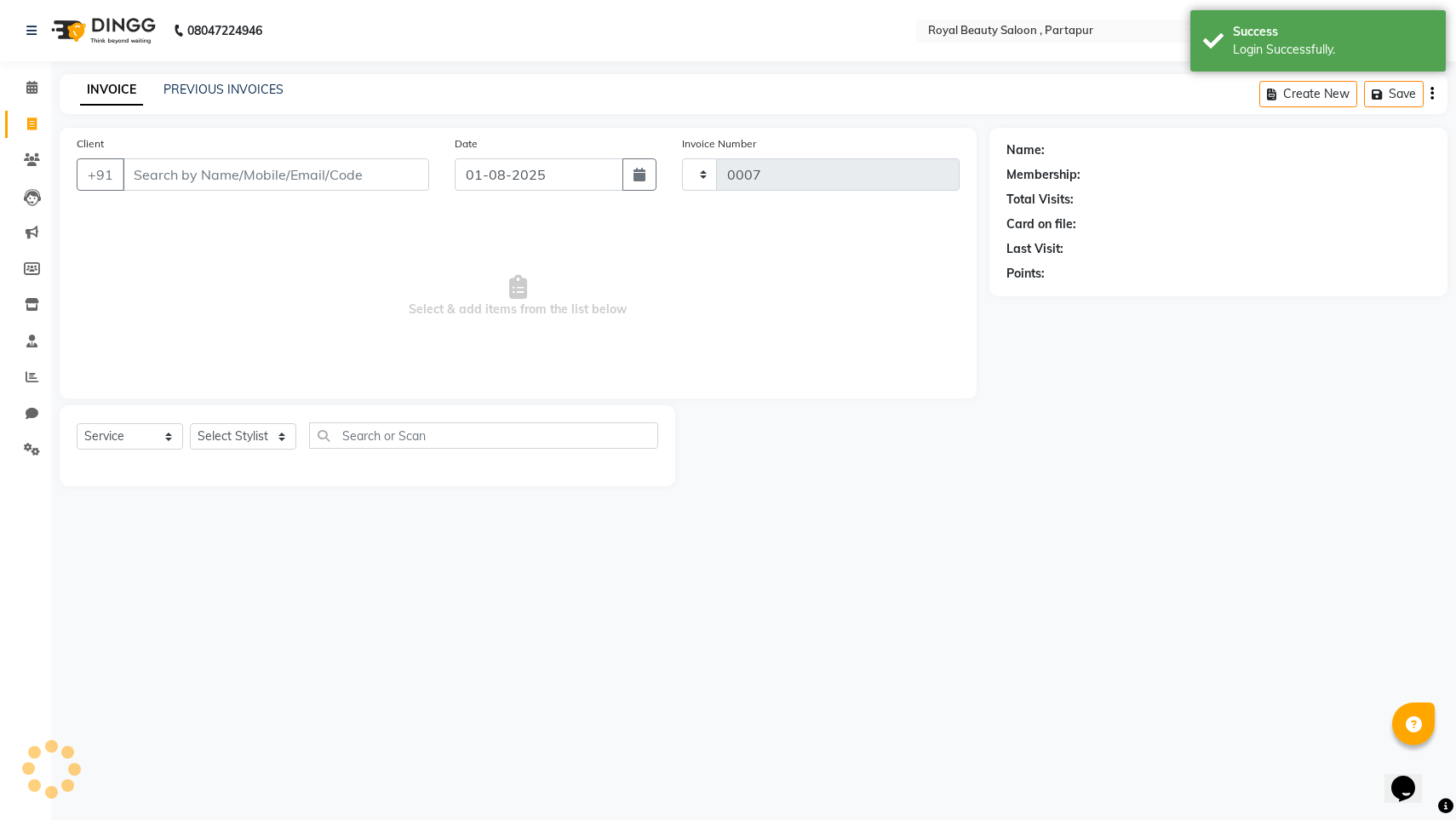 select on "7651" 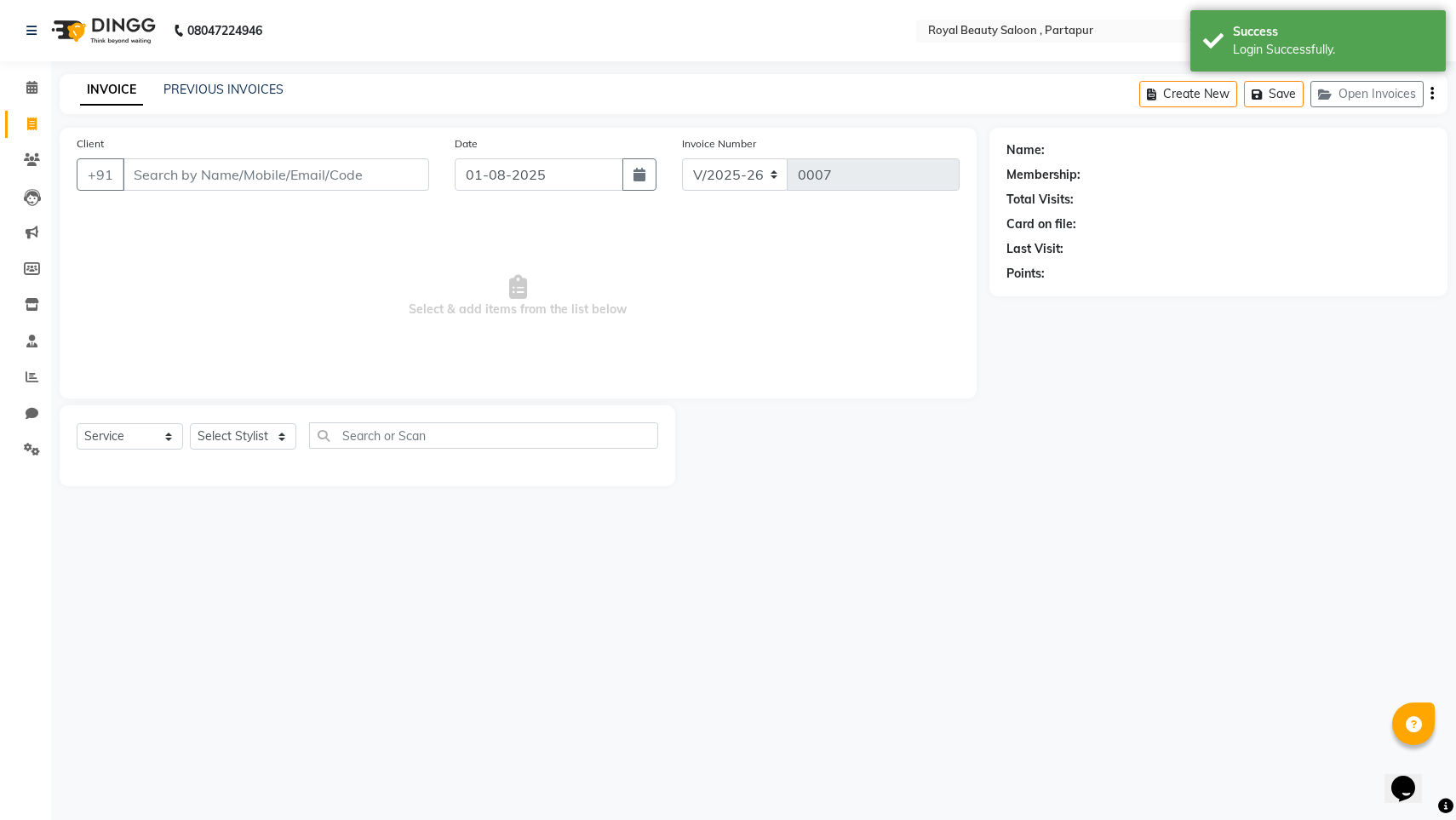 click on "Client +91" 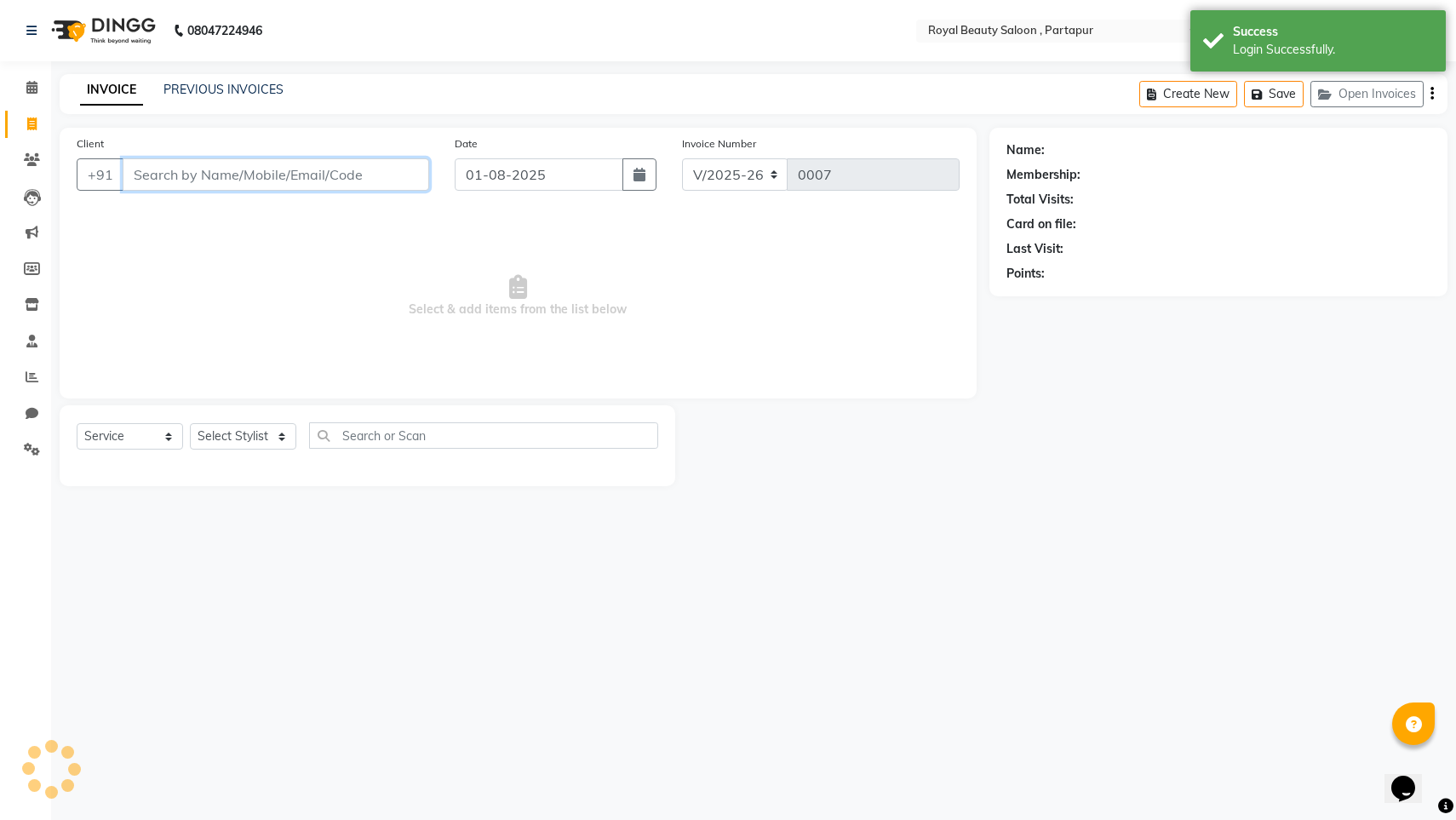 click on "Client" at bounding box center (276, 175) 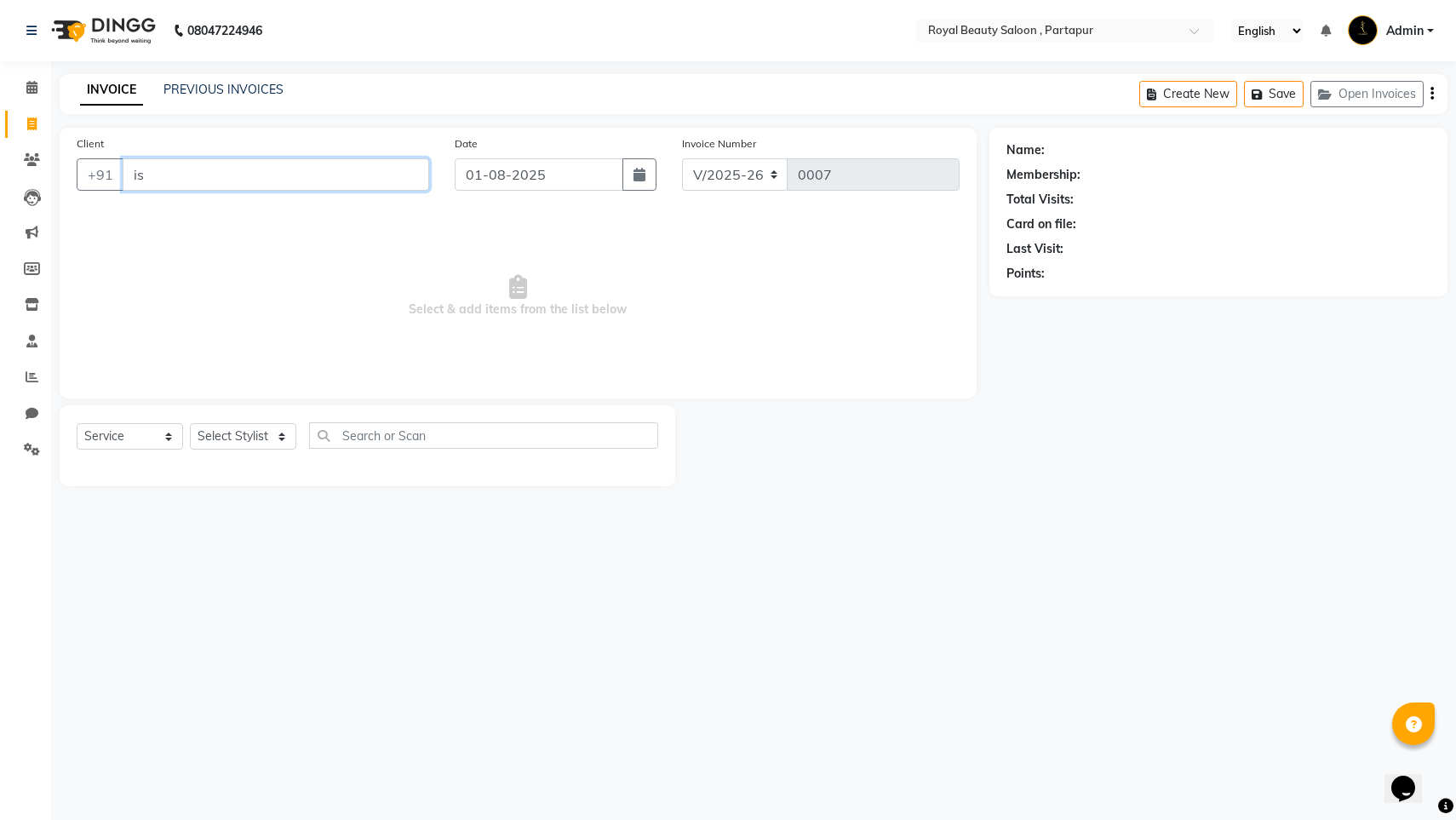 type on "i" 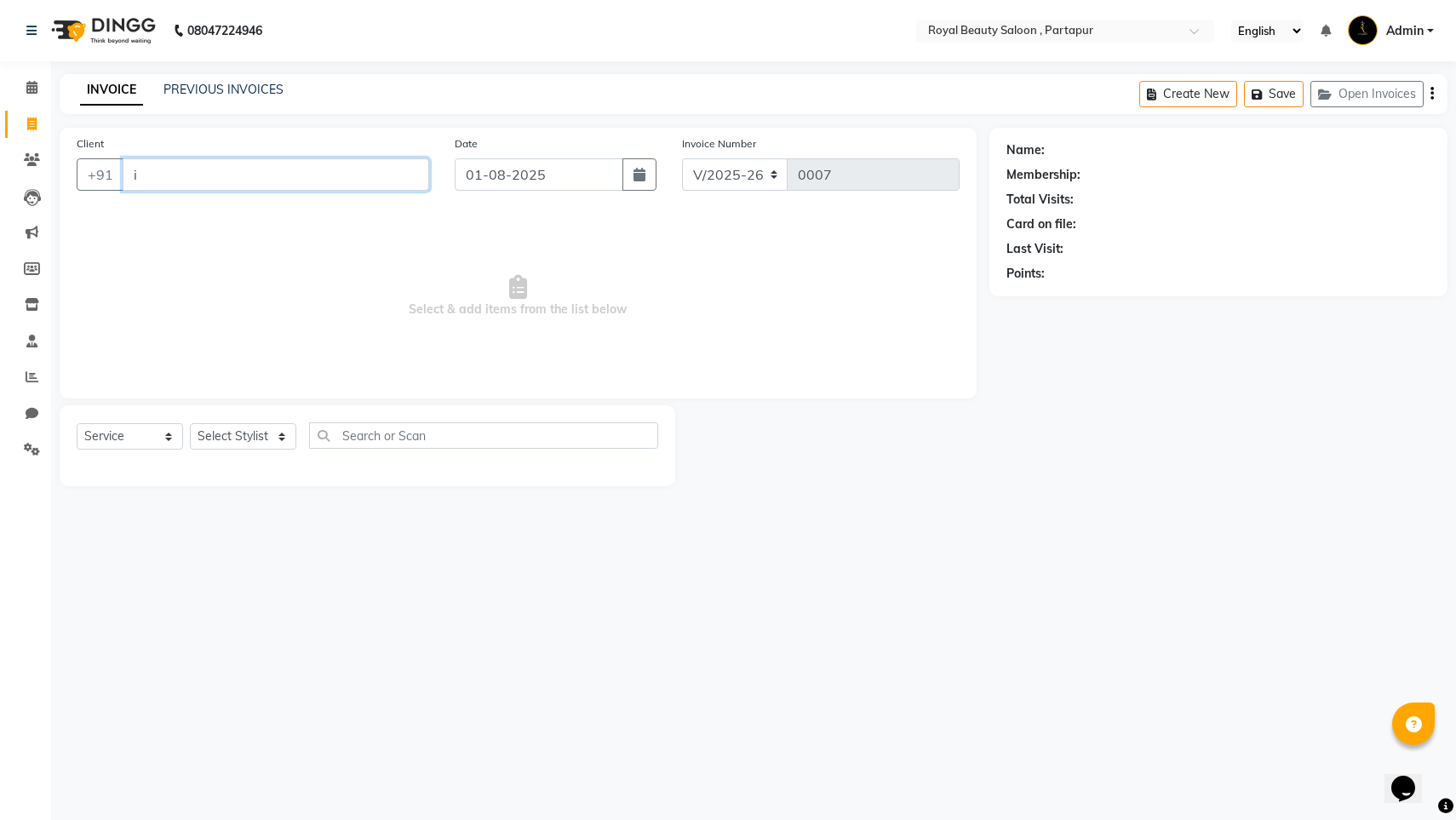 type 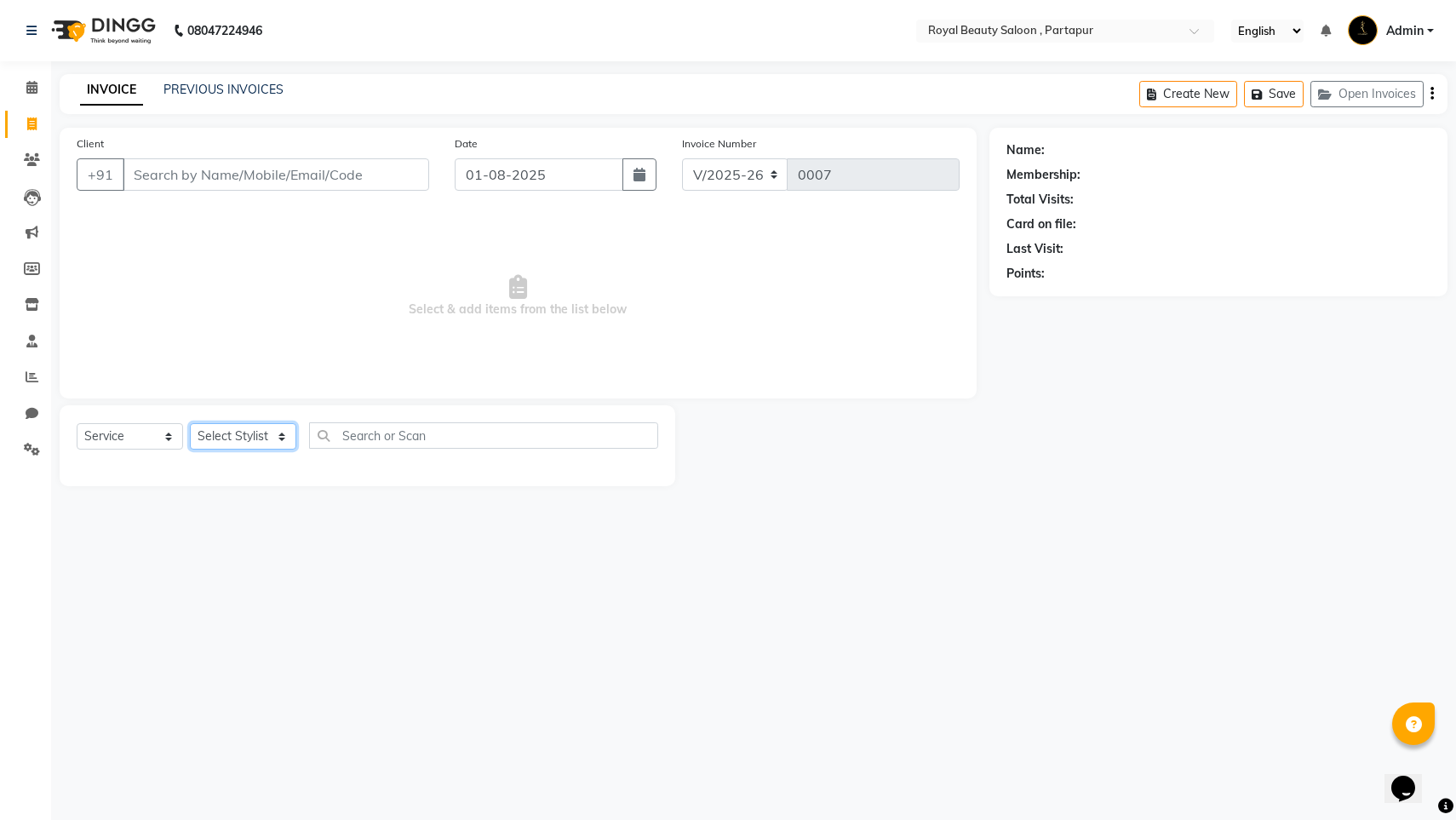 select on "[NUMBER]" 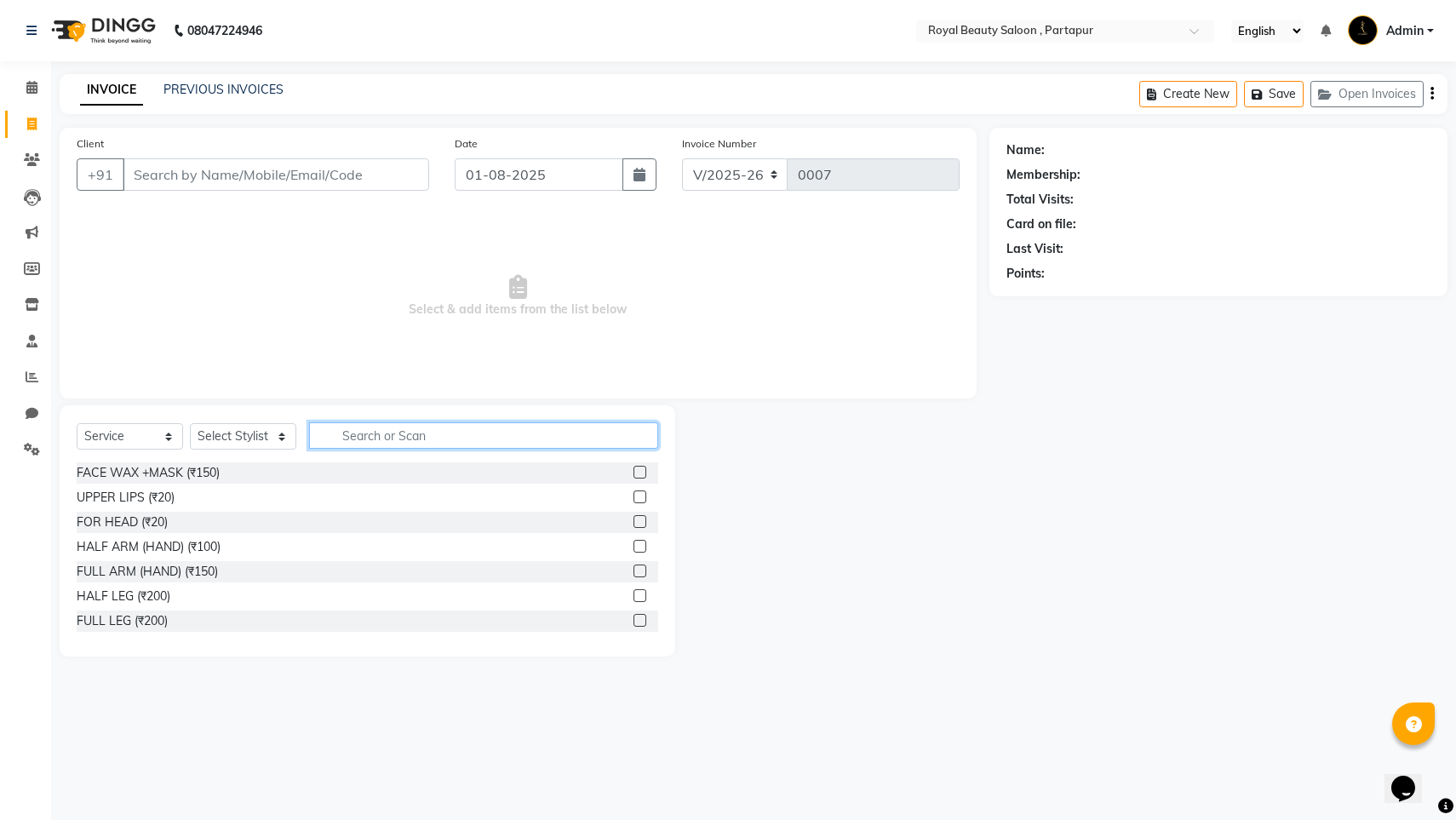 click 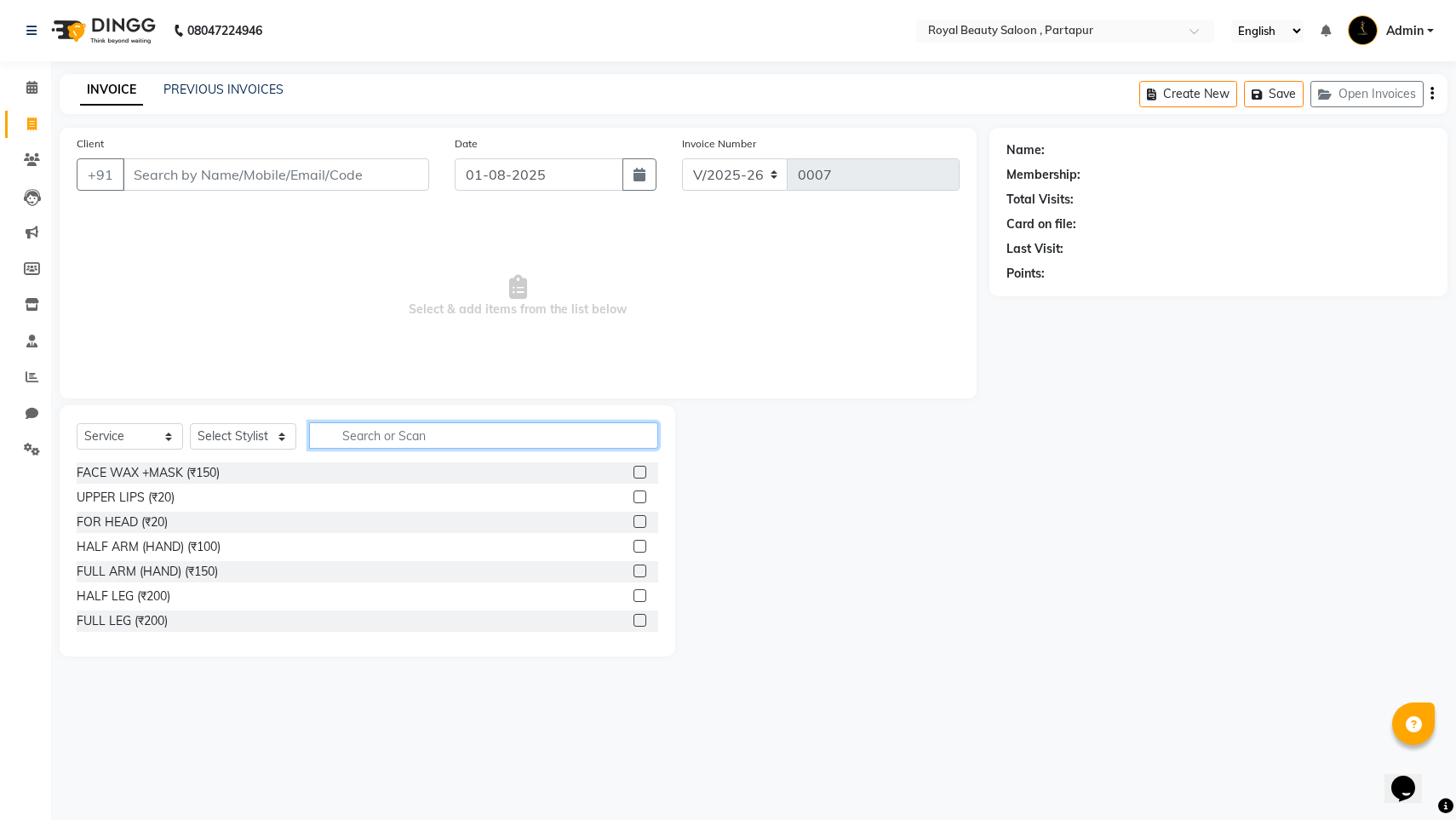 scroll, scrollTop: 0, scrollLeft: 0, axis: both 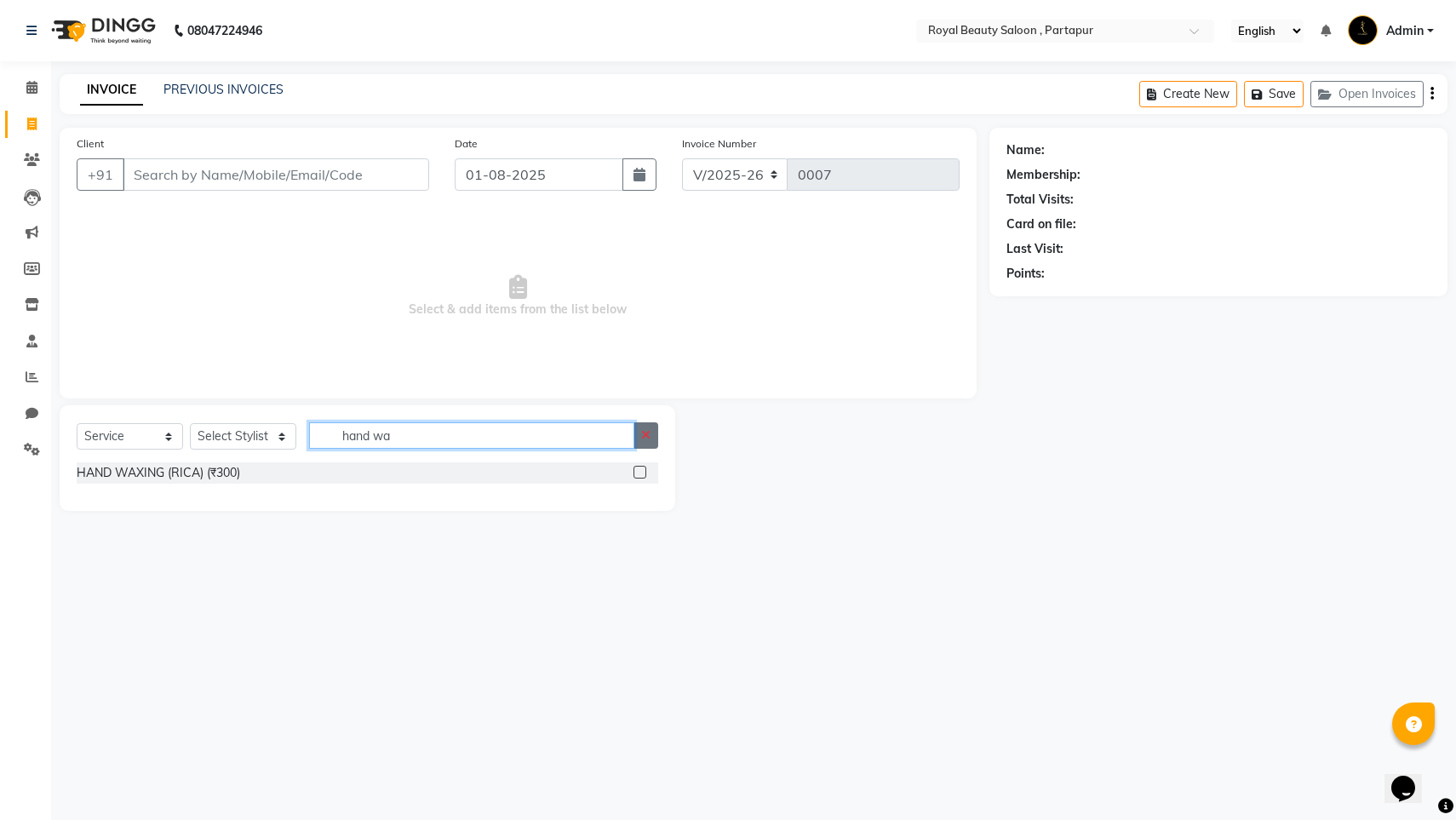 type on "hand wa" 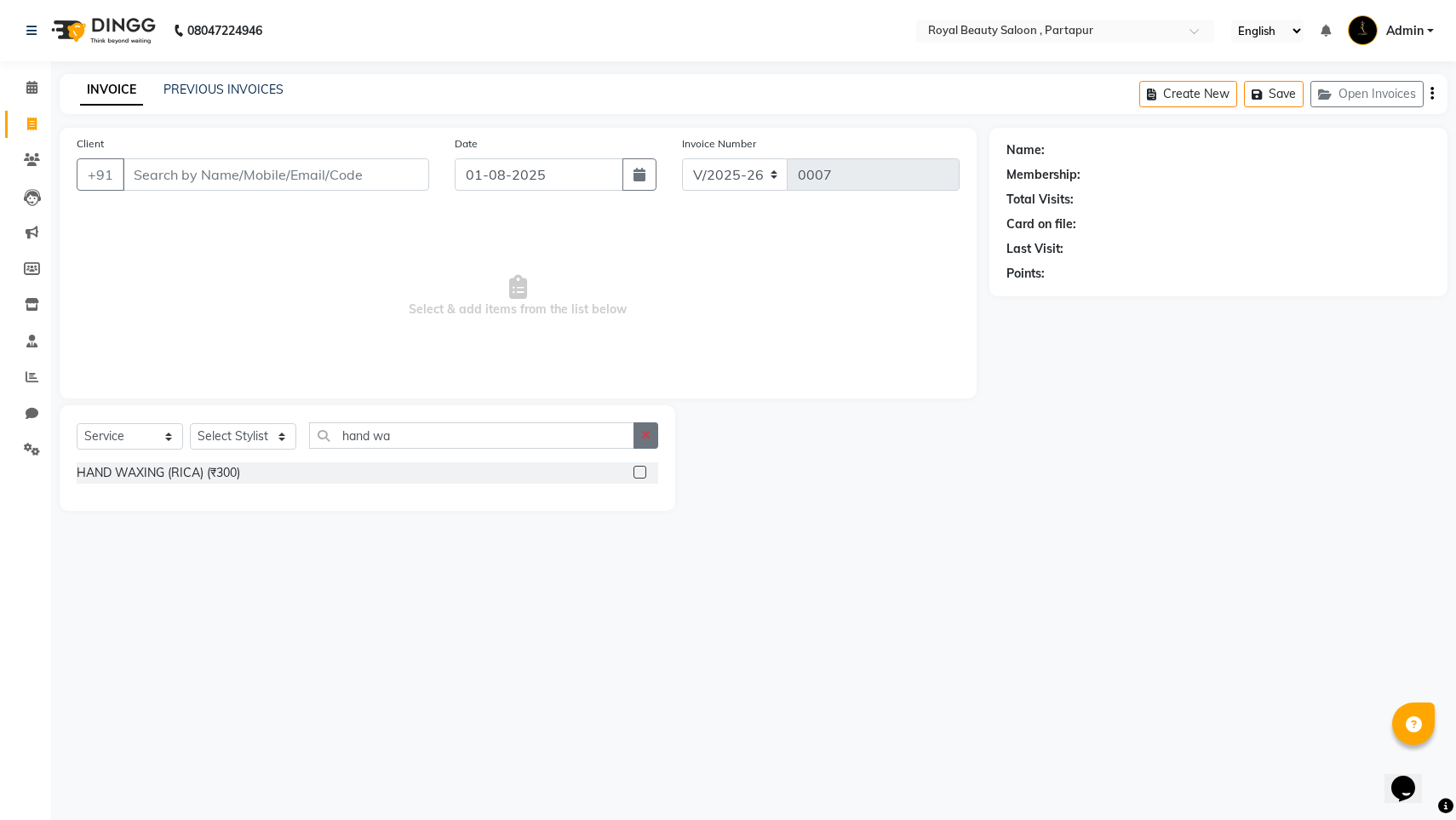 click 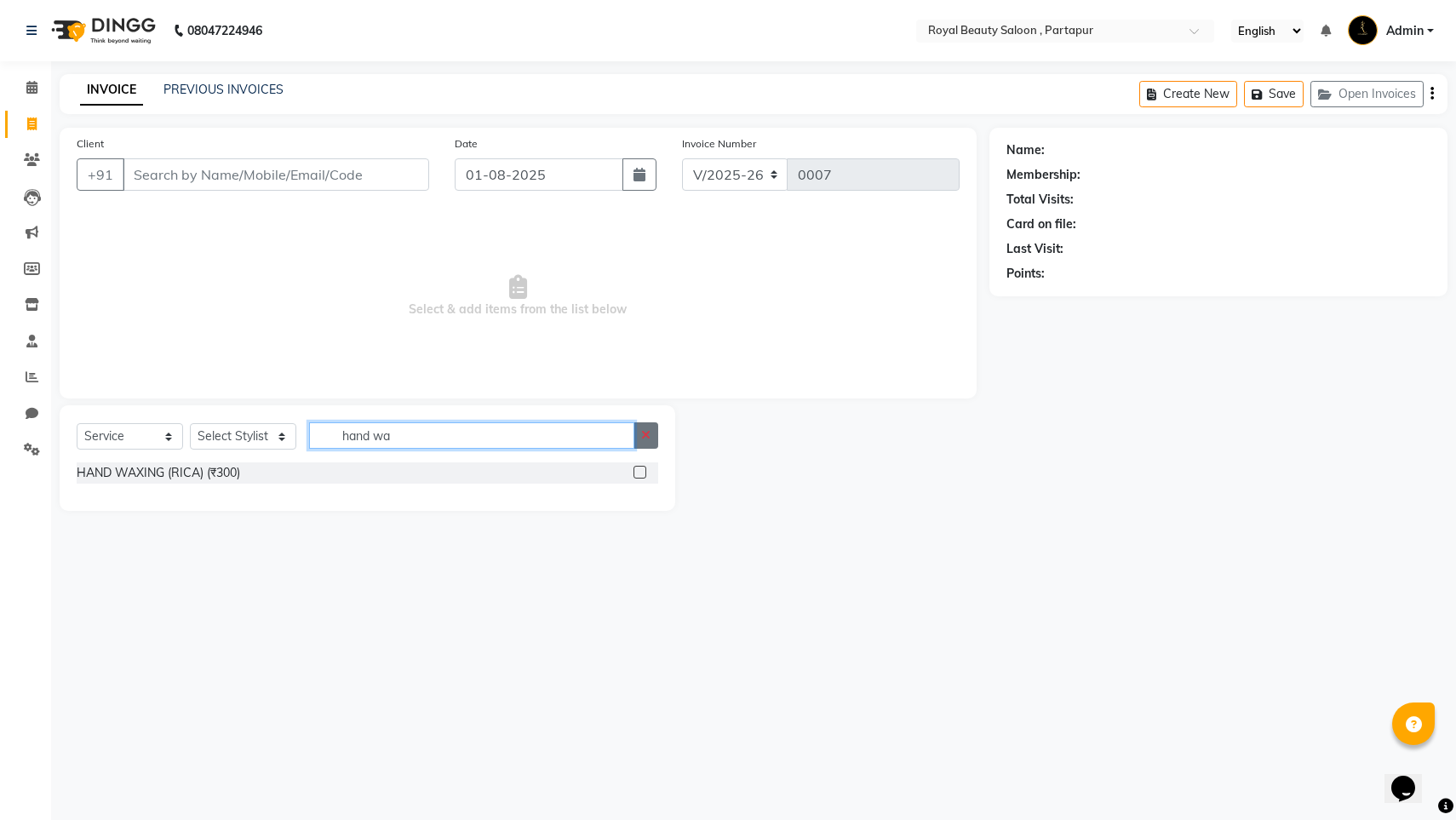 type 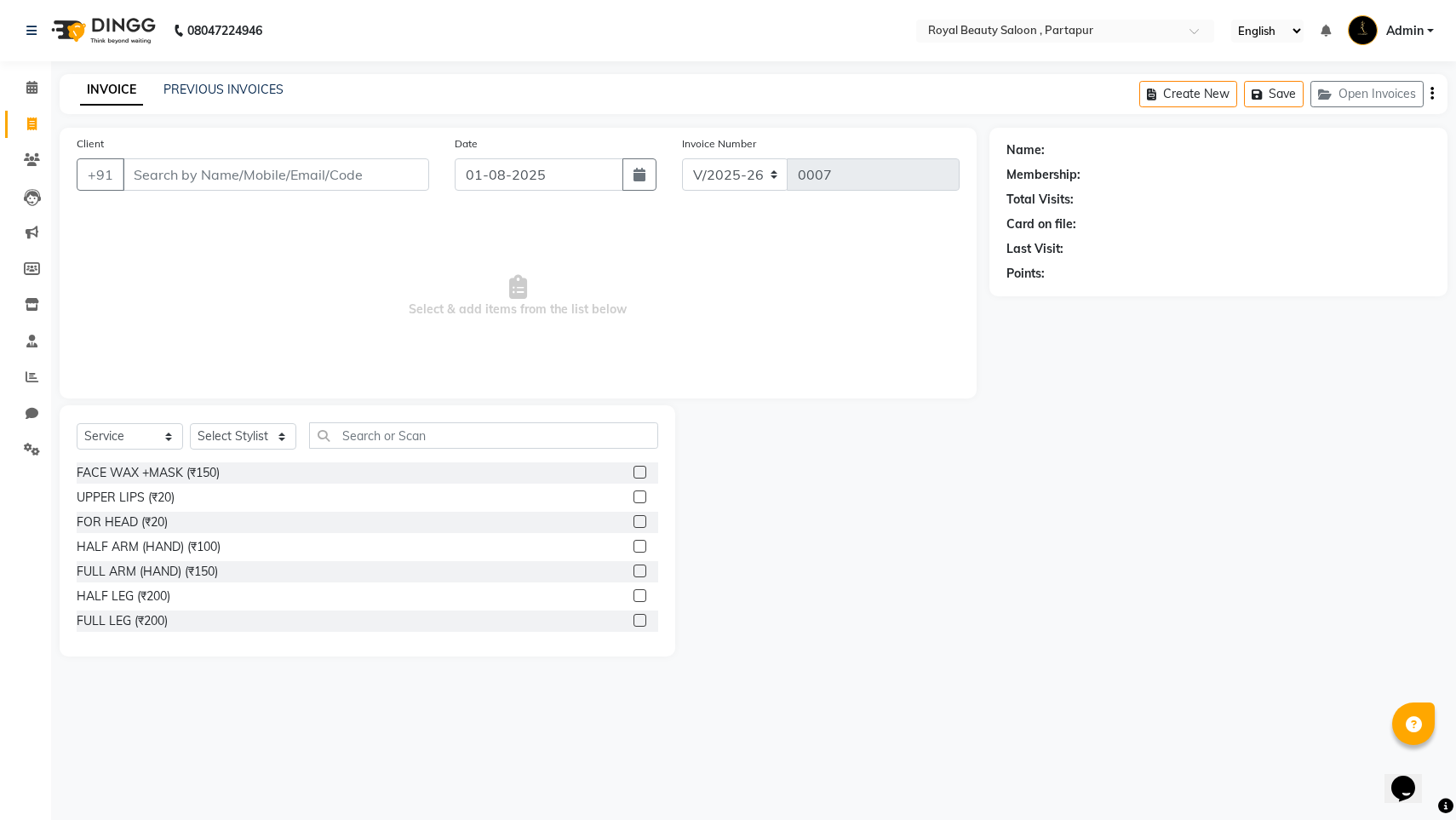 click on "Select & add items from the list below" at bounding box center (518, 296) 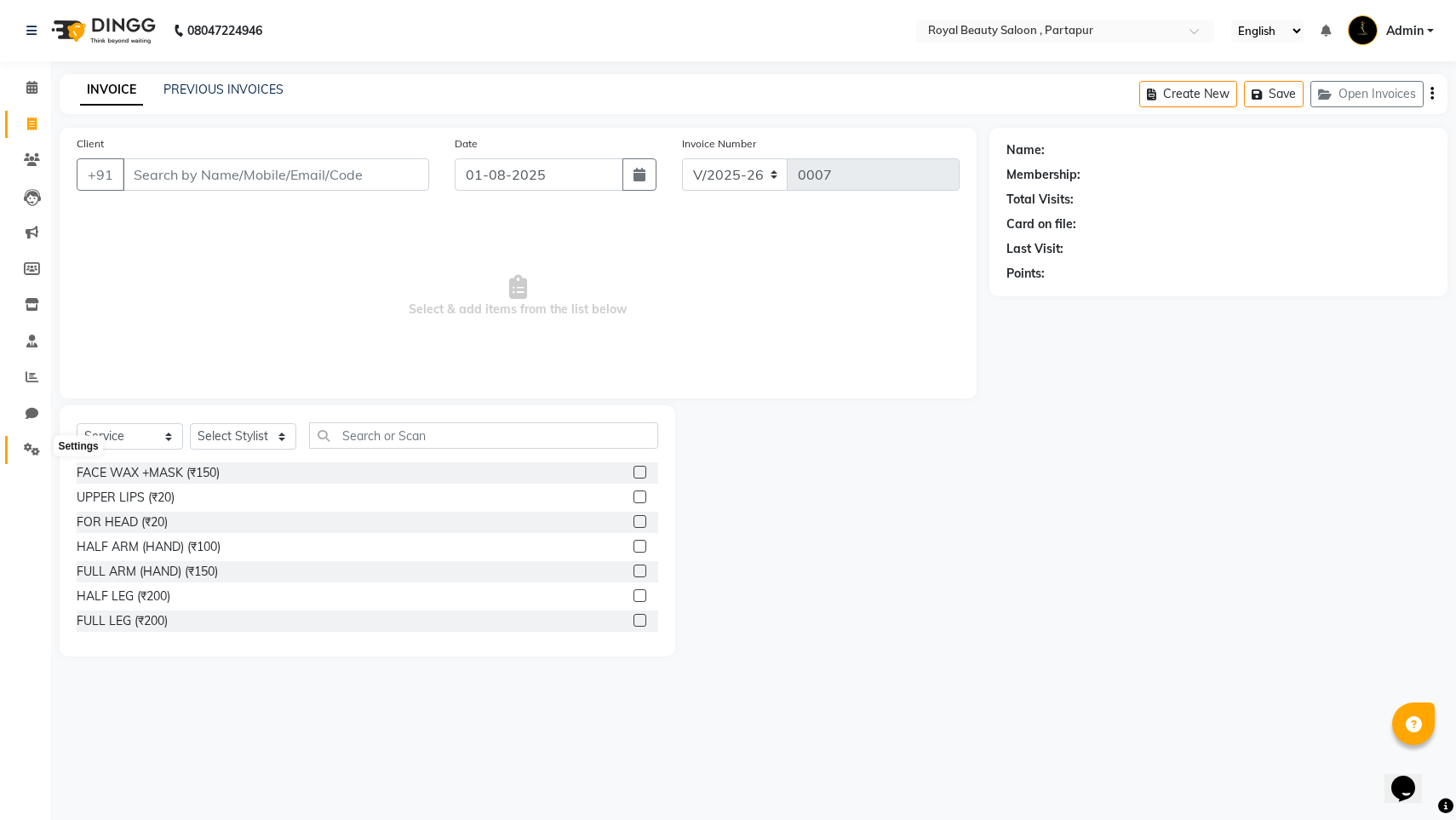 click 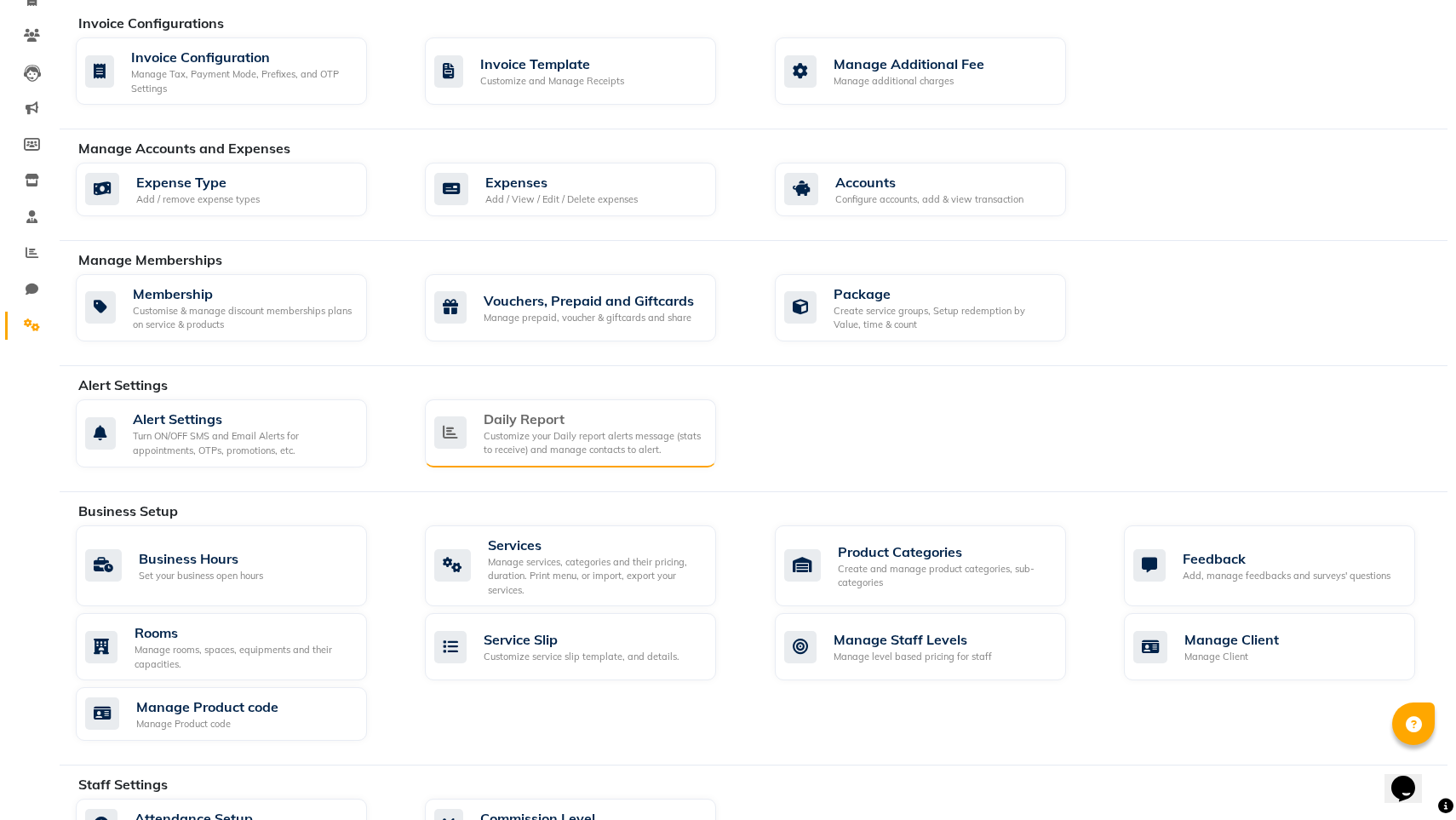 scroll, scrollTop: 125, scrollLeft: 0, axis: vertical 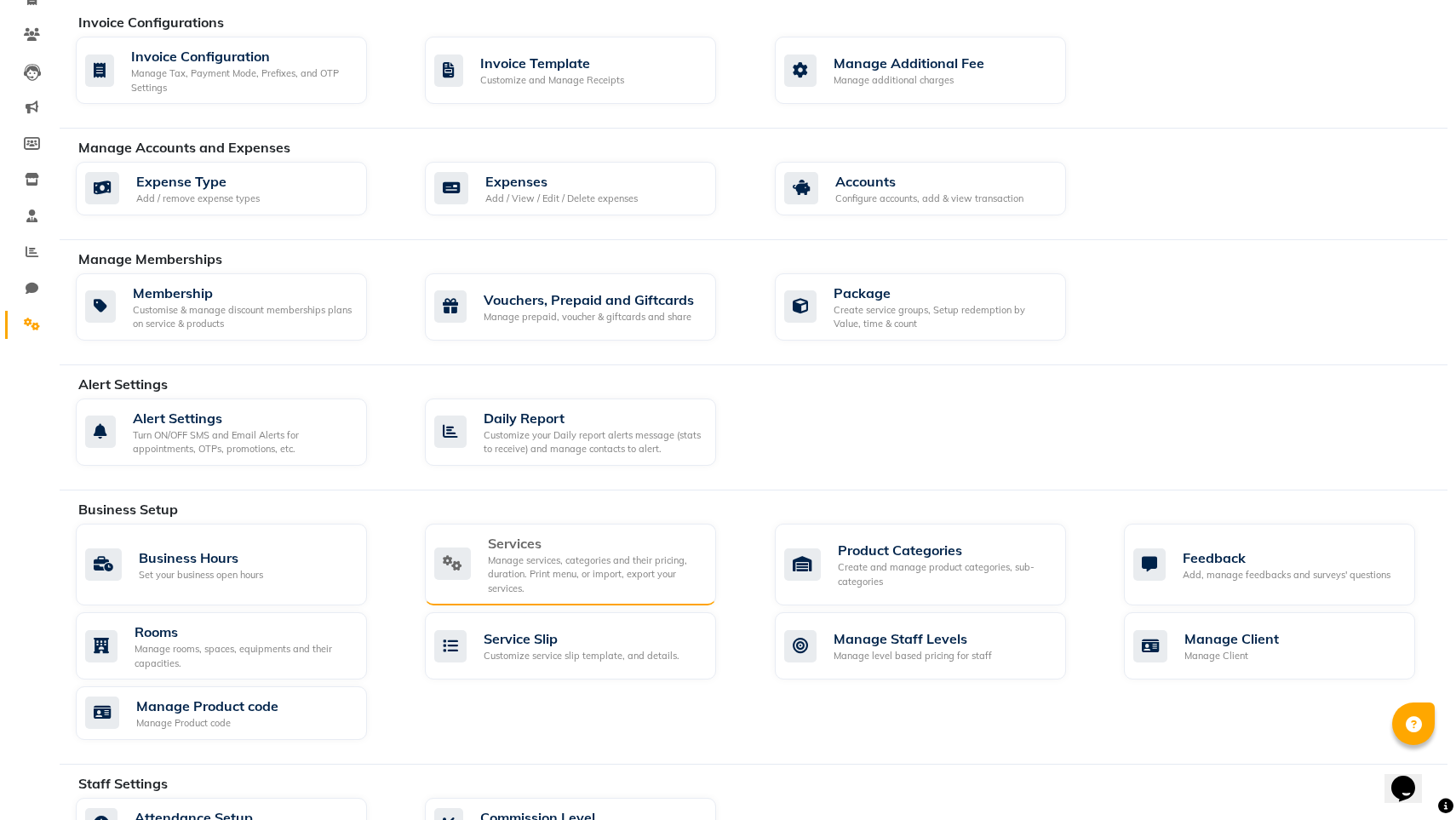 click on "Services  Manage services, categories and their pricing, duration. Print menu, or import, export your services." 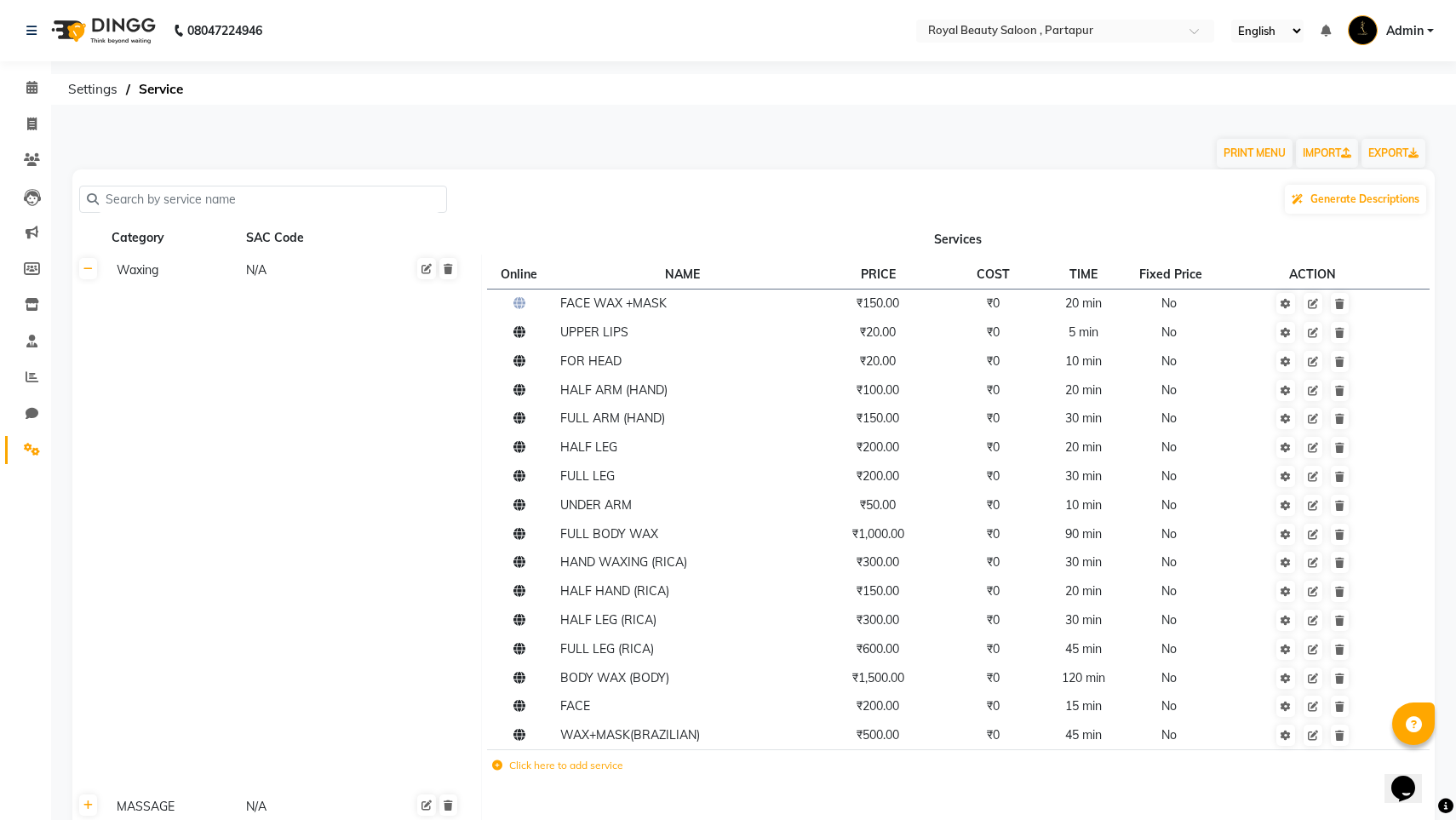 scroll, scrollTop: 0, scrollLeft: 0, axis: both 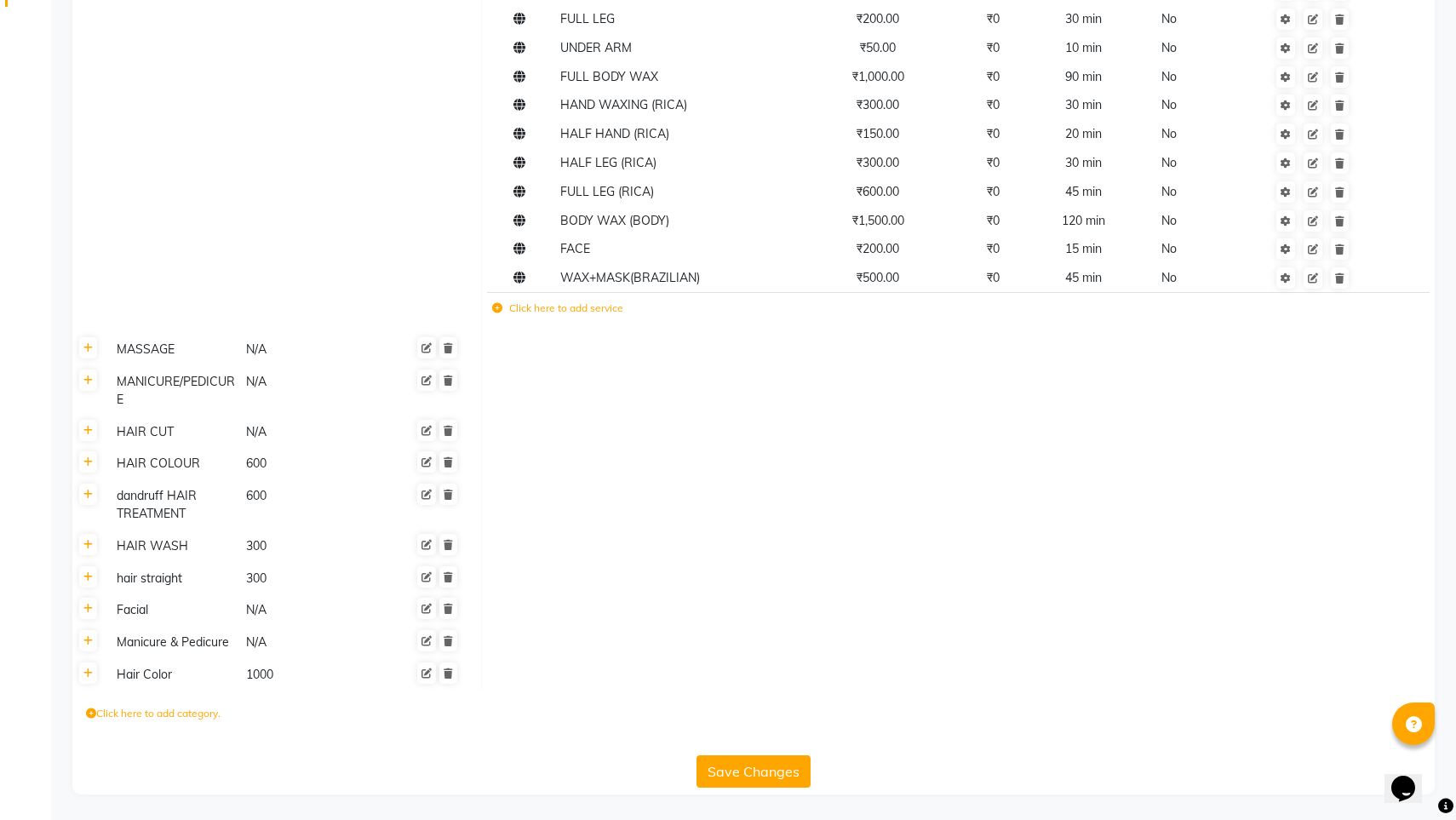 click on "Click here to add service" 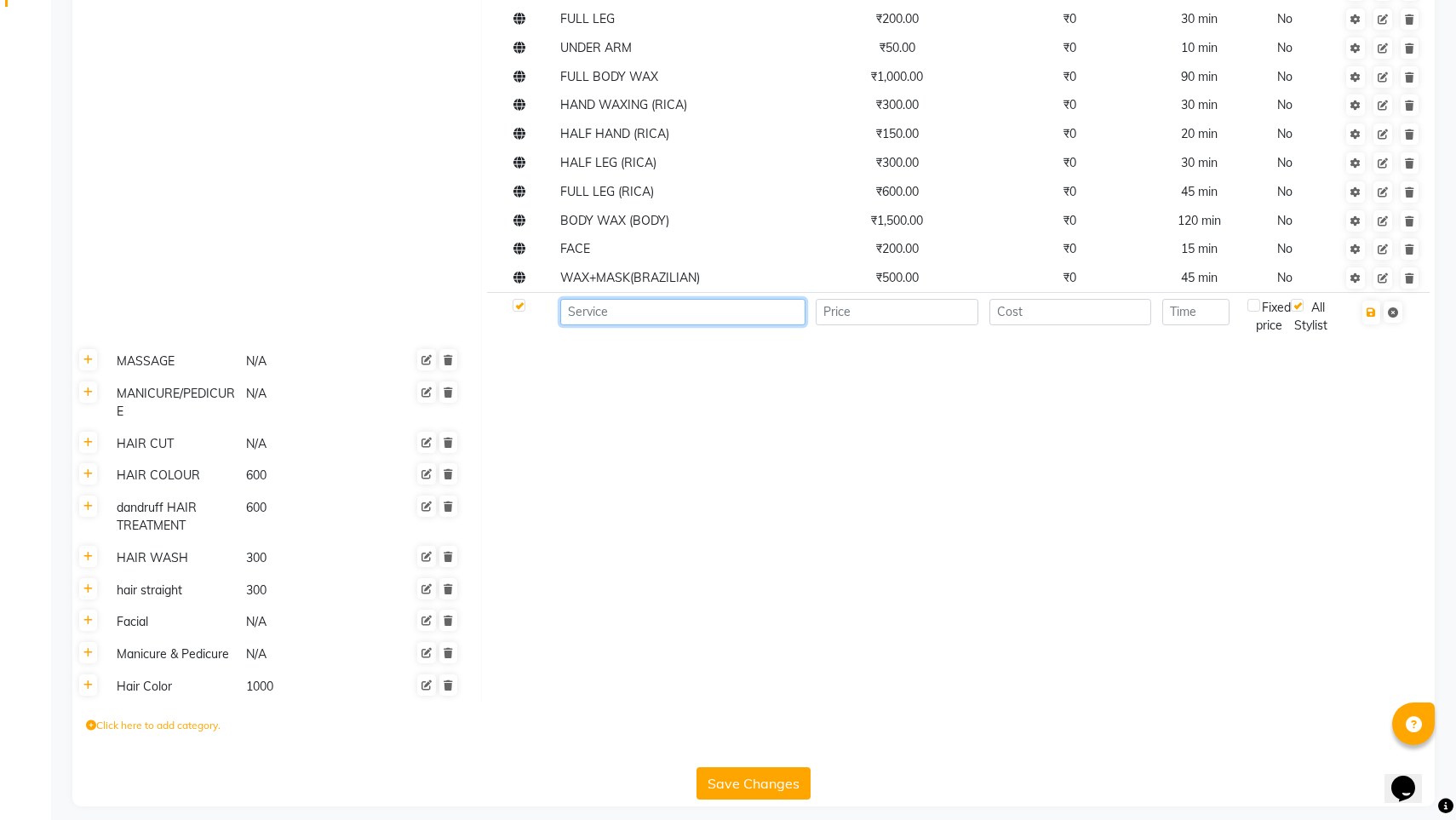 click 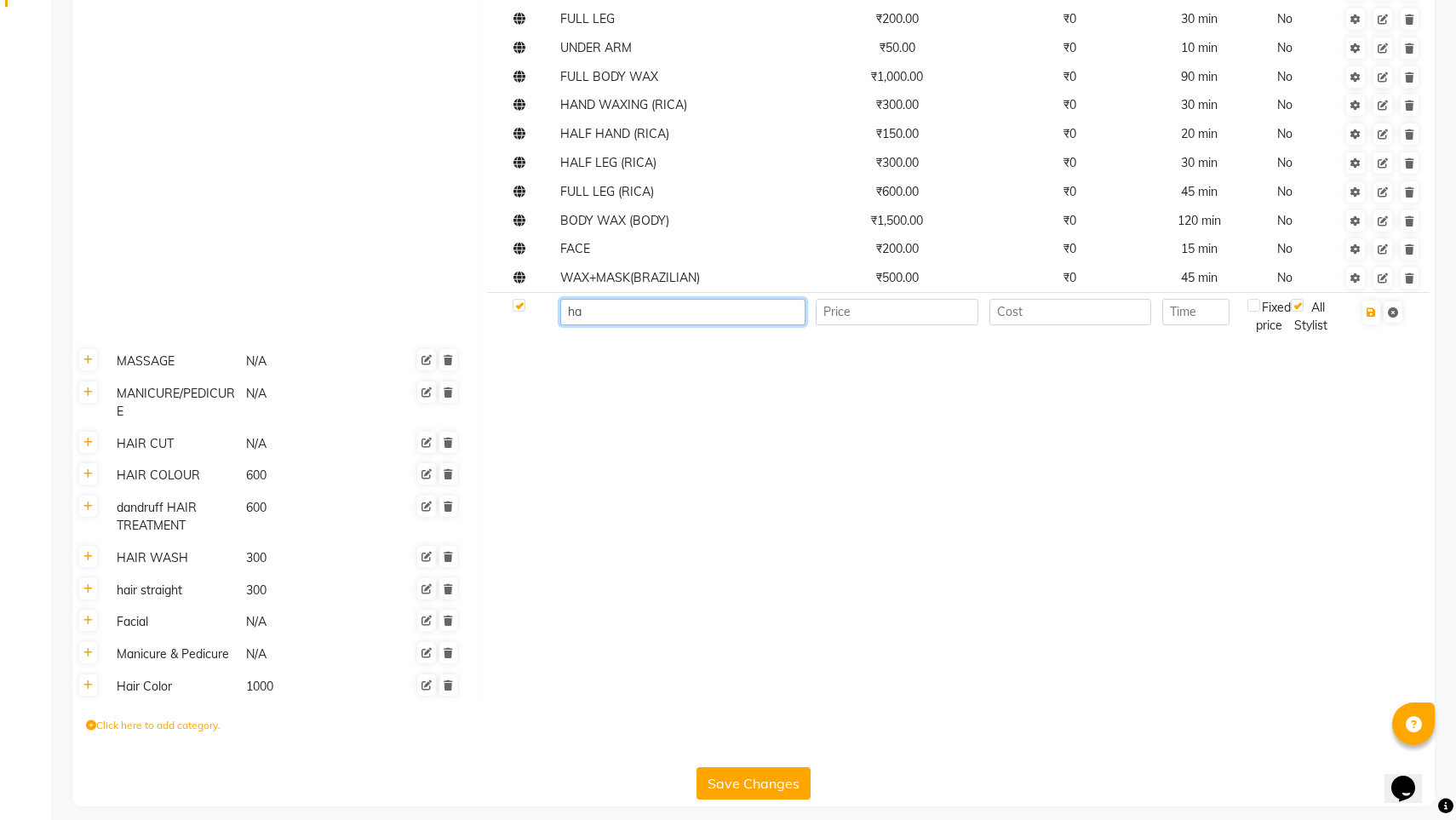 type on "h" 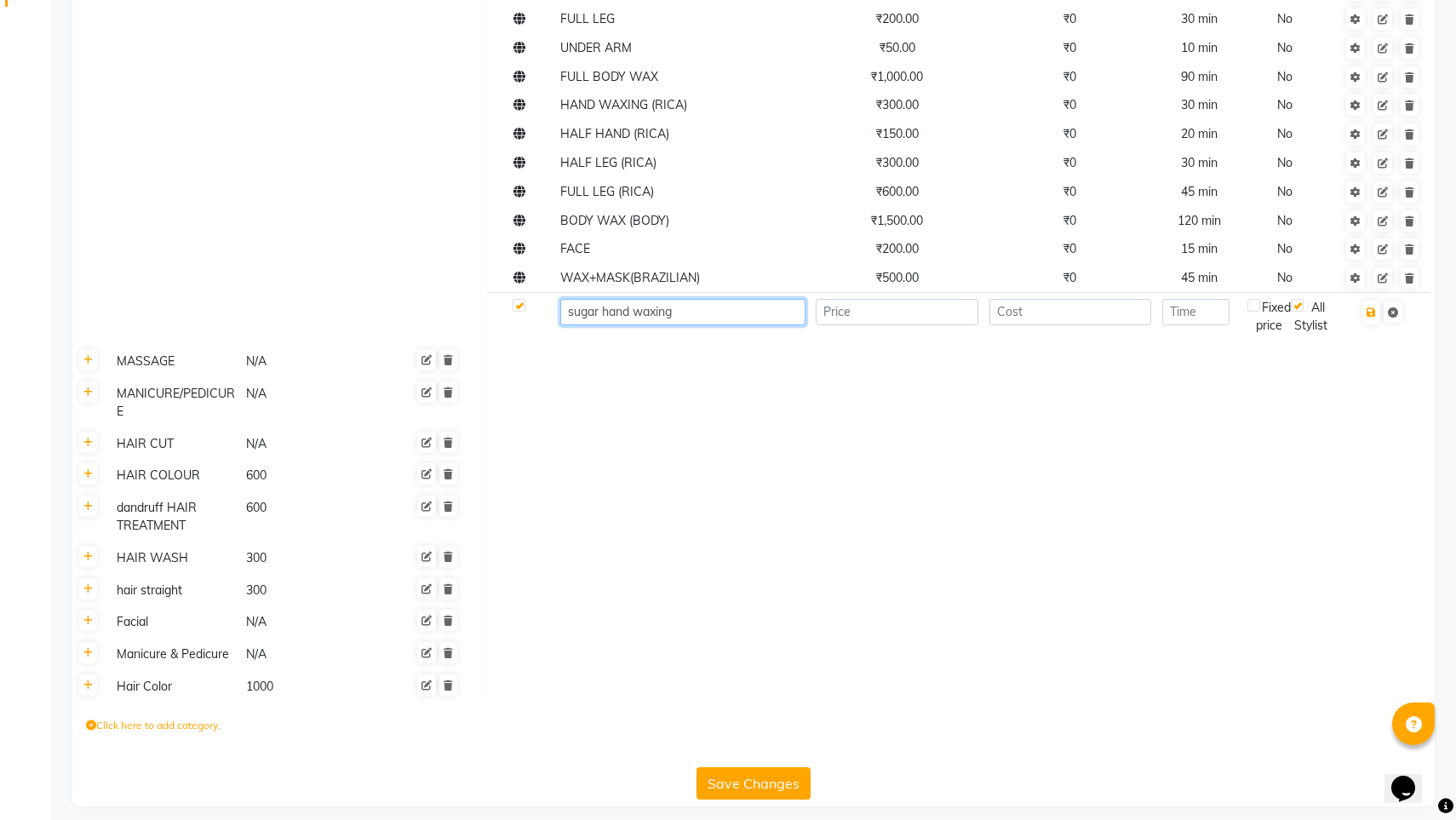 type on "sugar hand waxing" 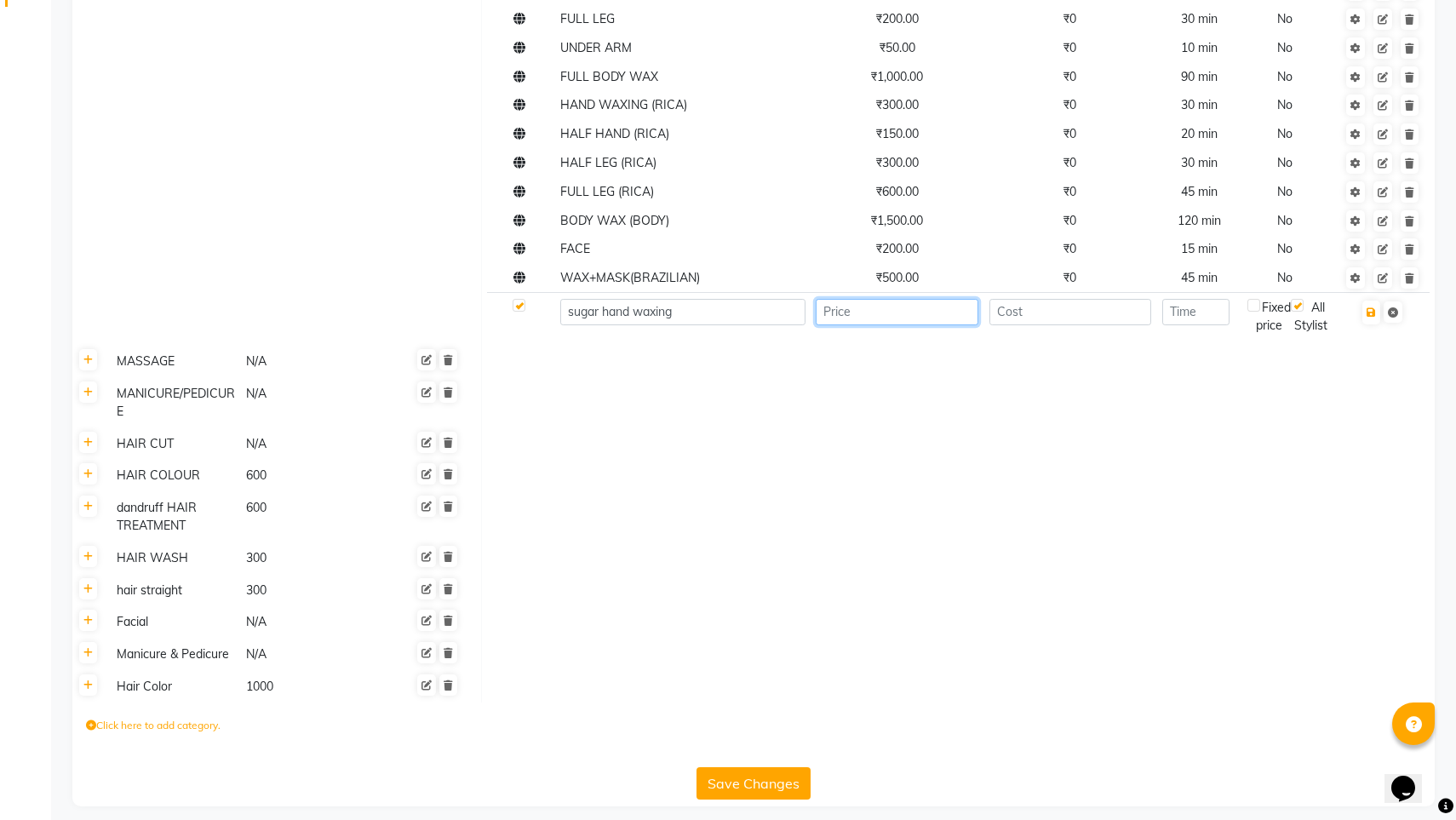 click 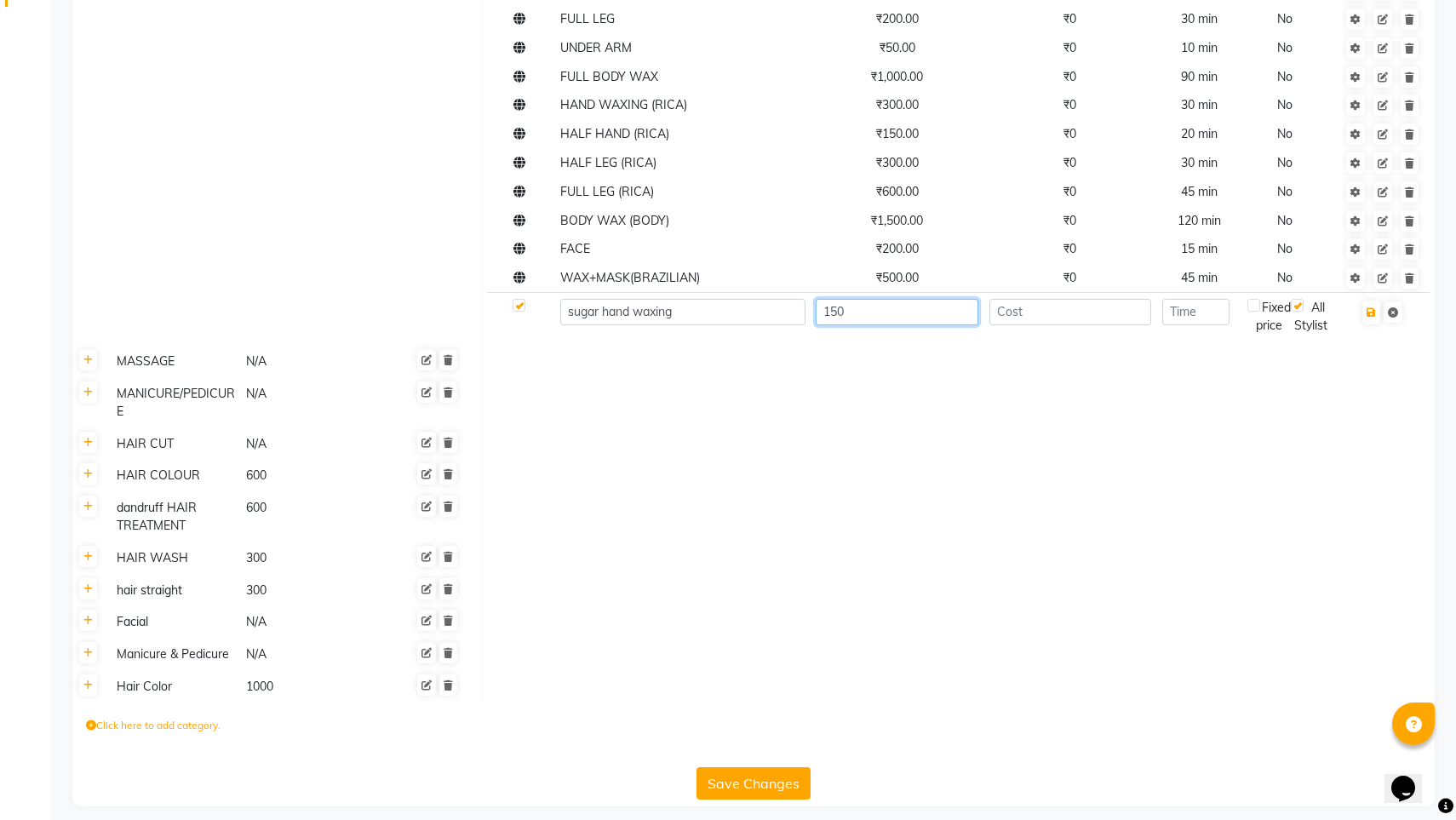 type on "150" 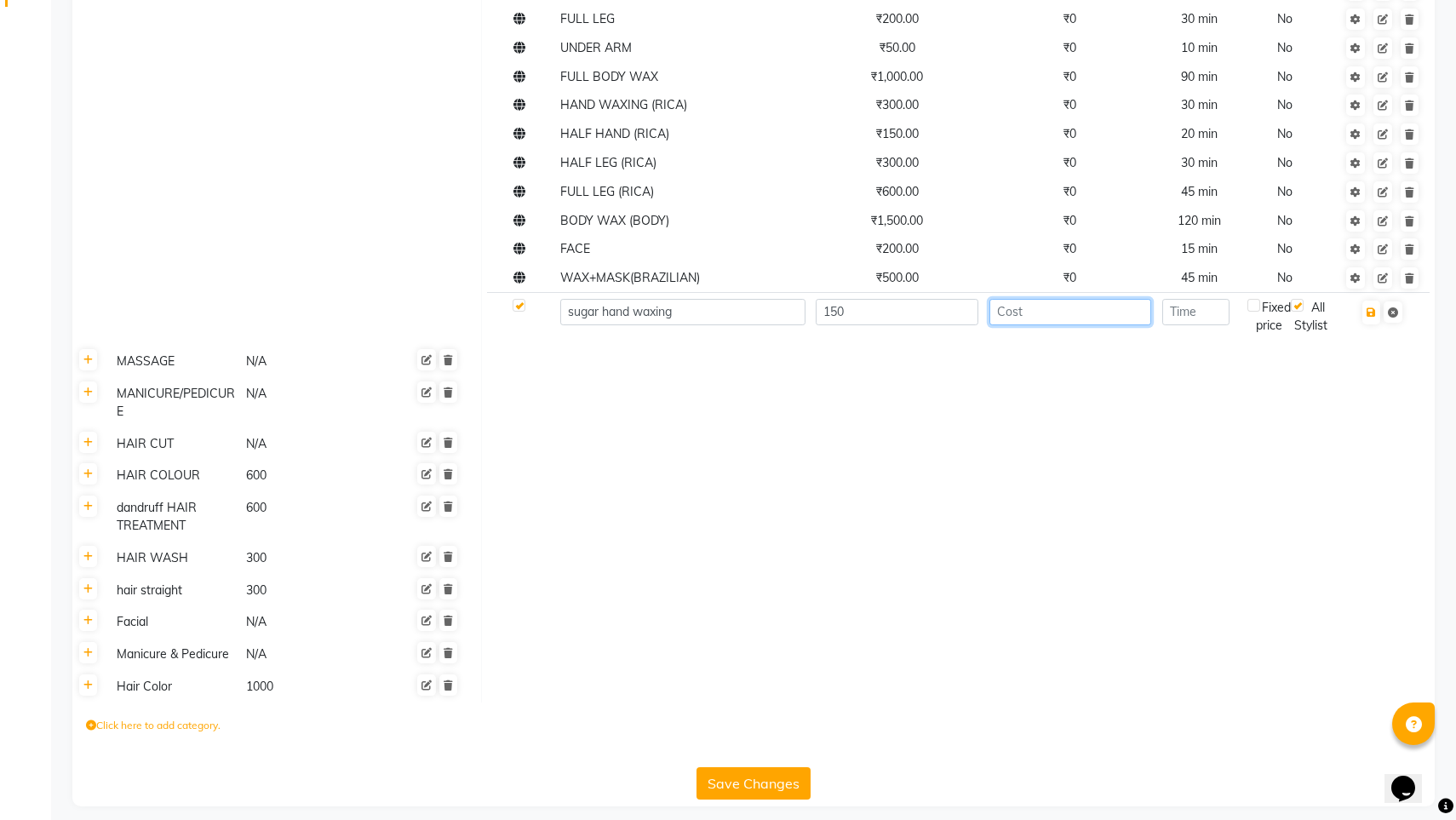 click 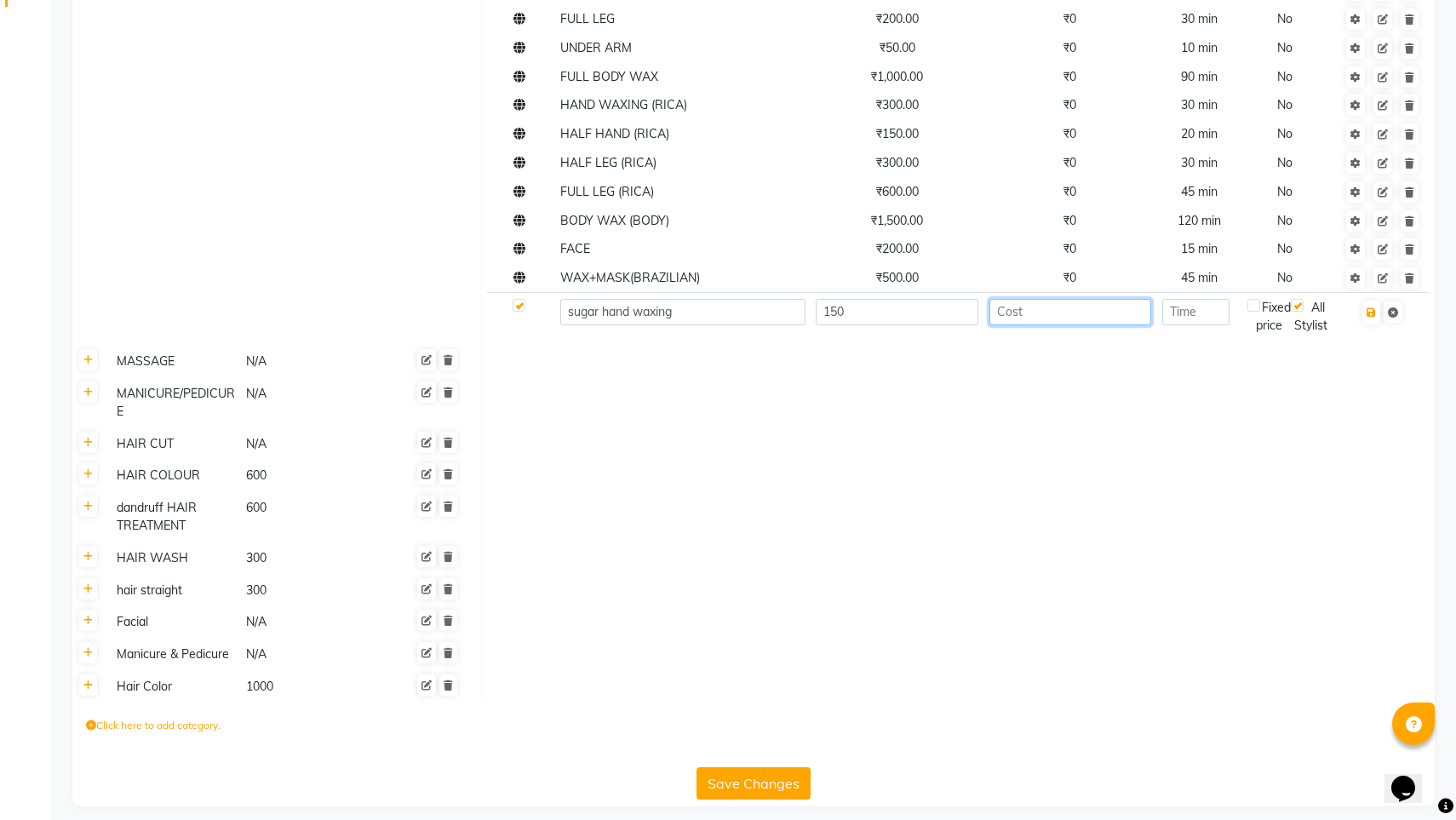 type on "2" 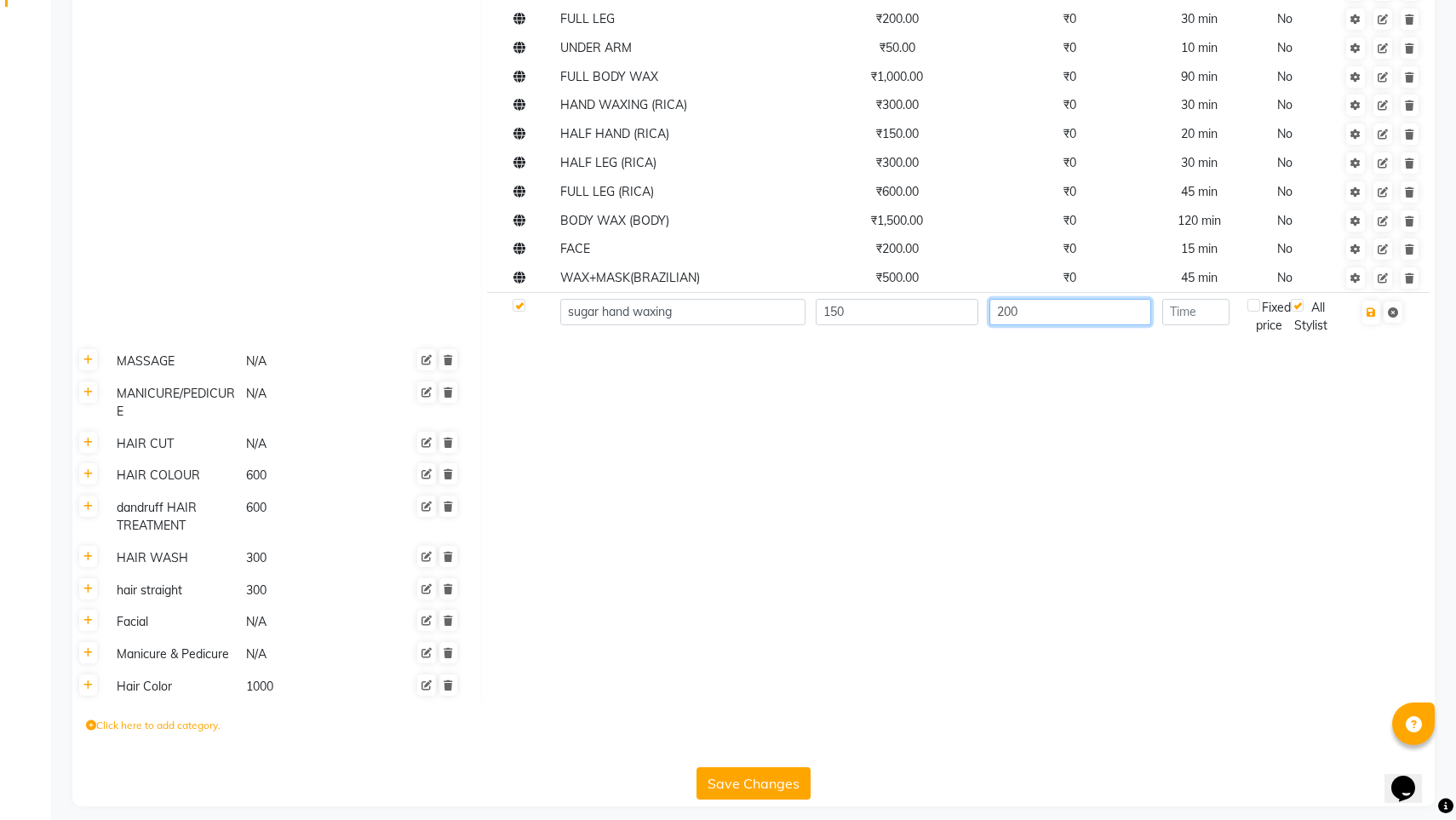 type on "200" 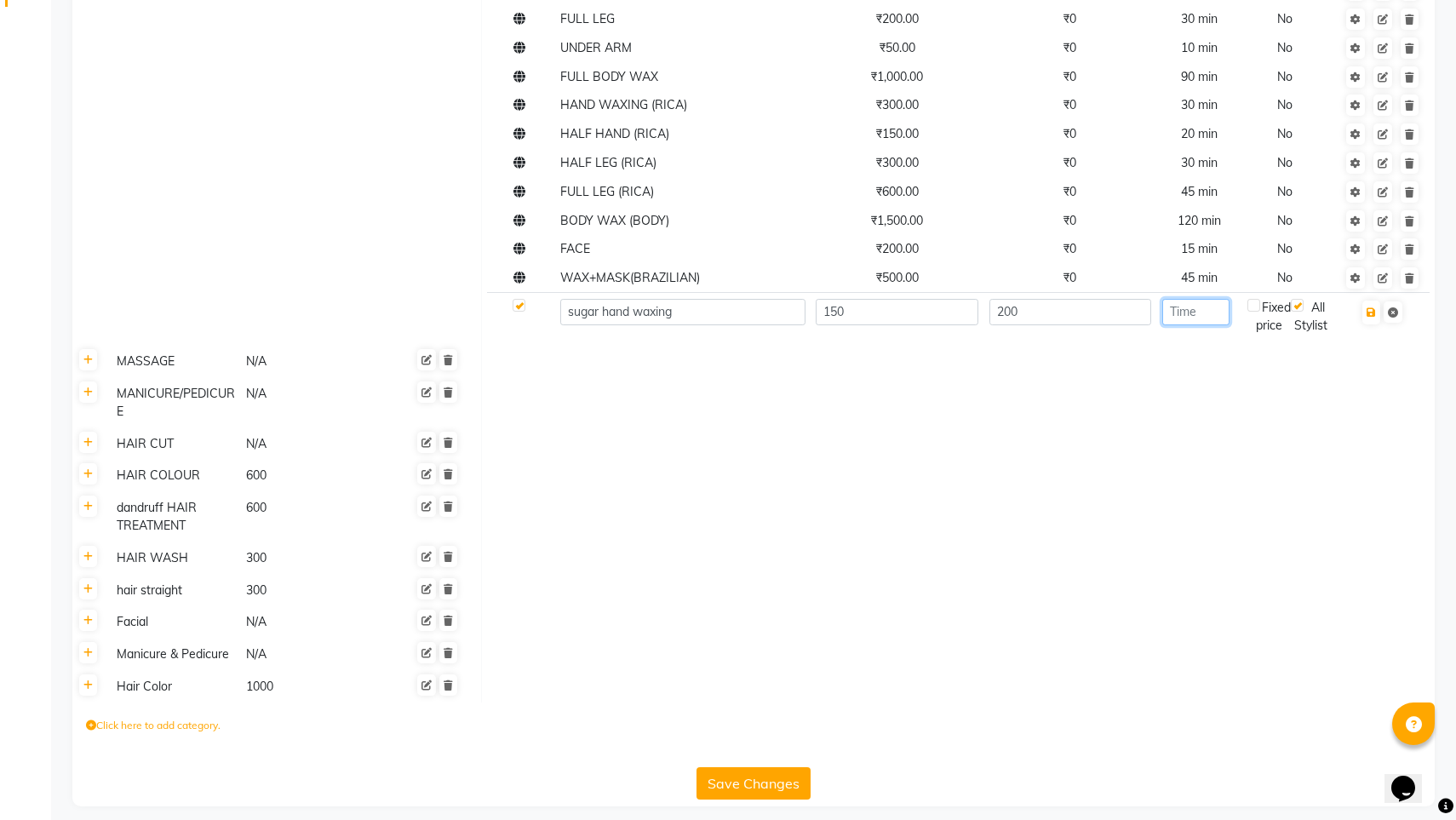 click 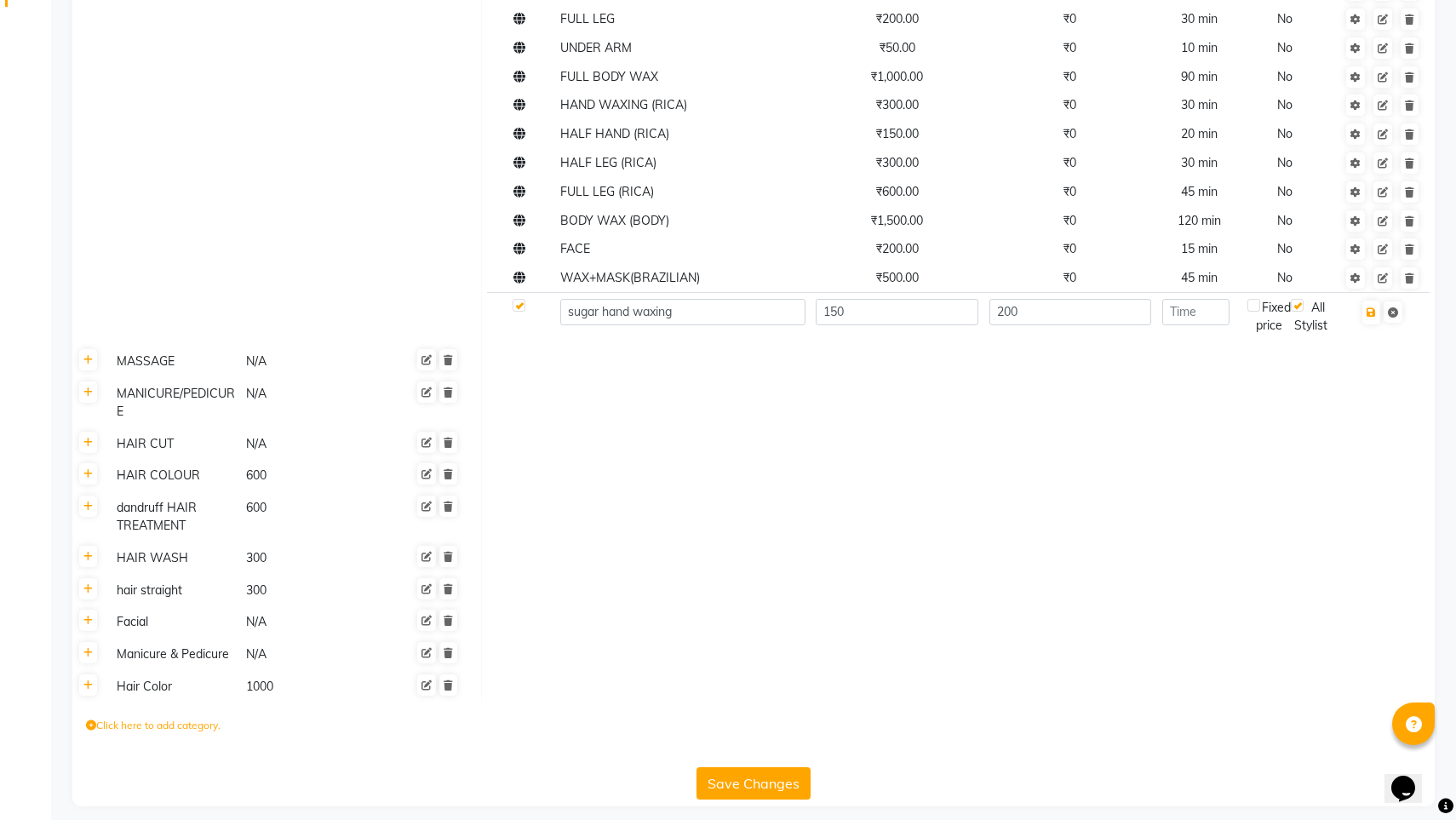 click on "Waxing N/A Online NAME PRICE COST TIME Fixed Price ACTION FACE WAX +MASK ₹150.00 ₹0 20 min No UPPER LIPS ₹20.00 ₹0 5 min No FOR HEAD ₹20.00 ₹0 10 min No HALF ARM (HAND) ₹100.00 ₹0 20 min No FULL ARM (HAND) ₹150.00 ₹0 30 min No HALF LEG ₹200.00 ₹0 20 min No FULL LEG ₹200.00 ₹0 30 min No UNDER ARM ₹50.00 ₹0 10 min No FULL BODY WAX ₹1,000.00 ₹0 90 min No HAND WAXING (RICA) ₹300.00 ₹0 30 min No HALF HAND (RICA) ₹150.00 ₹0 20 min No HALF LEG (RICA) ₹300.00 ₹0 30 min No FULL LEG (RICA) ₹600.00 ₹0 45 min No BODY WAX (BODY) ₹1,500.00 ₹0 120 min No FACE ₹200.00 ₹0 15 min No WAX+MASK(BRAZILIAN) ₹500.00 ₹0 45 min No sugar hand waxing 150 200 Fixed price All Stylist MASSAGE N/A MANICURE/PEDICURE N/A HAIR CUT N/A HAIR COLOUR 600 dandruff HAIR TREATMENT 600 HAIR WASH 300 hair straight 300 Facial N/A Manicure & Pedicure N/A Hair Color 1000" 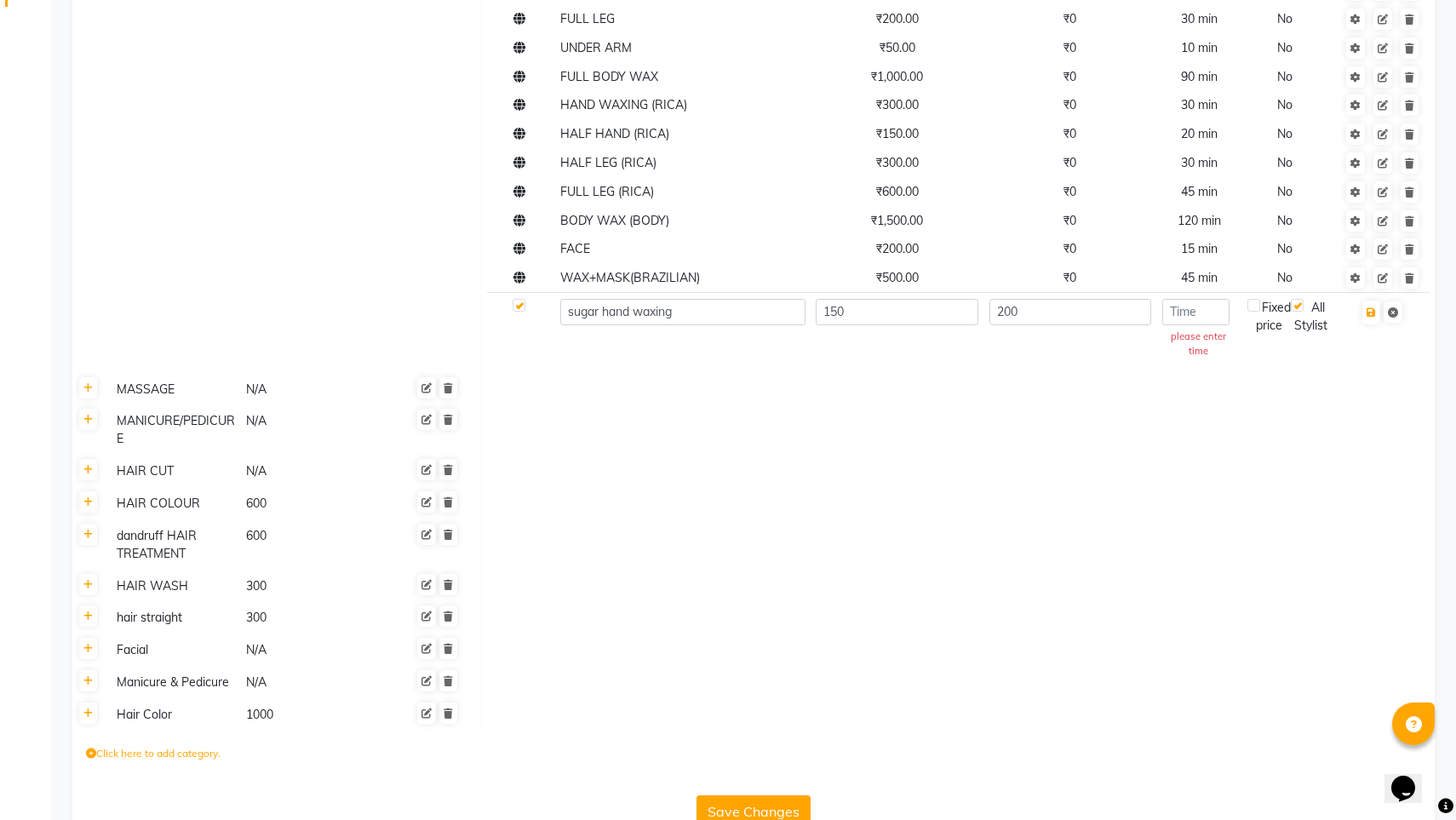 click on "Save Changes" 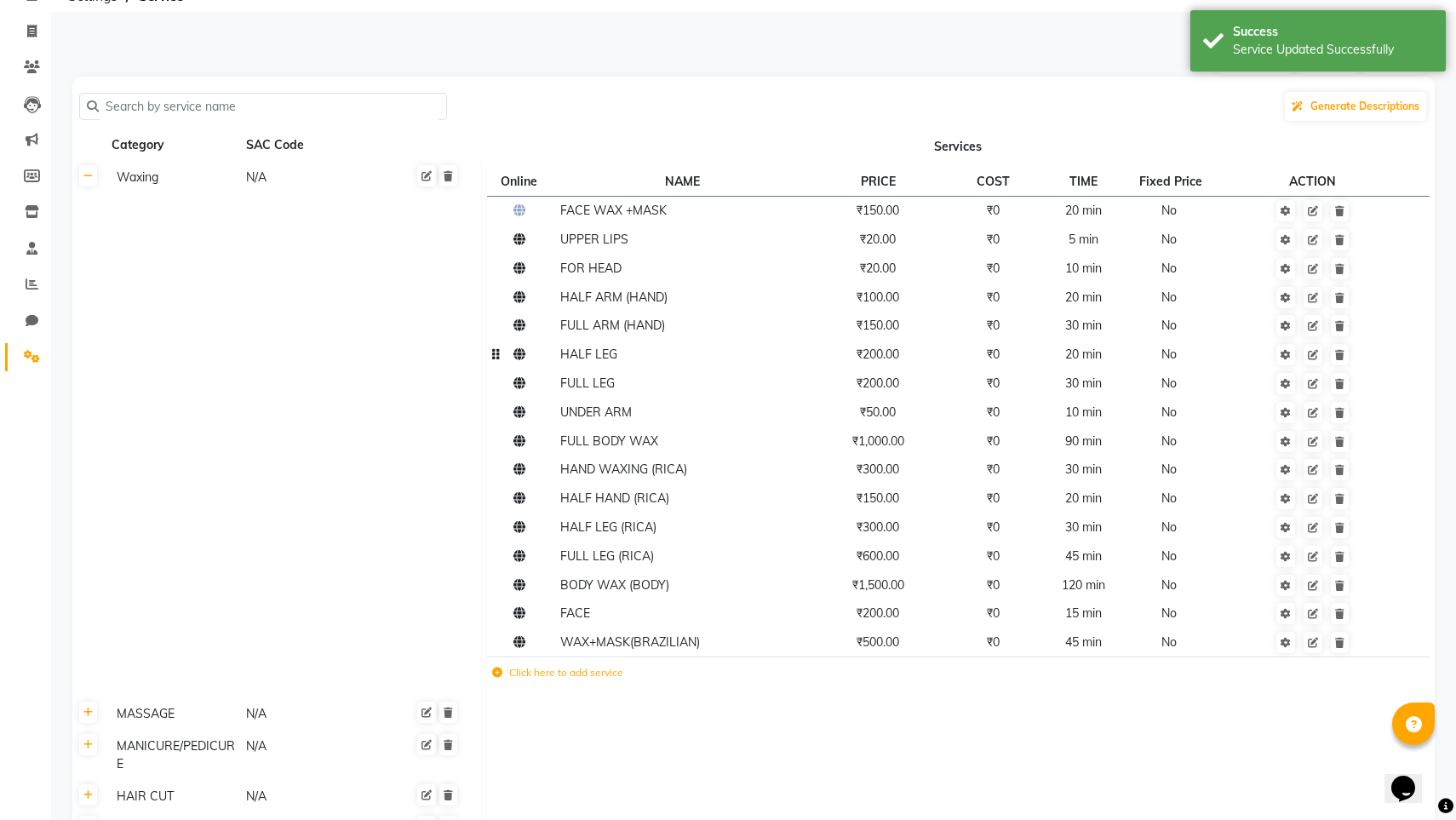 scroll, scrollTop: 118, scrollLeft: 0, axis: vertical 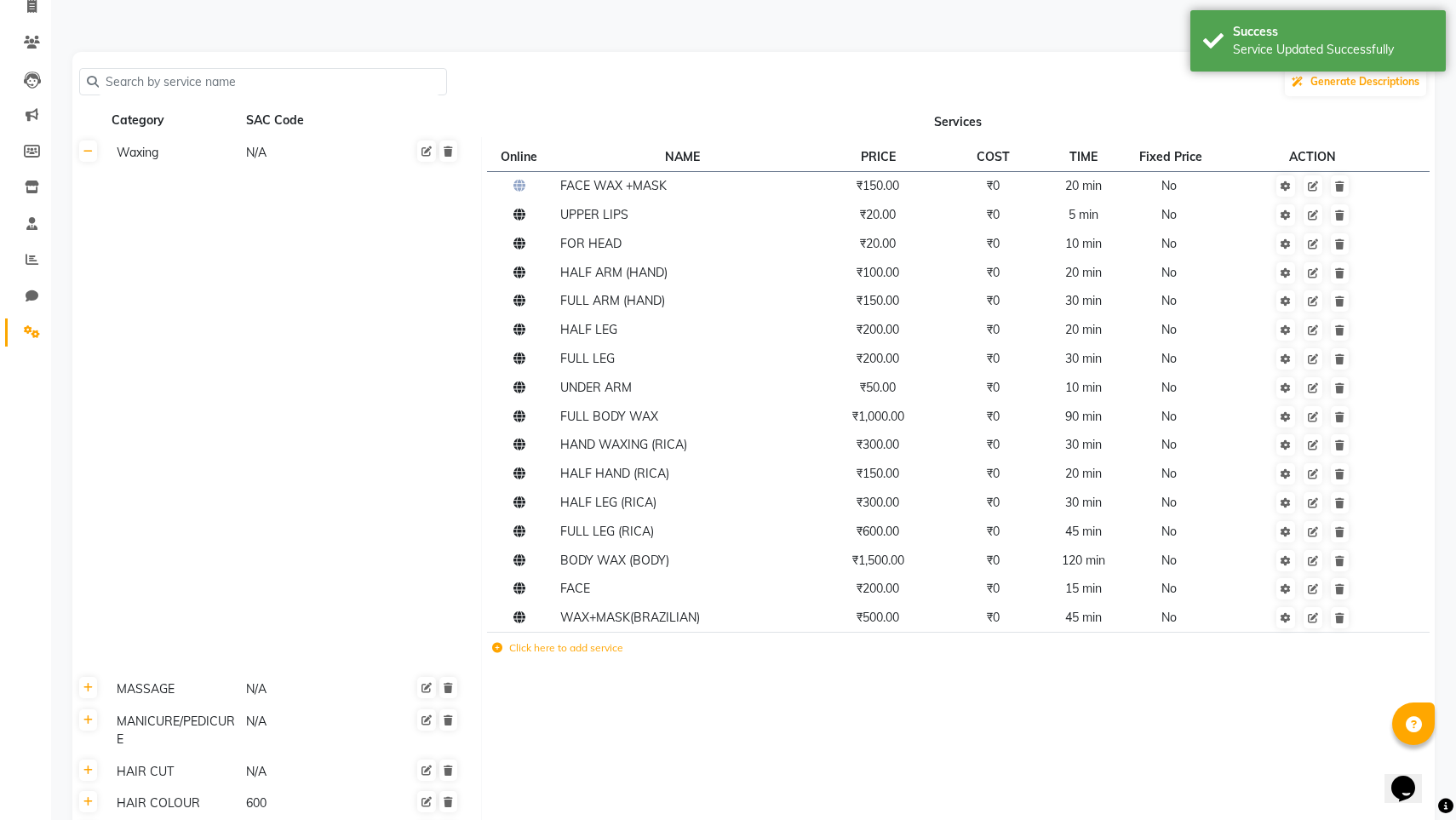 click 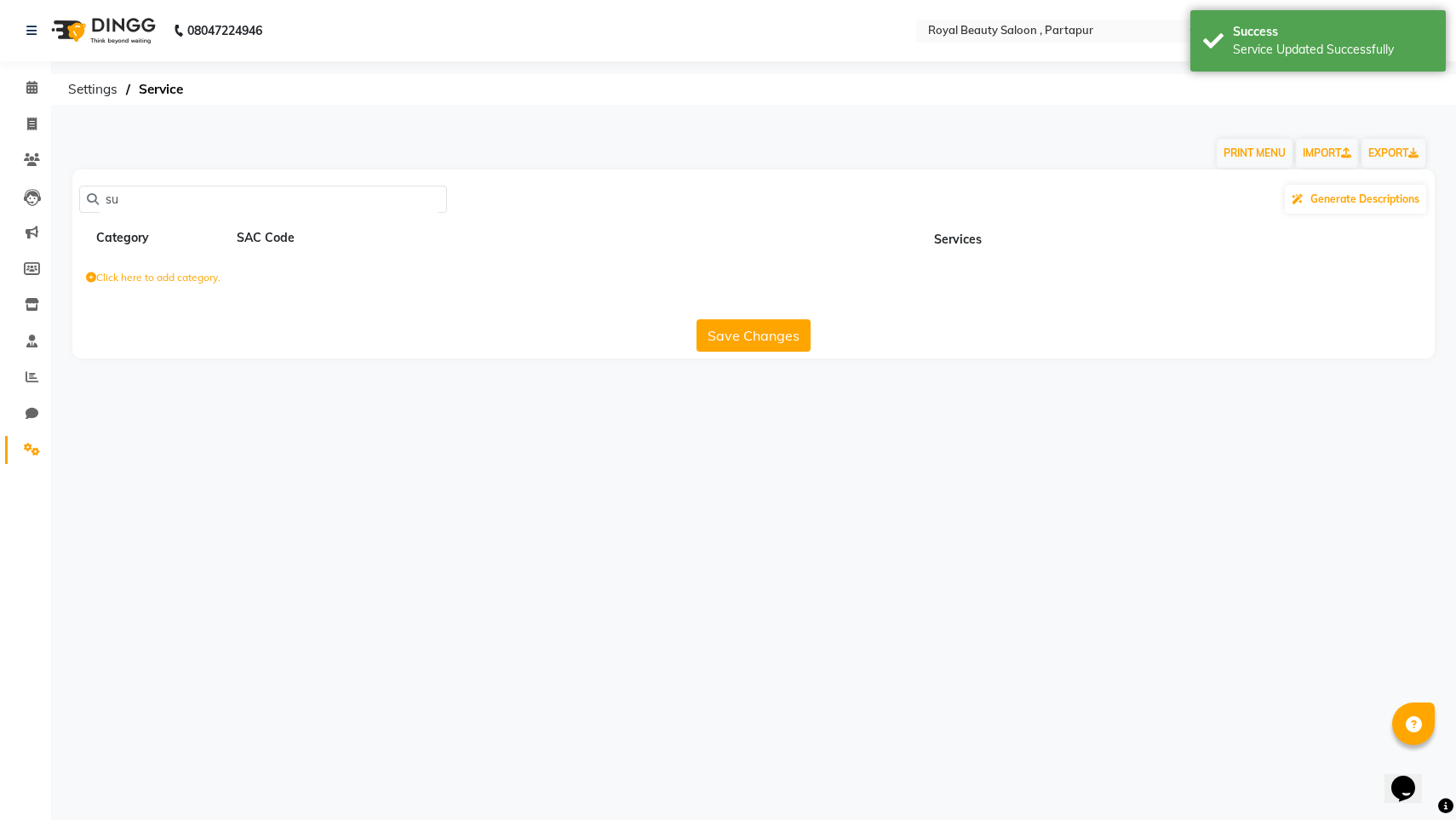 scroll, scrollTop: 0, scrollLeft: 0, axis: both 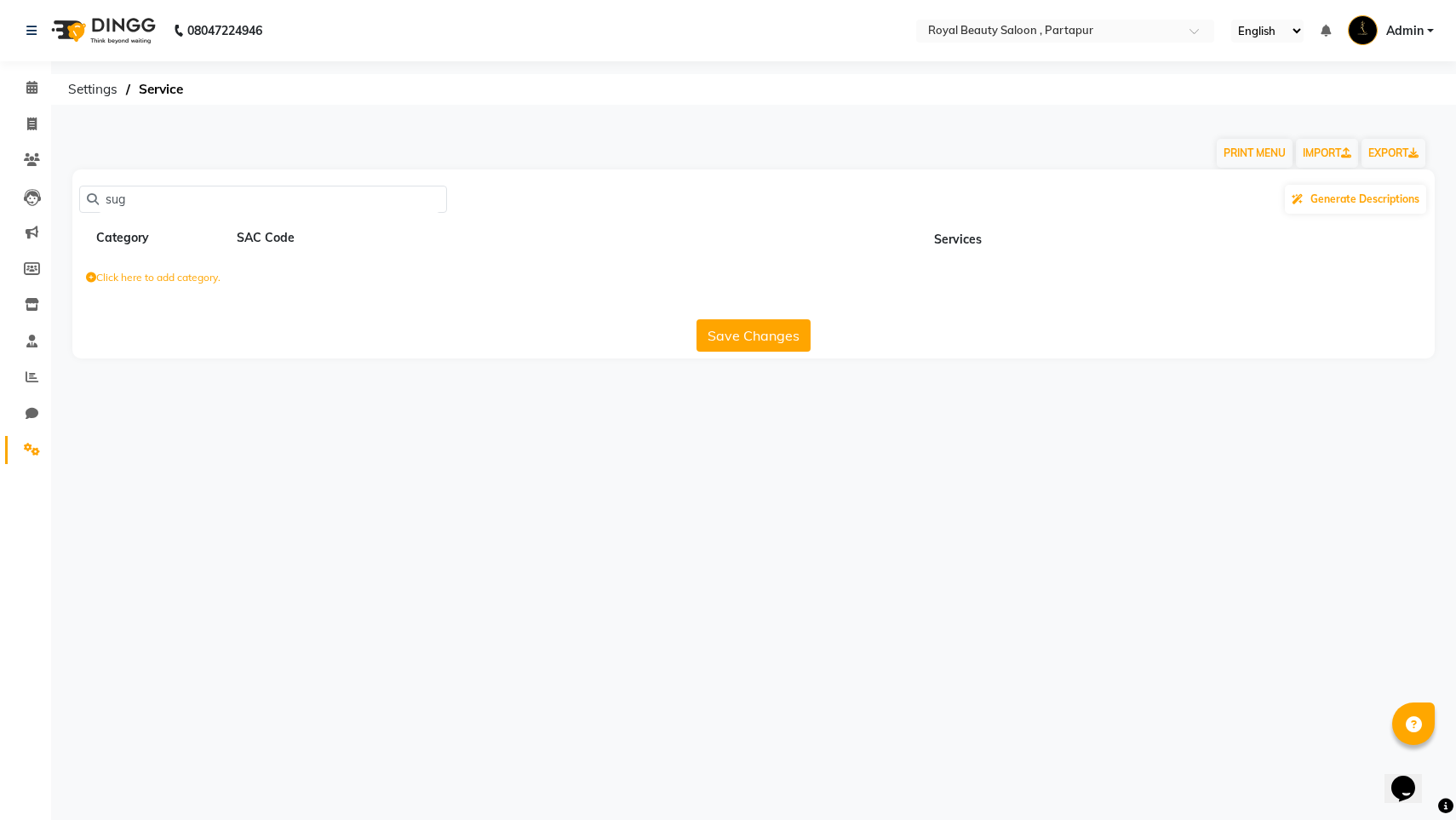 type on "sug" 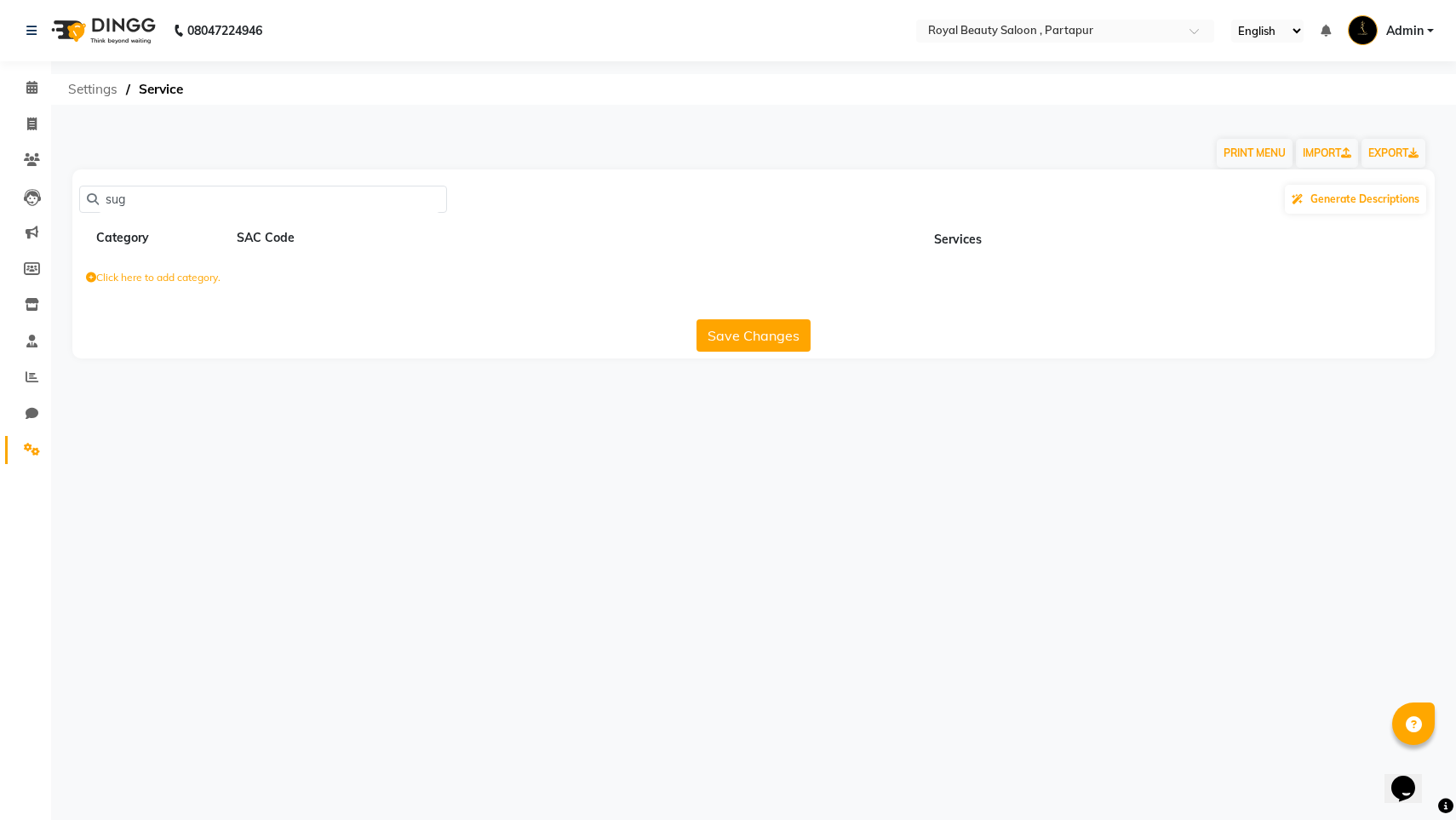 click on "Settings" 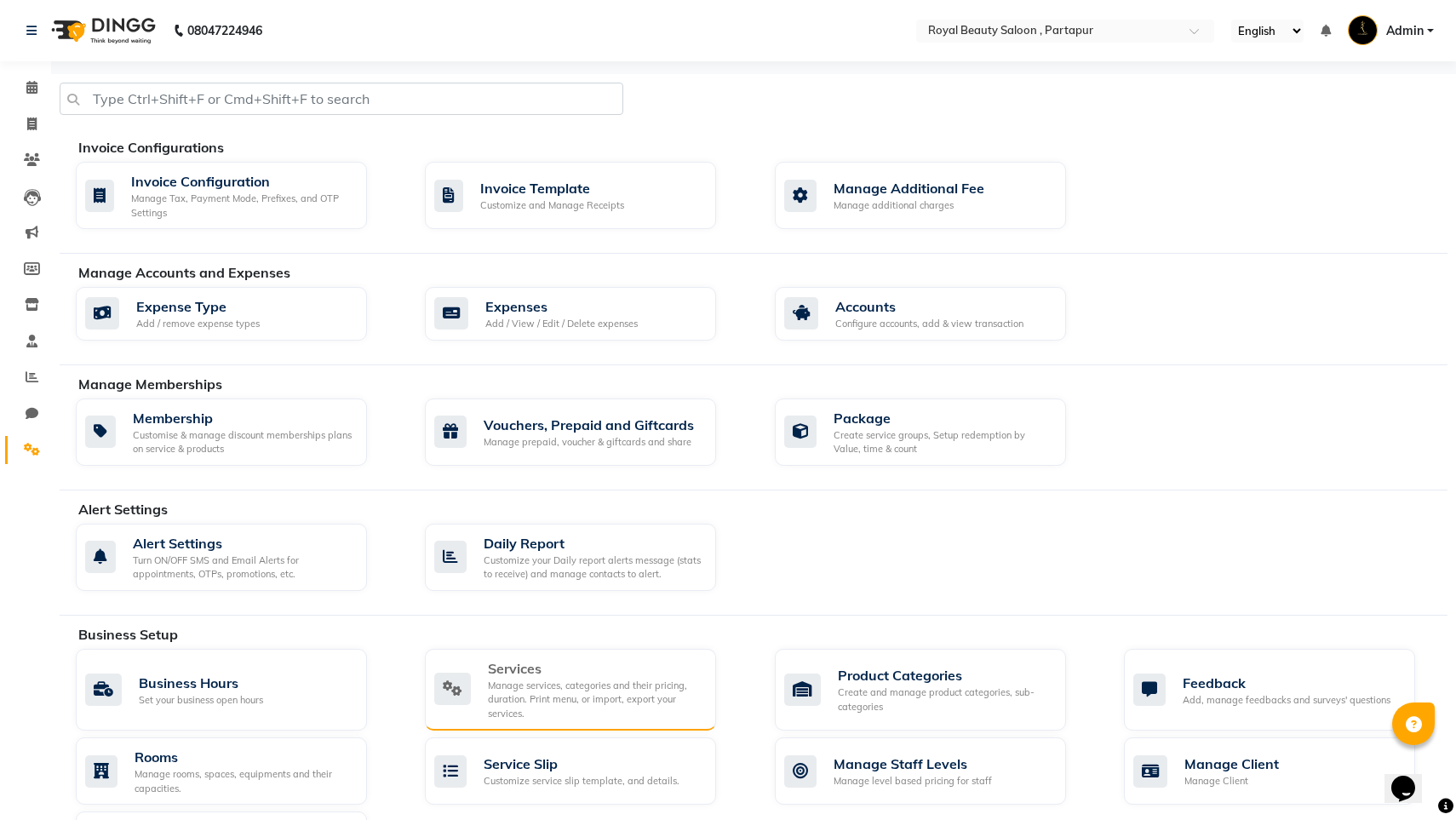 click on "Manage services, categories and their pricing, duration. Print menu, or import, export your services." 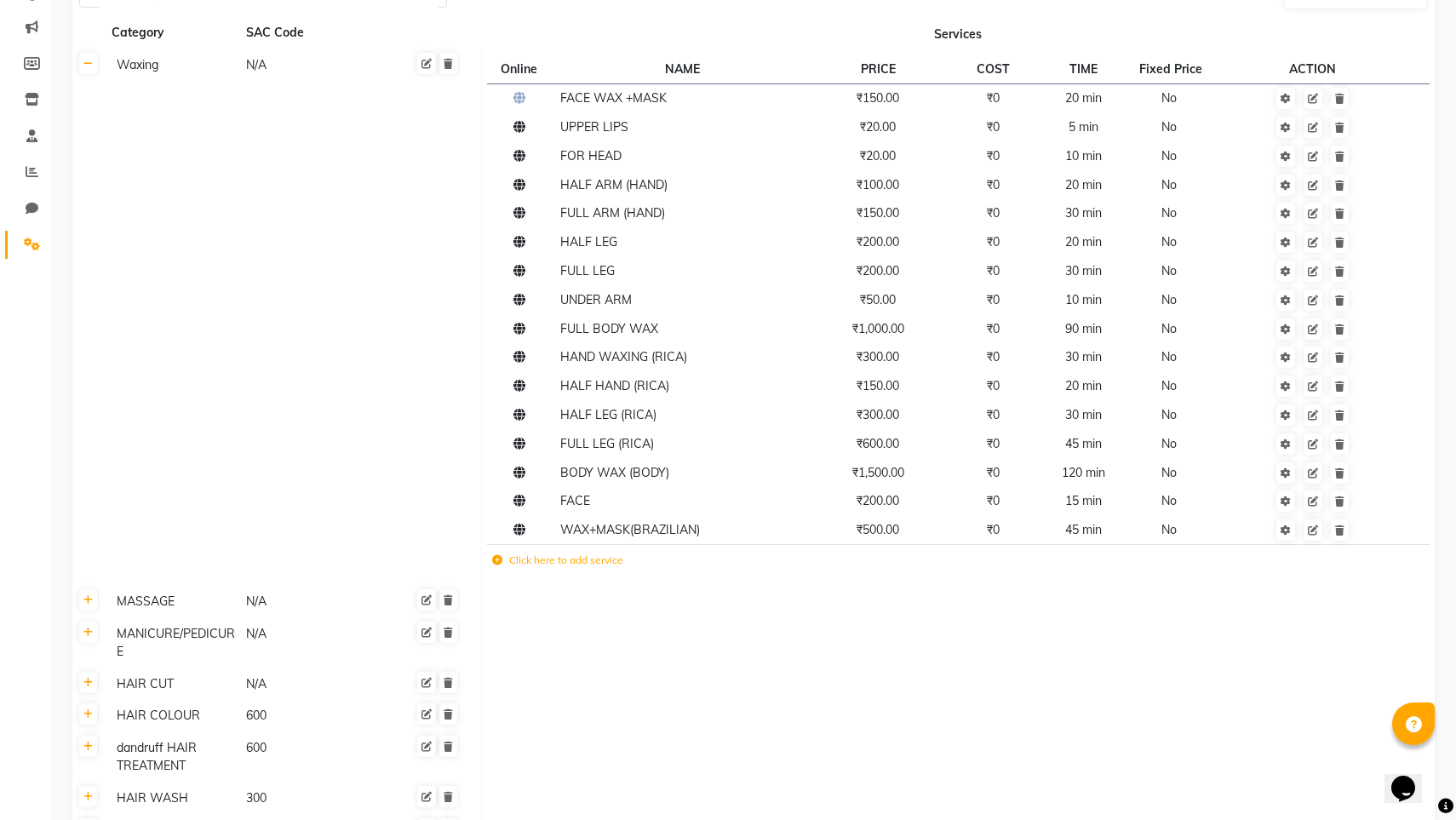 scroll, scrollTop: 205, scrollLeft: 0, axis: vertical 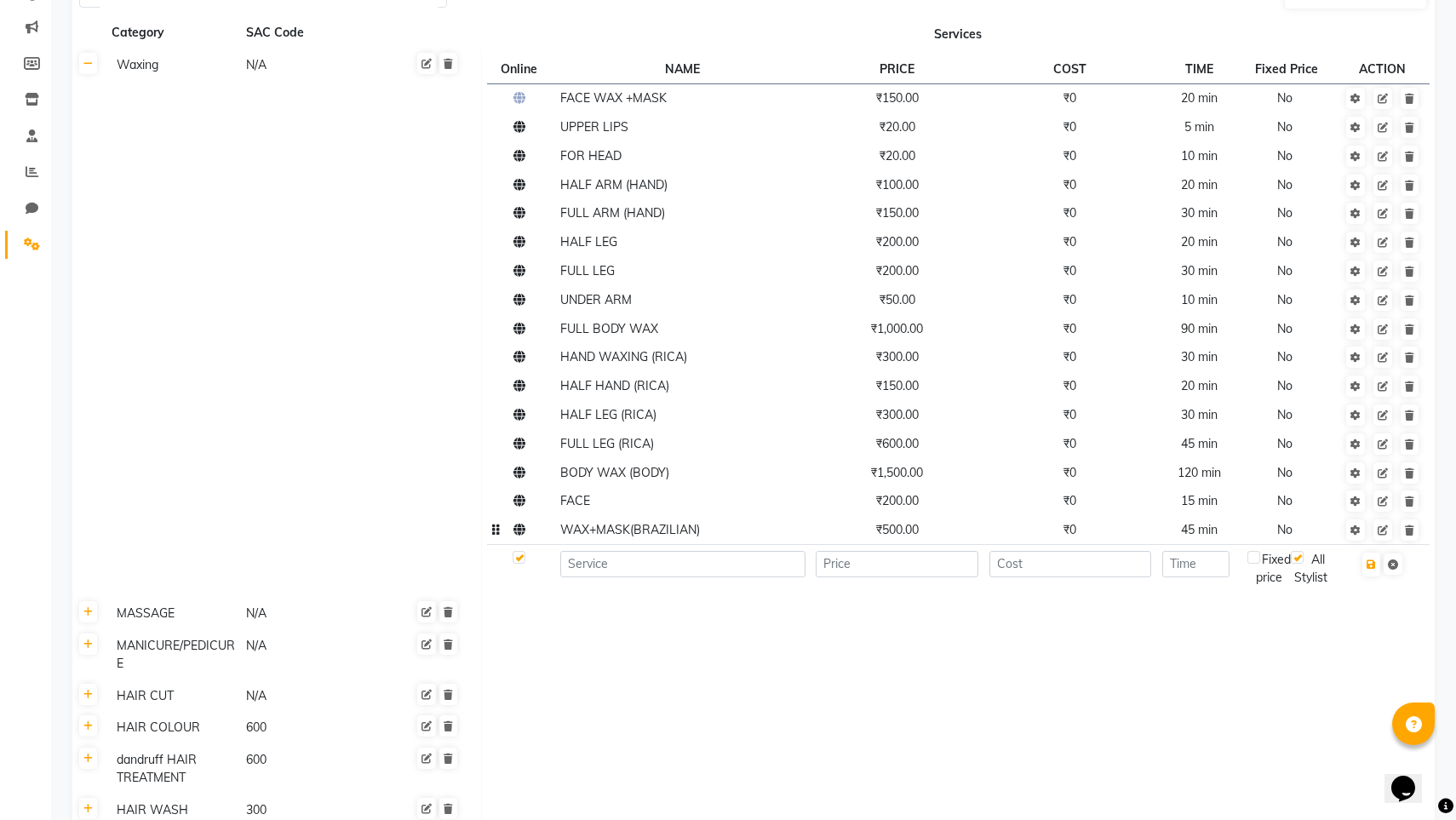 click on "WAX+MASK(BRAZILIAN)" 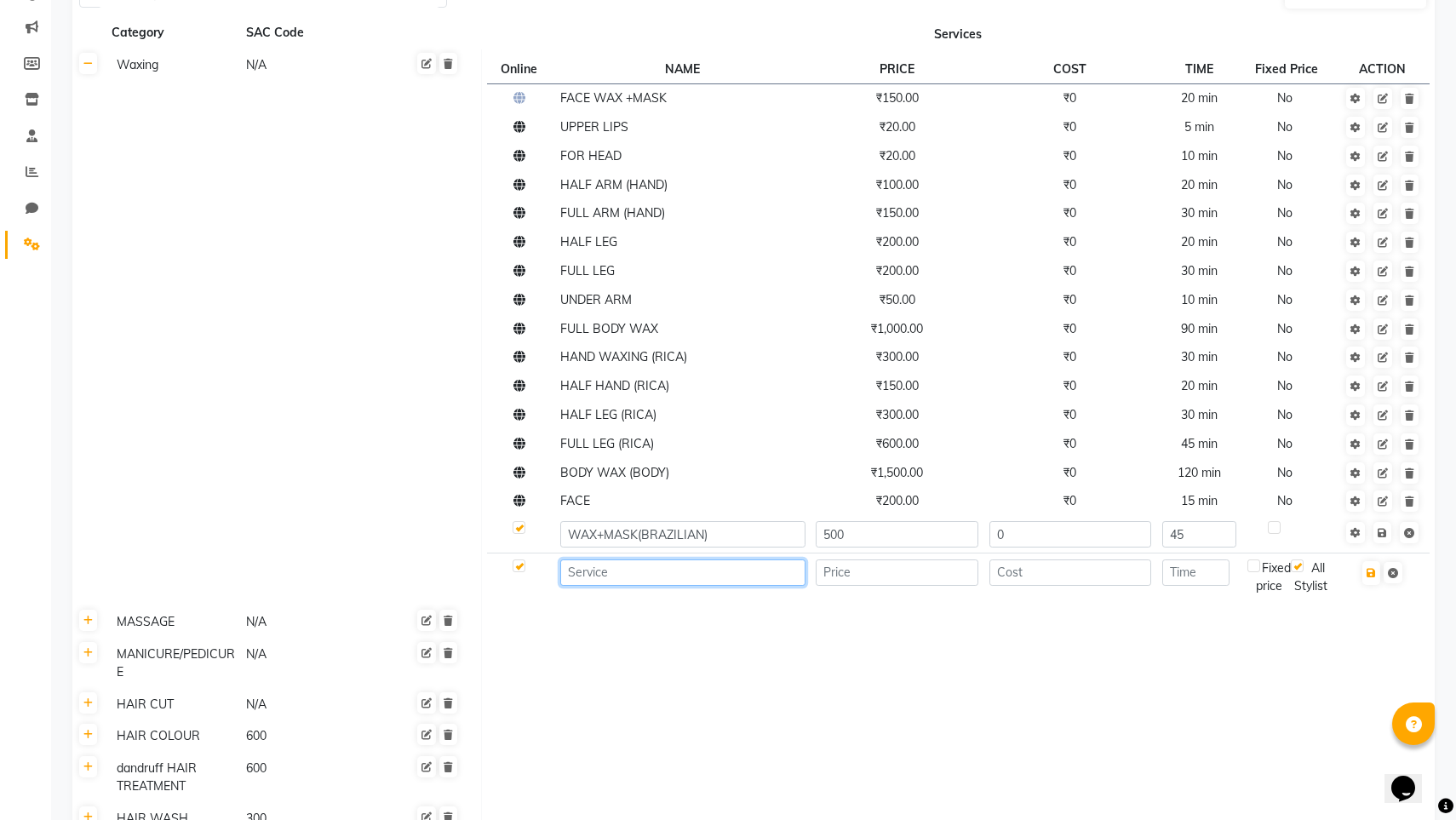 click 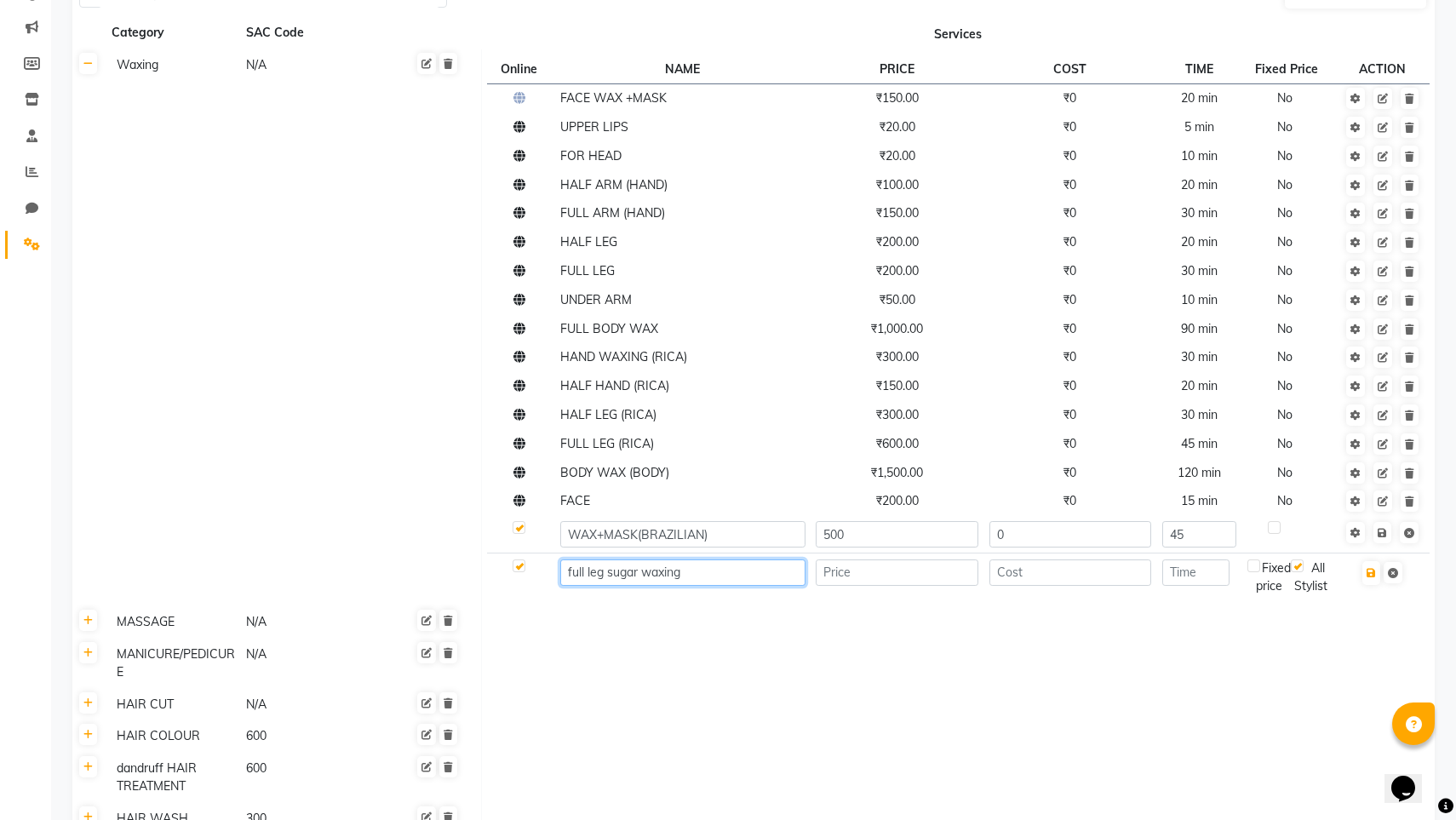 type on "full leg sugar waxing" 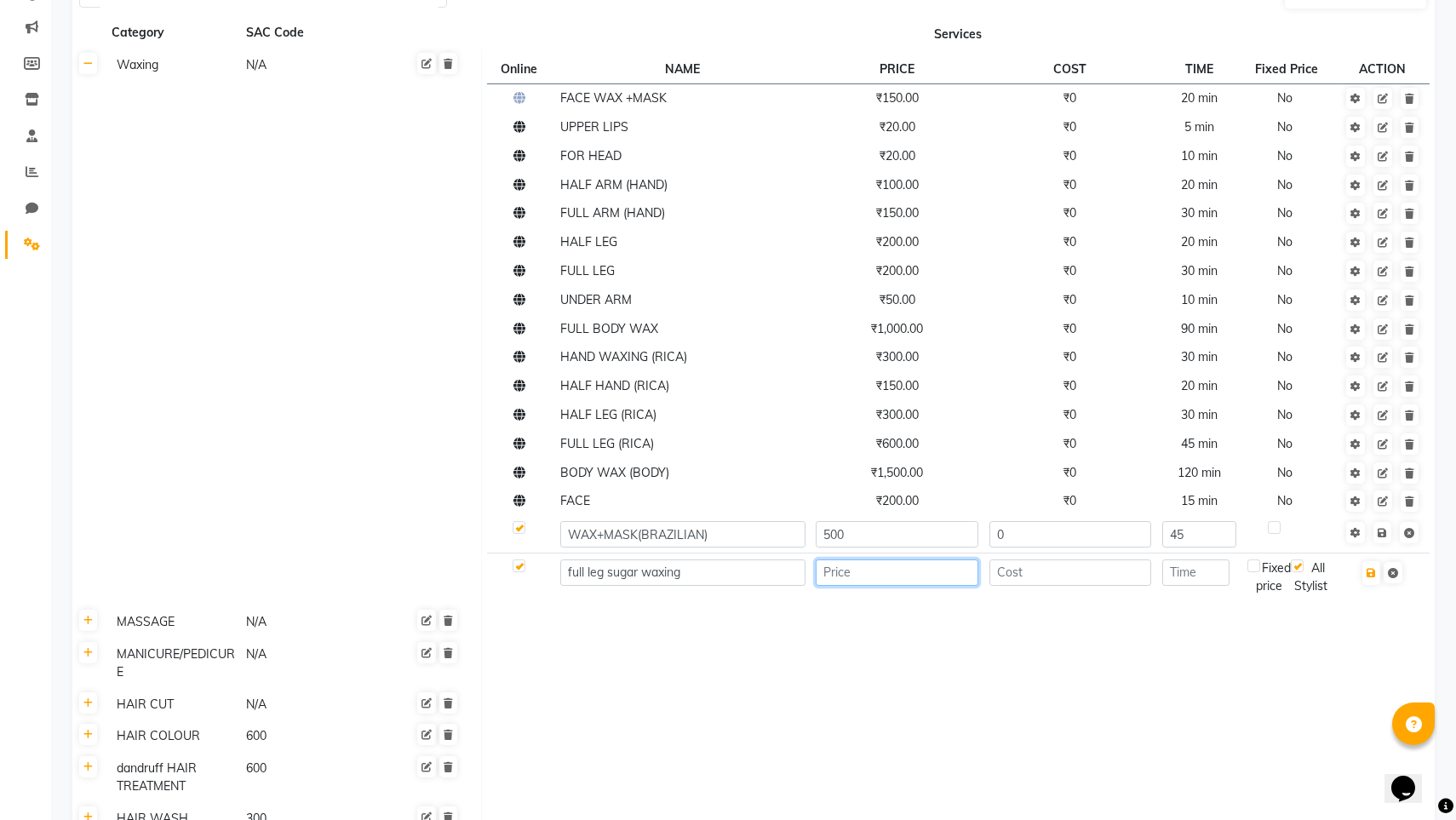 click 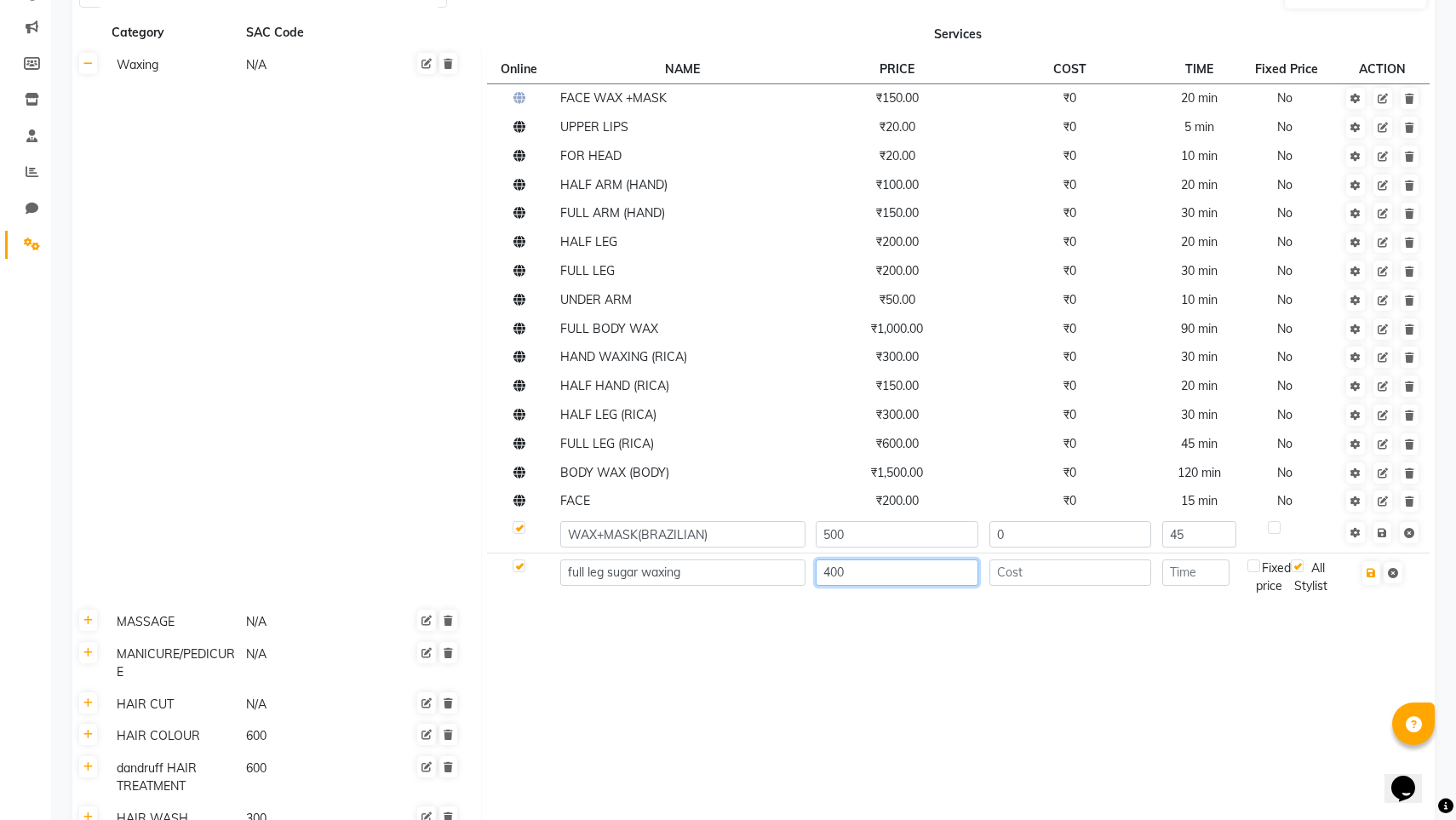 type on "400" 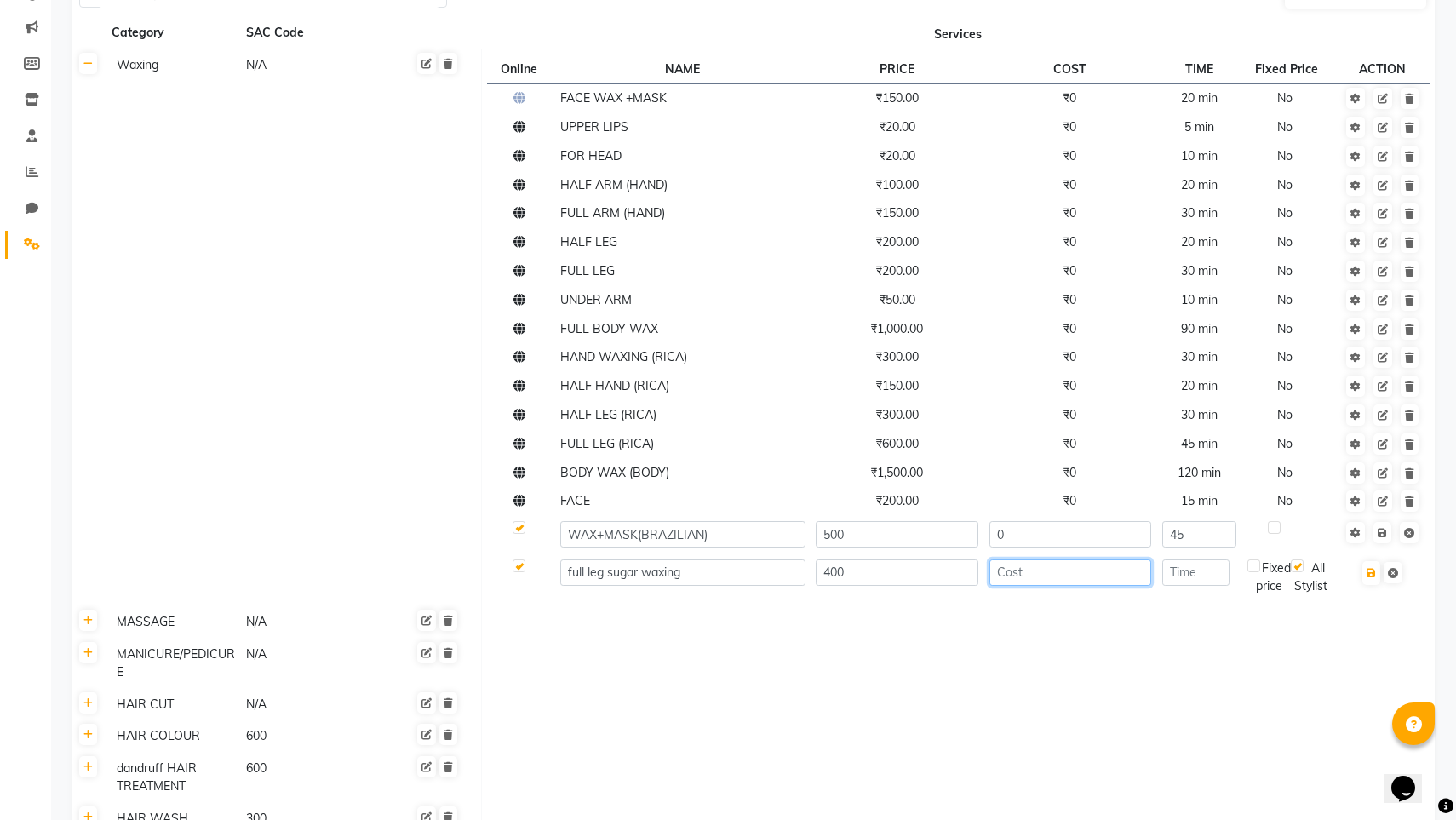 click 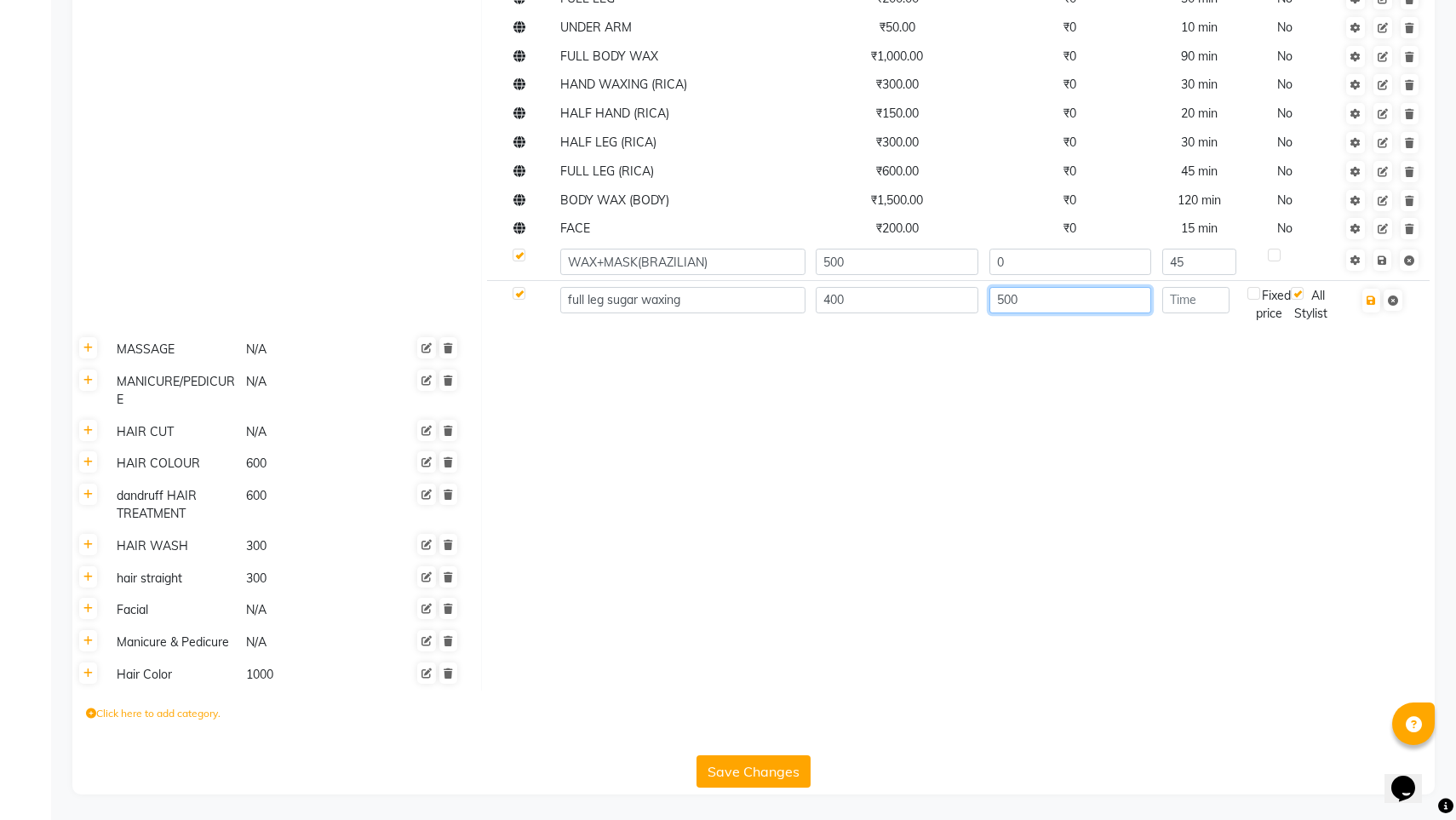 type on "500" 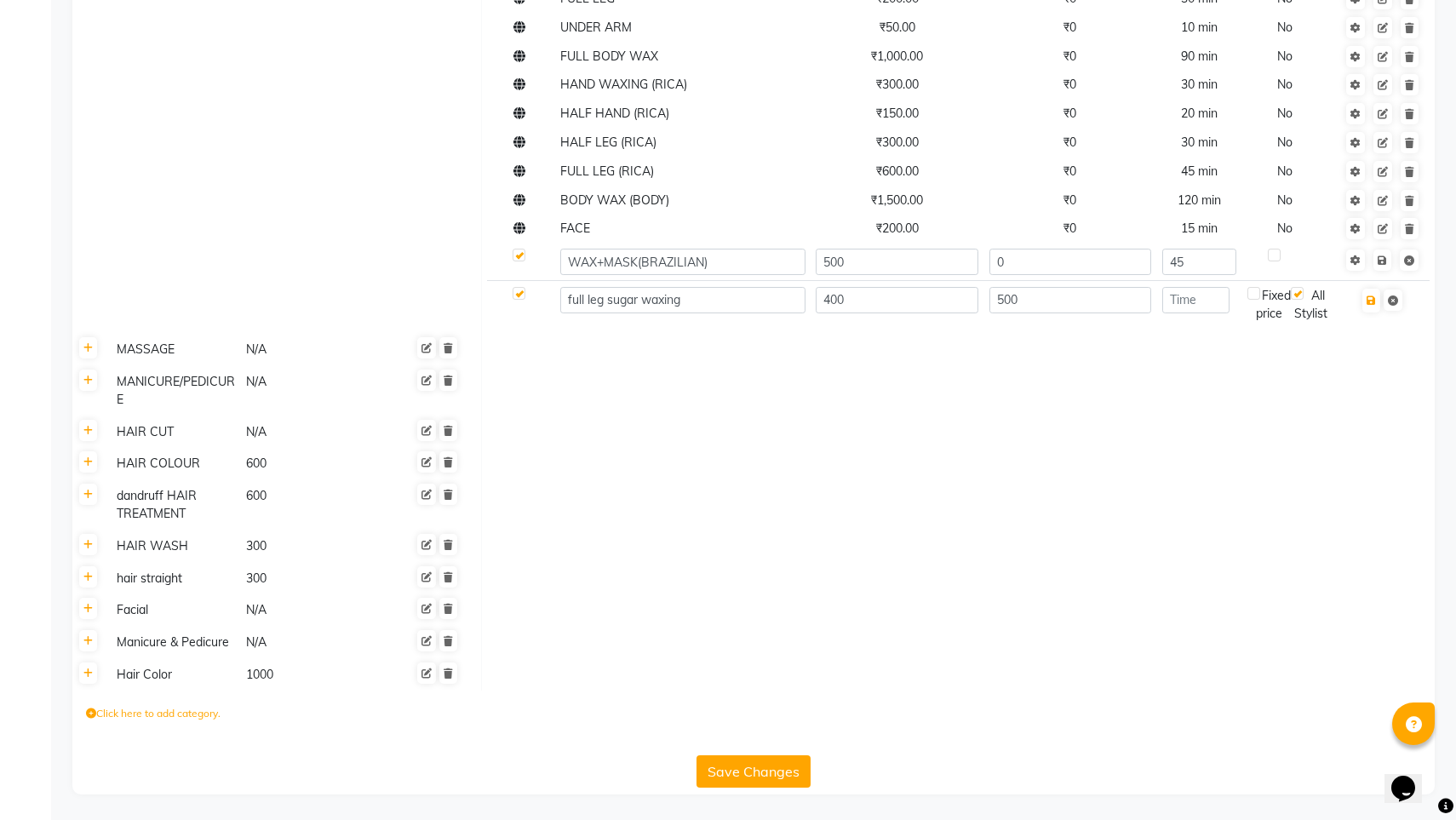 click on "Save Changes" 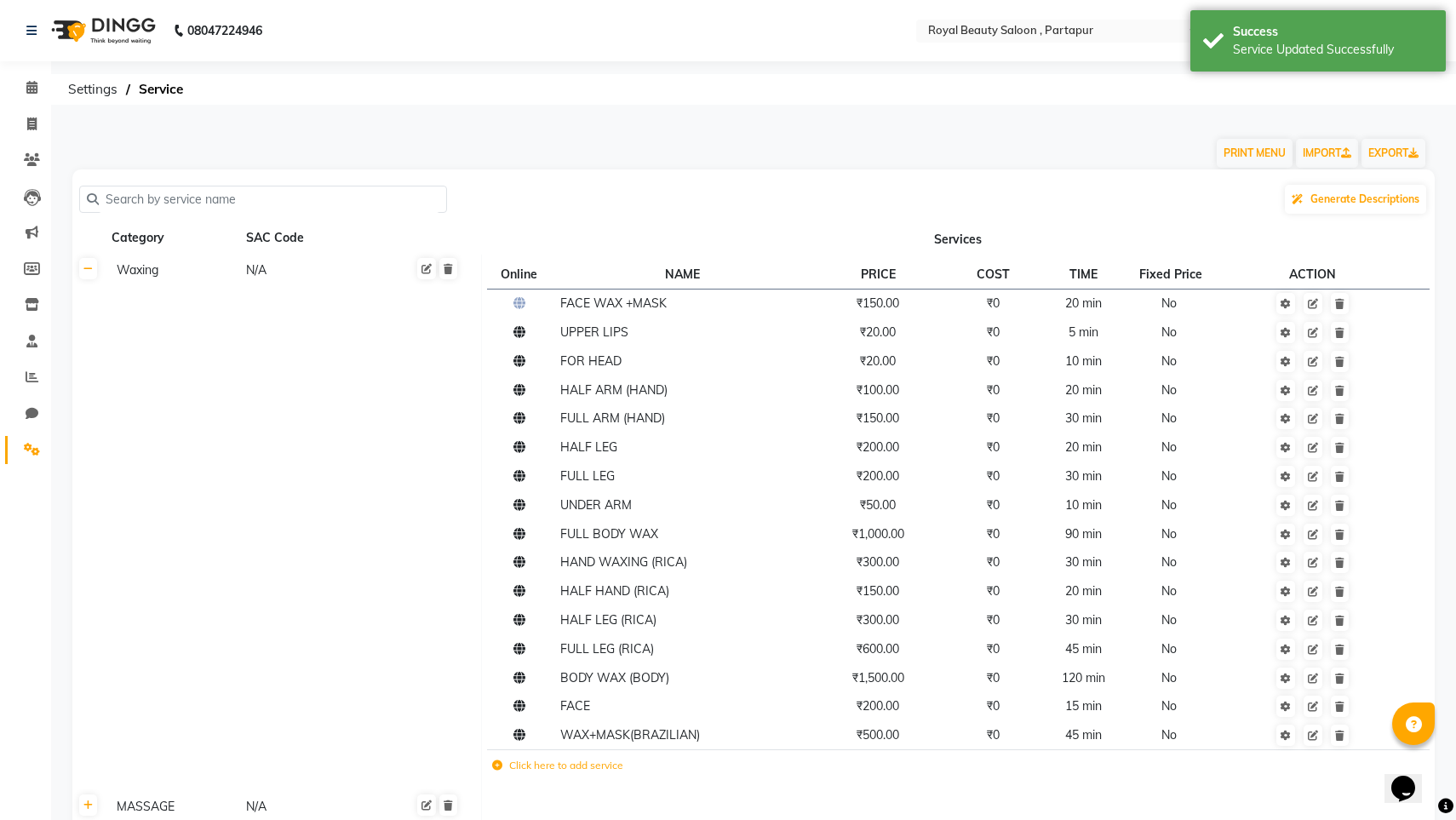 scroll, scrollTop: 0, scrollLeft: 0, axis: both 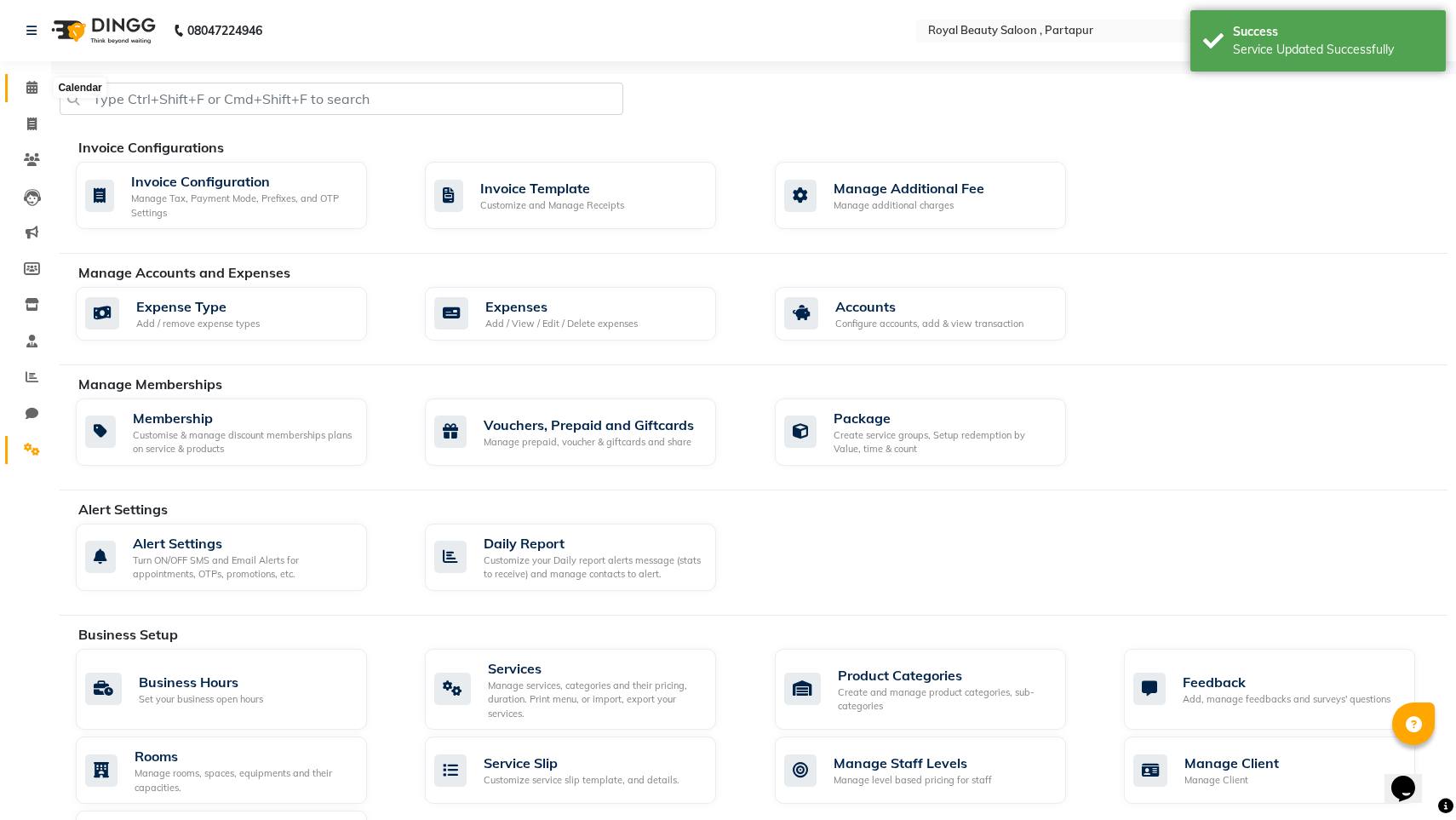 click 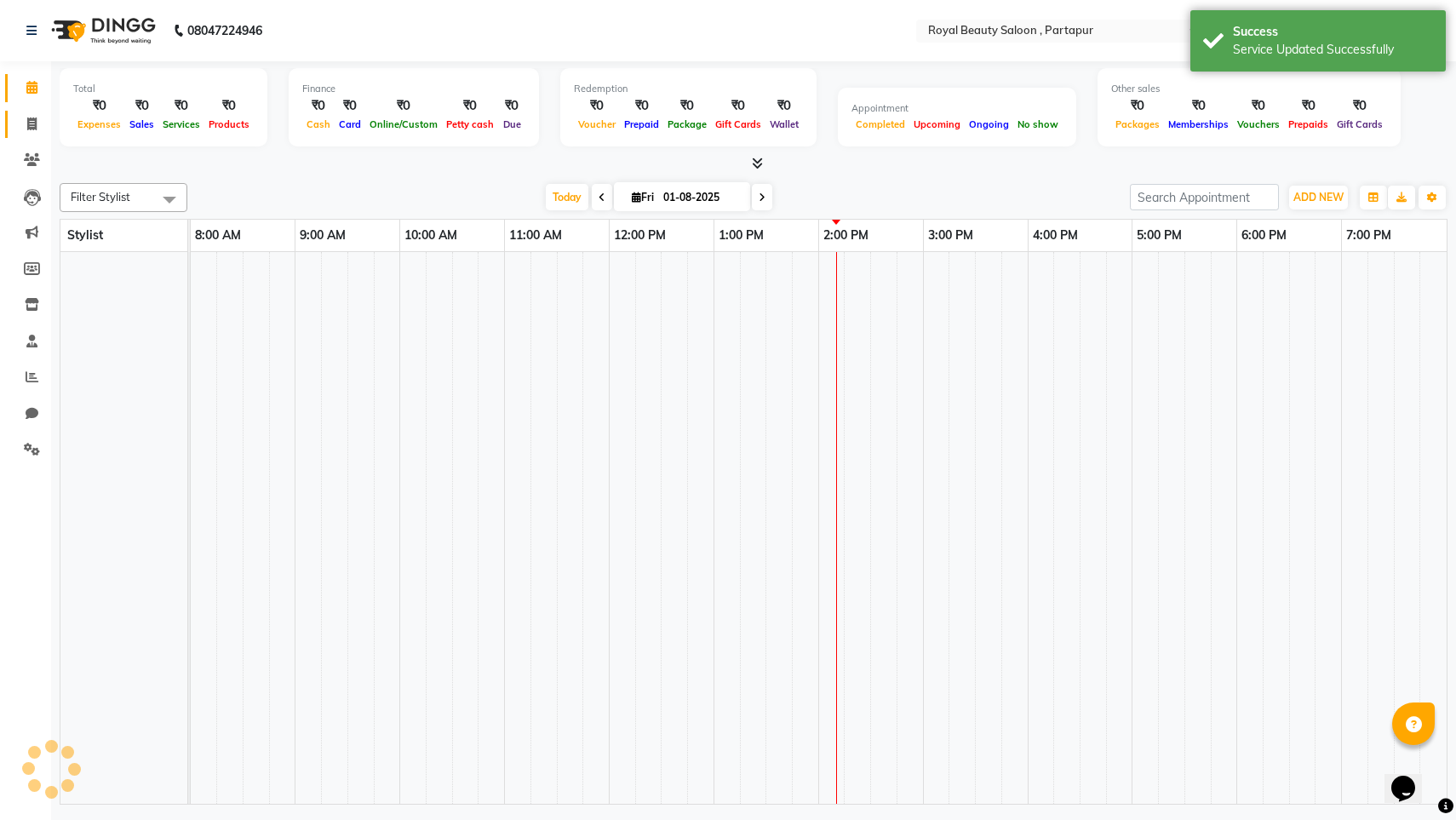 scroll, scrollTop: 0, scrollLeft: 0, axis: both 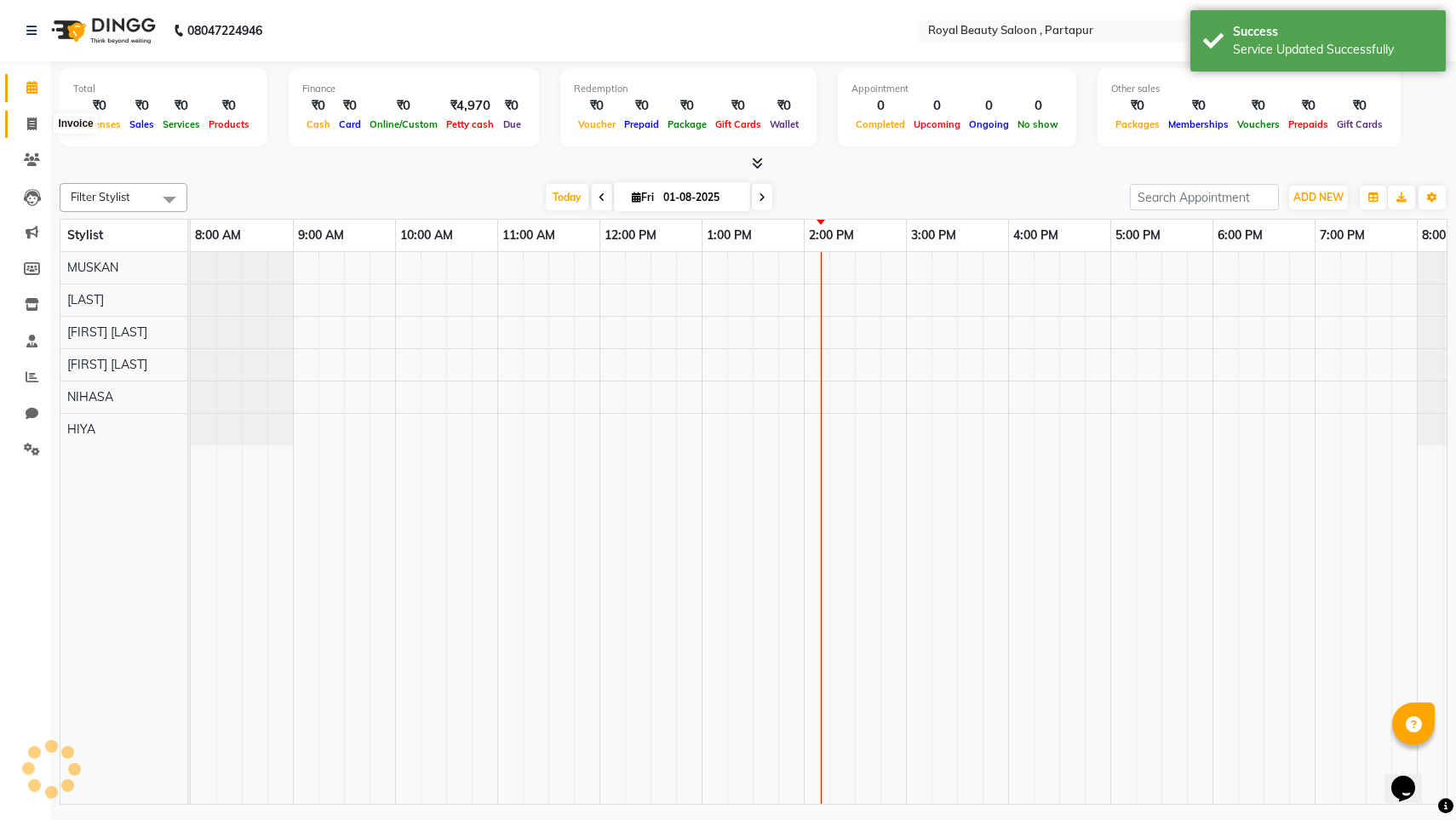 click 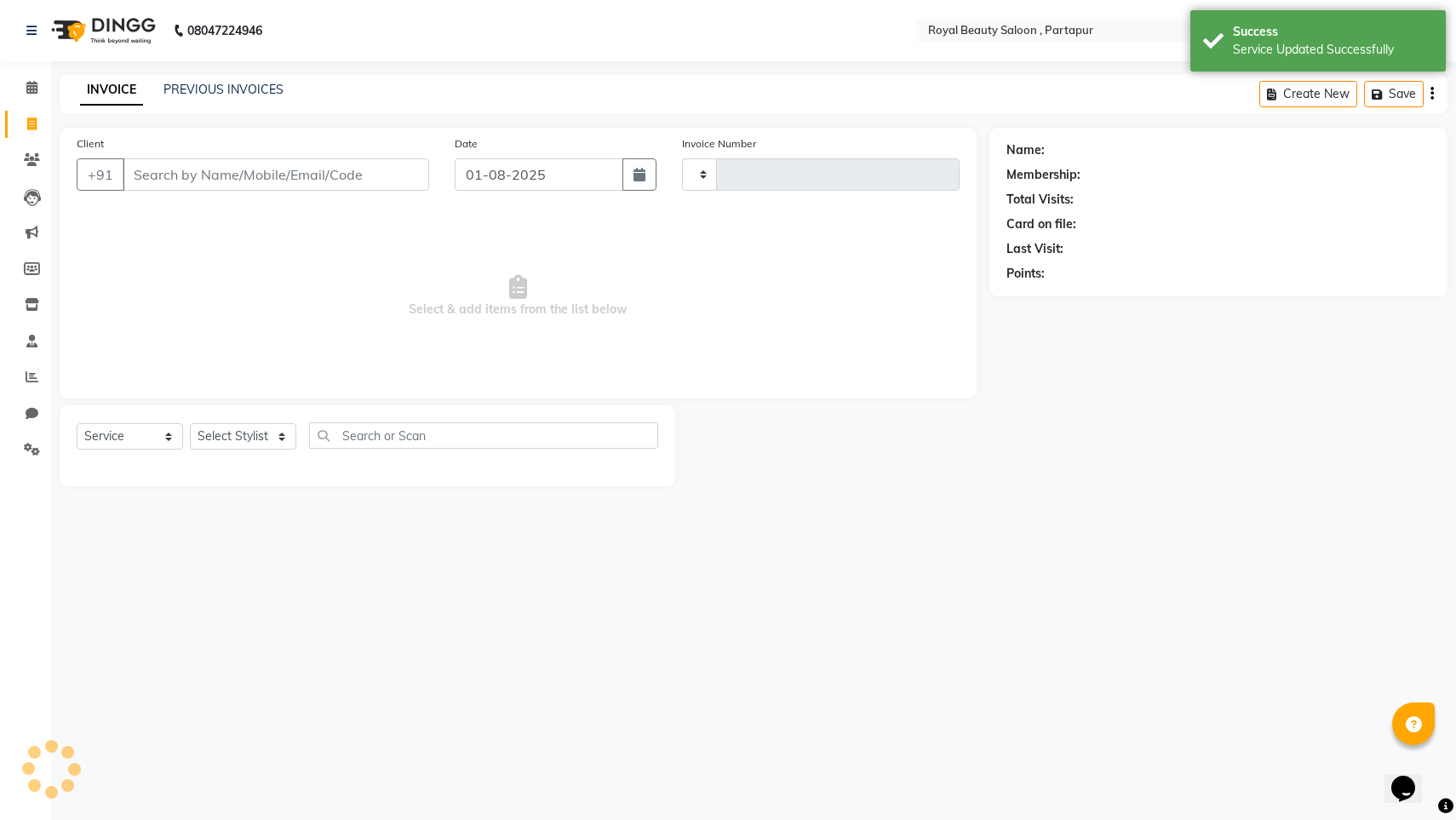 type on "0007" 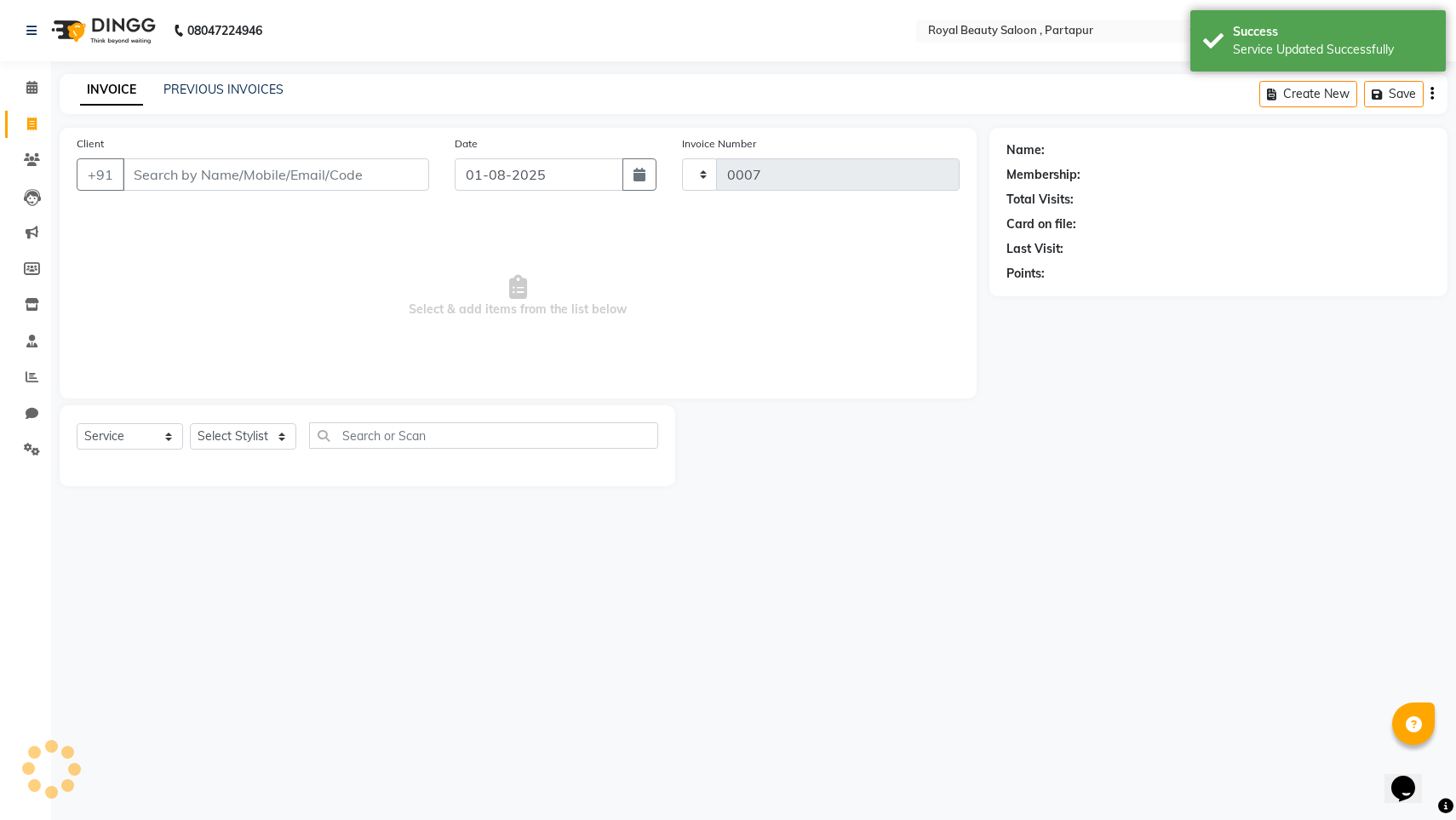 select on "7651" 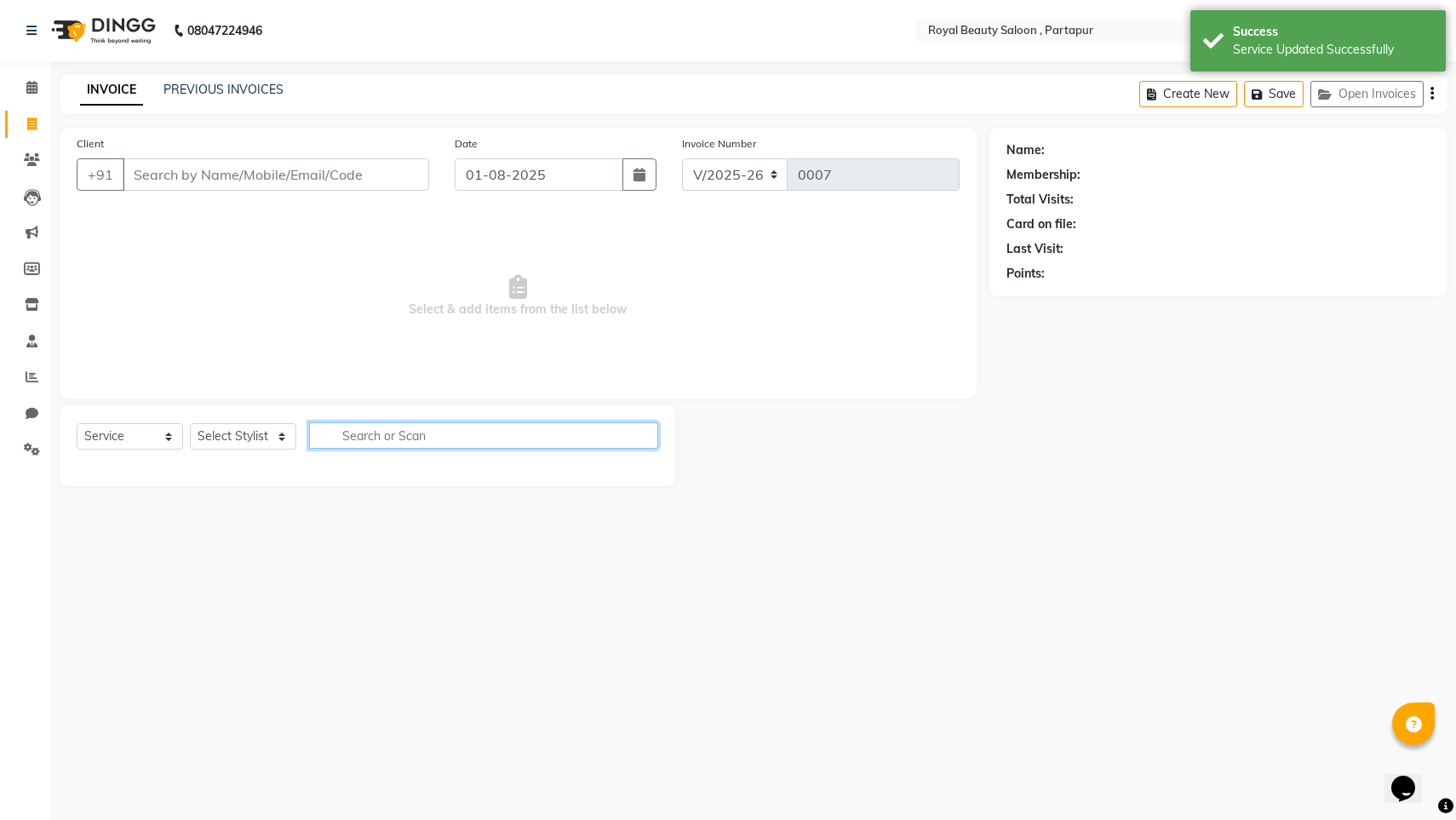 click 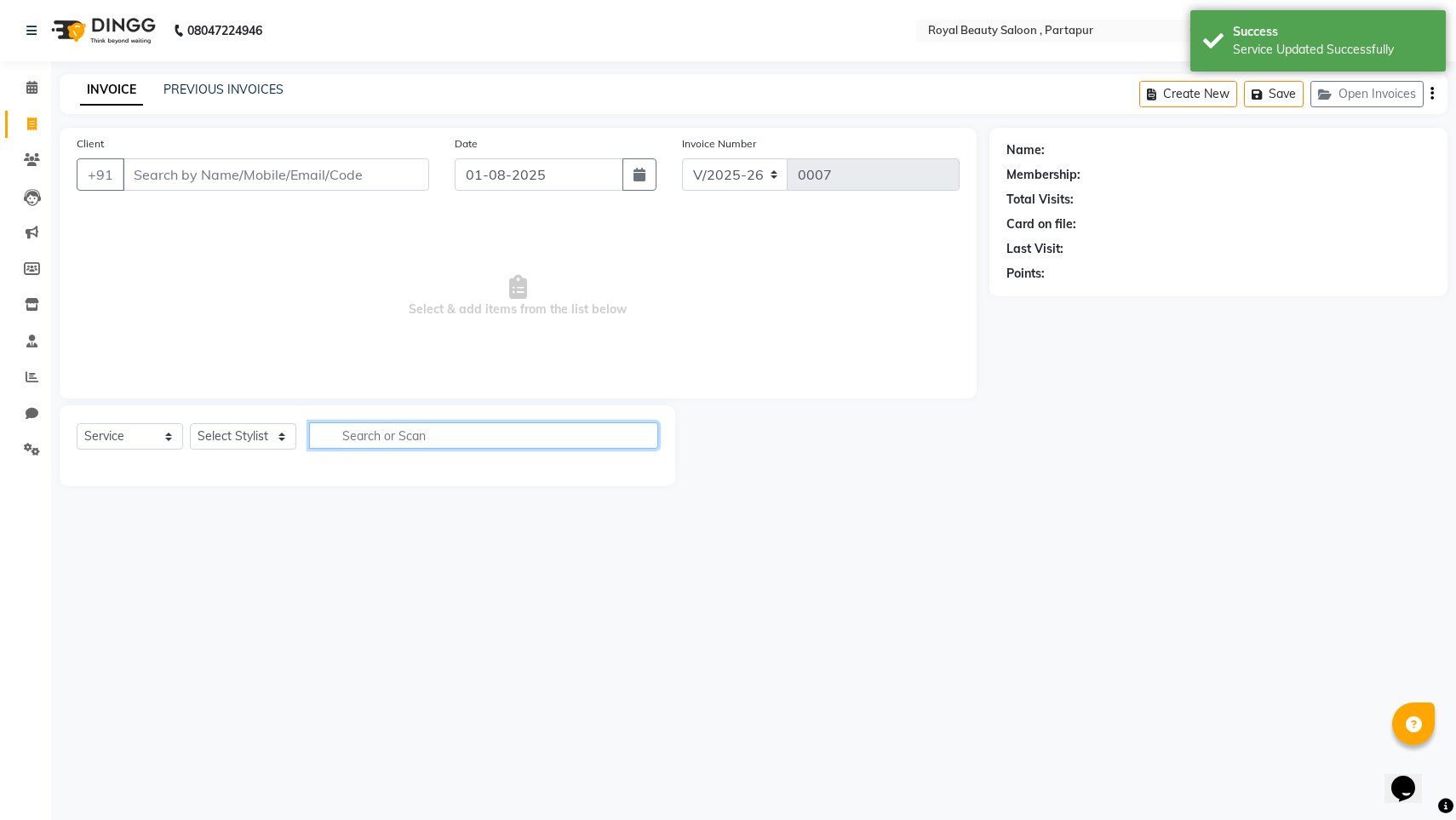 click 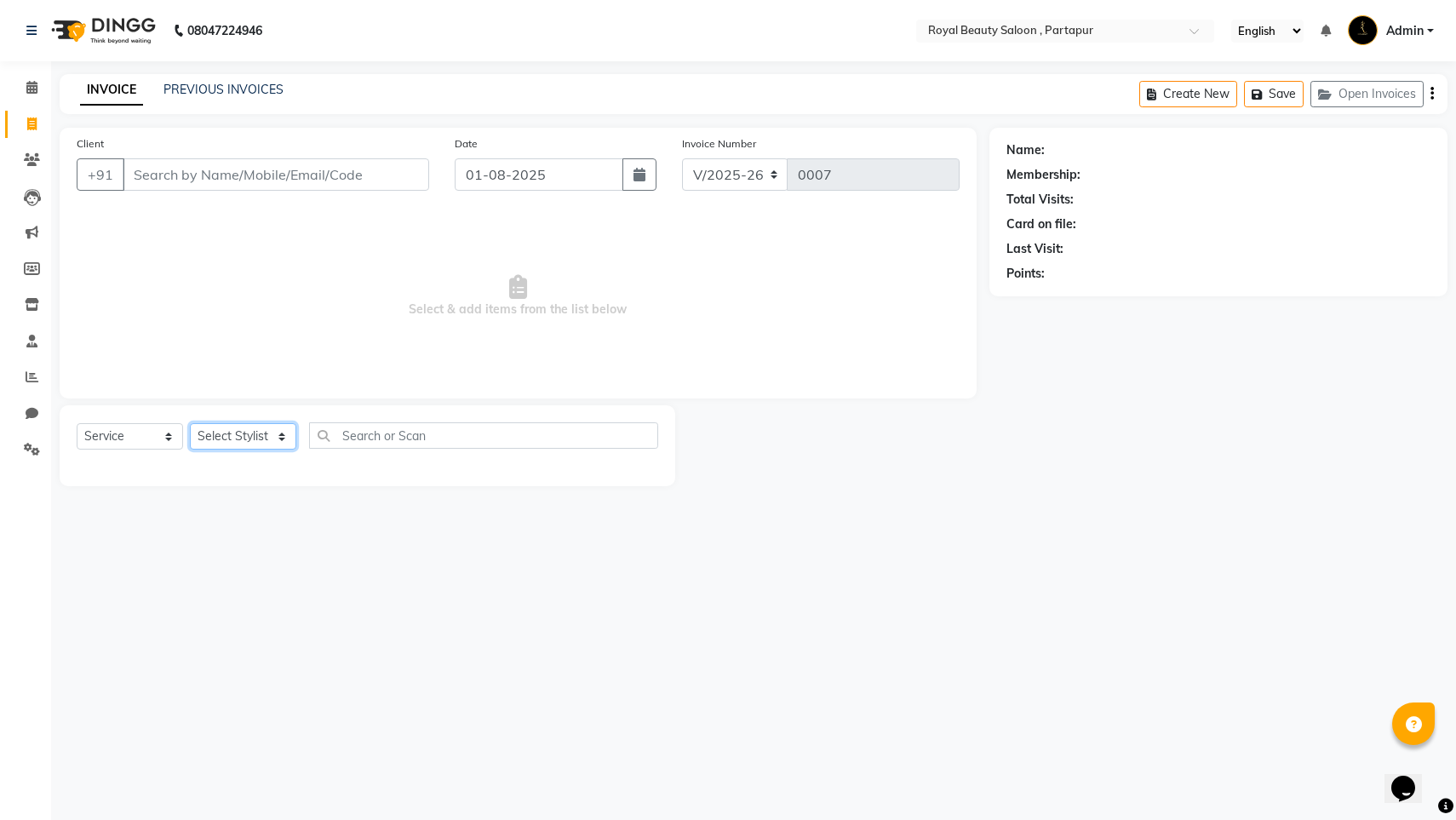 select on "[NUMBER]" 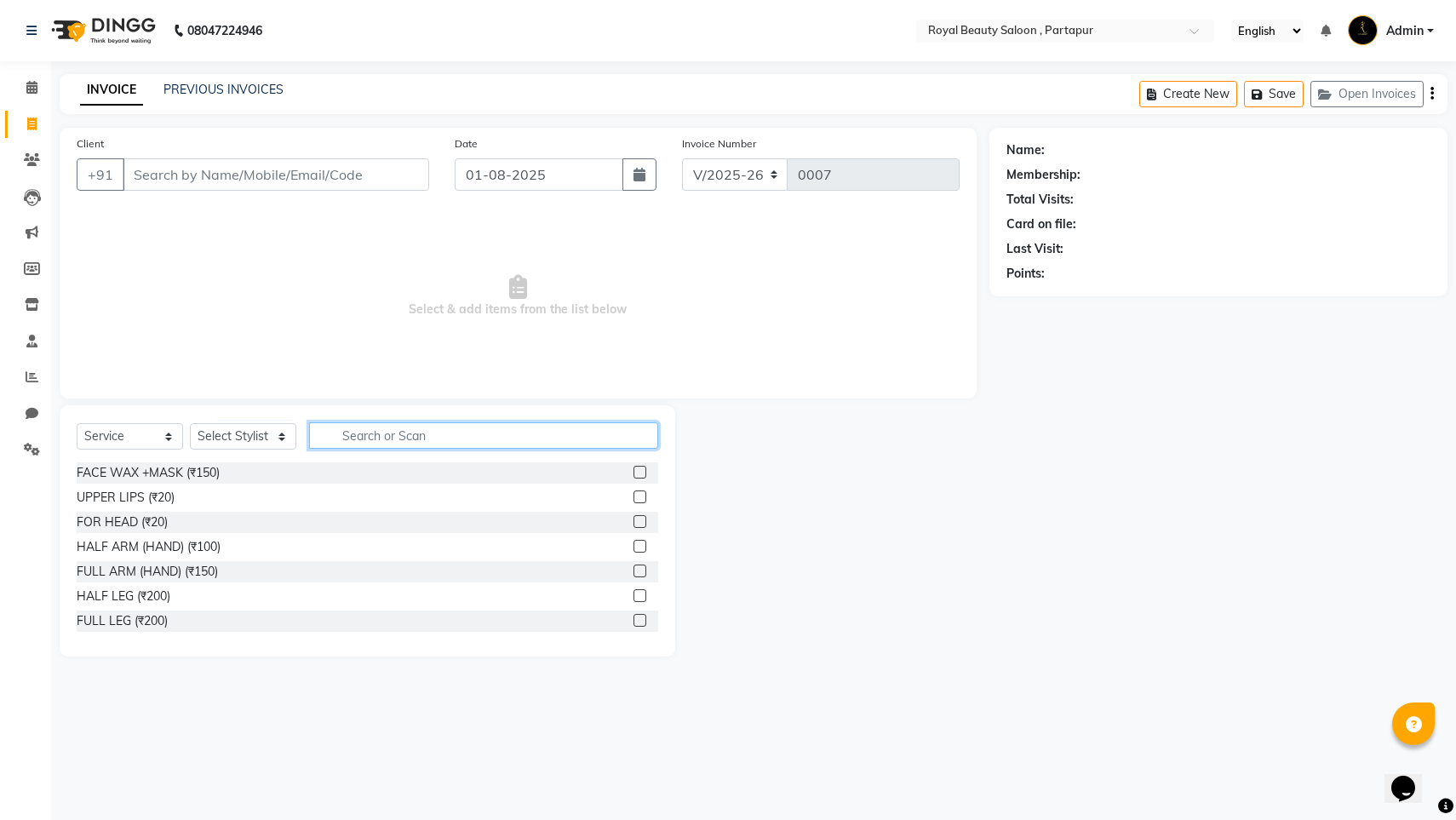click 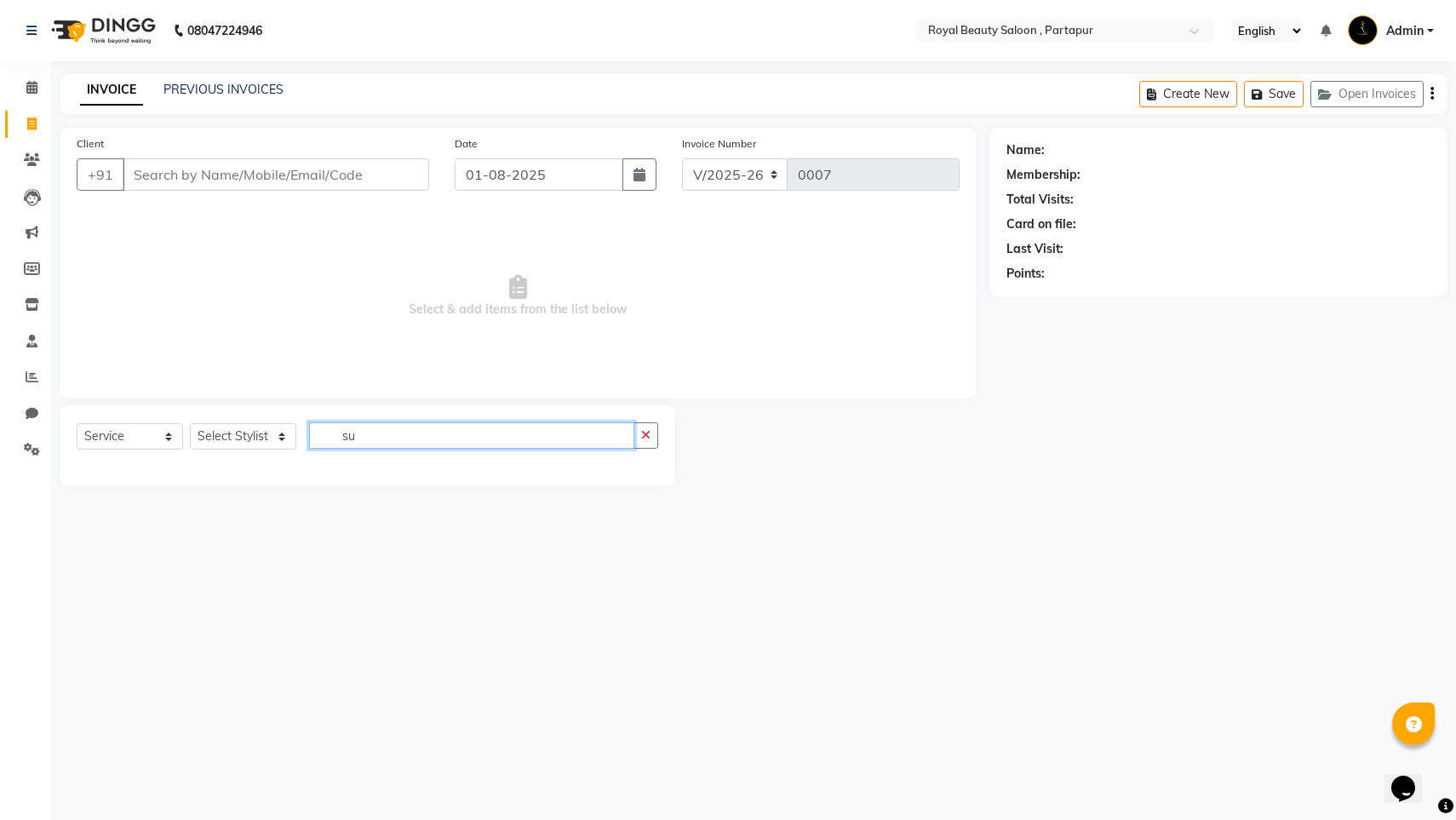 type on "s" 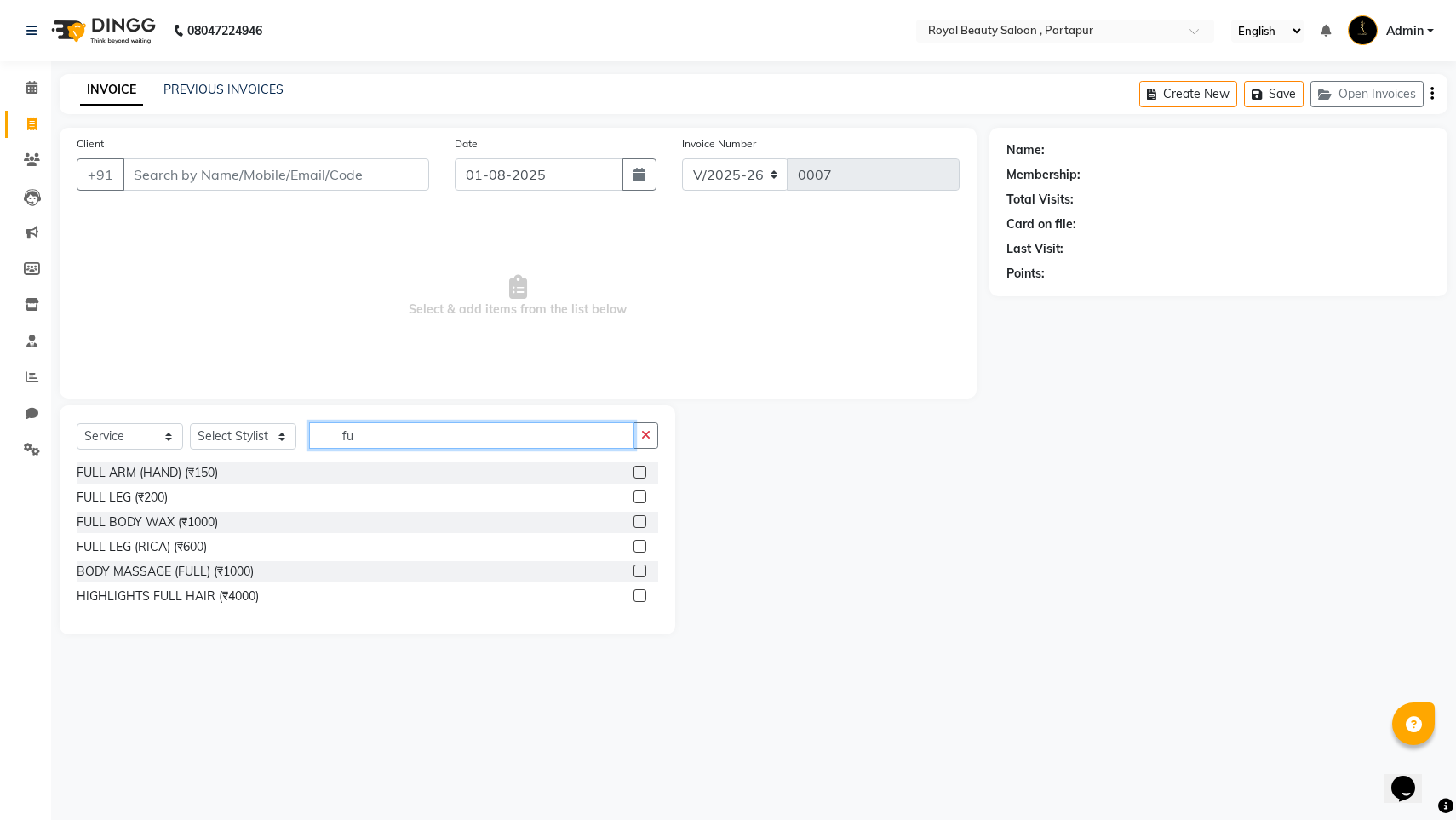 type on "fu" 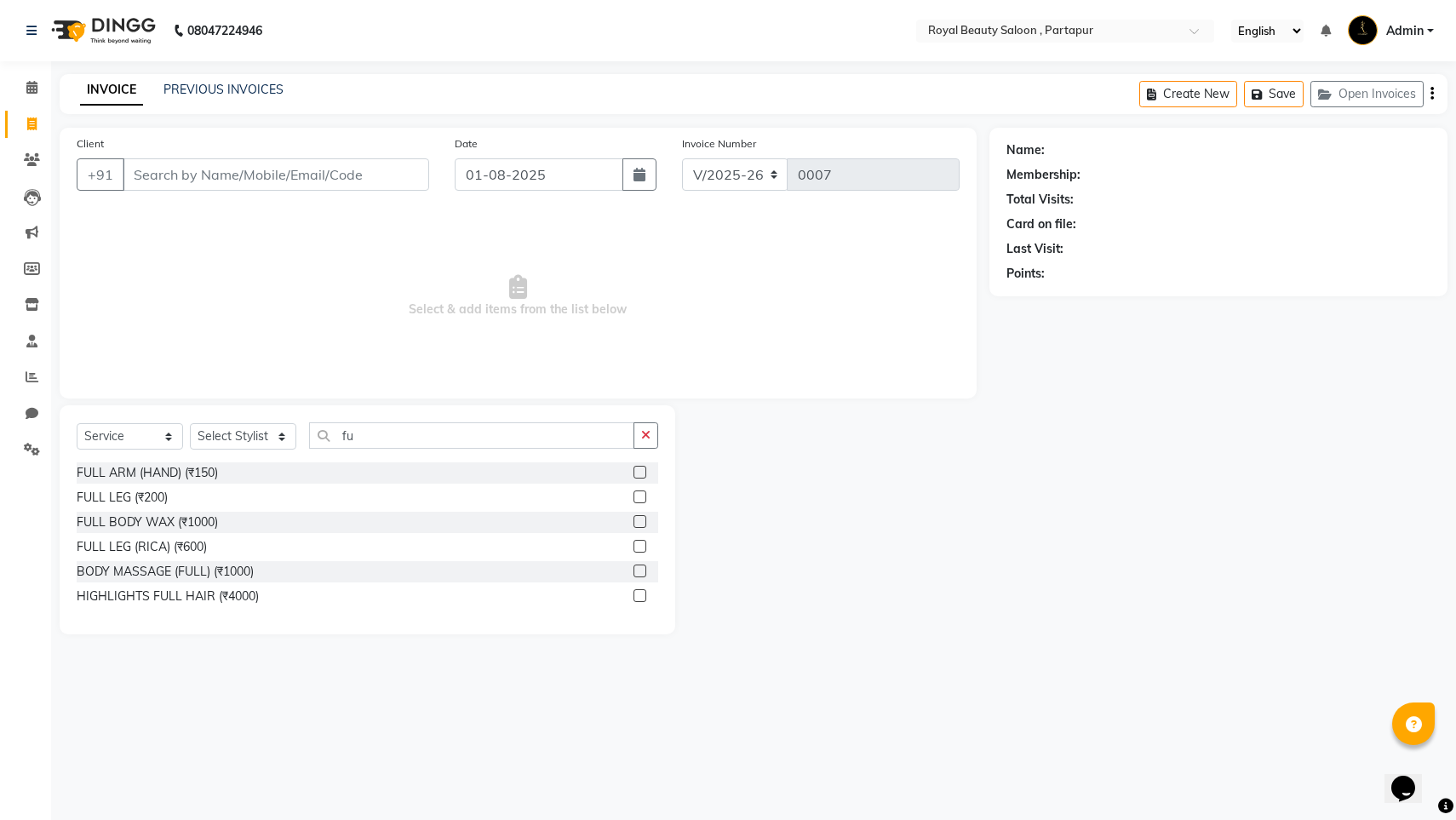 click on "08047224946 Select Location × Royal Beauty Saloon , Partapur English ENGLISH Español العربية मराठी हिंदी ગુજરાતી தமிழ் 中文 Notifications nothing to show Admin Manage Profile Change Password Sign out Version:3.15.9 ☀ ROYAL BEAUTY SALOON , PARTAPUR Calendar Invoice Clients Leads Marketing Members Inventory Staff Reports Chat Settings Completed InProgress Upcoming Dropped Tentative Check-In Confirm Bookings Generate Report Segments Page Builder INVOICE PREVIOUS INVOICES Create New Save Open Invoices Client +91 Date [DATE] Invoice Number V/2025 V/2025-26 0007 Select & add items from the list below Select Service Product Membership Package Voucher Prepaid Gift Card Select Stylist AANCHAL BHATIYA AANCHAL KATARA HIYA MUSKAN NIHASA RAMILA JI fu FULL ARM (HAND) (₹150) FULL LEG (₹200) FULL BODY WAX (₹1000) FULL LEG (RICA) (₹600) BODY MASSAGE (FULL) (₹1000) HIGHLIGHTS FULL HAIR (₹4000) Name: Membership:" at bounding box center (728, 410) 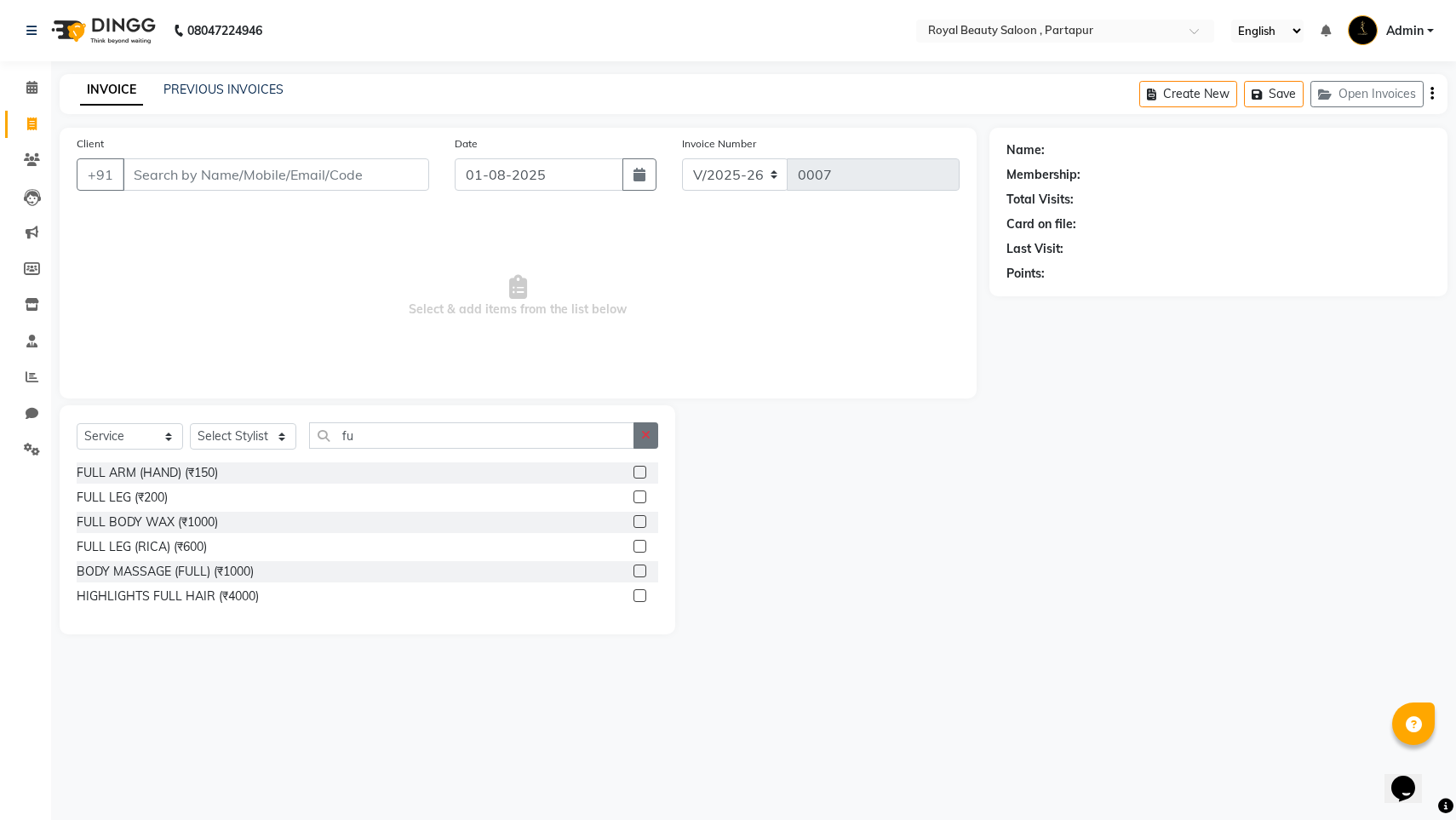 click 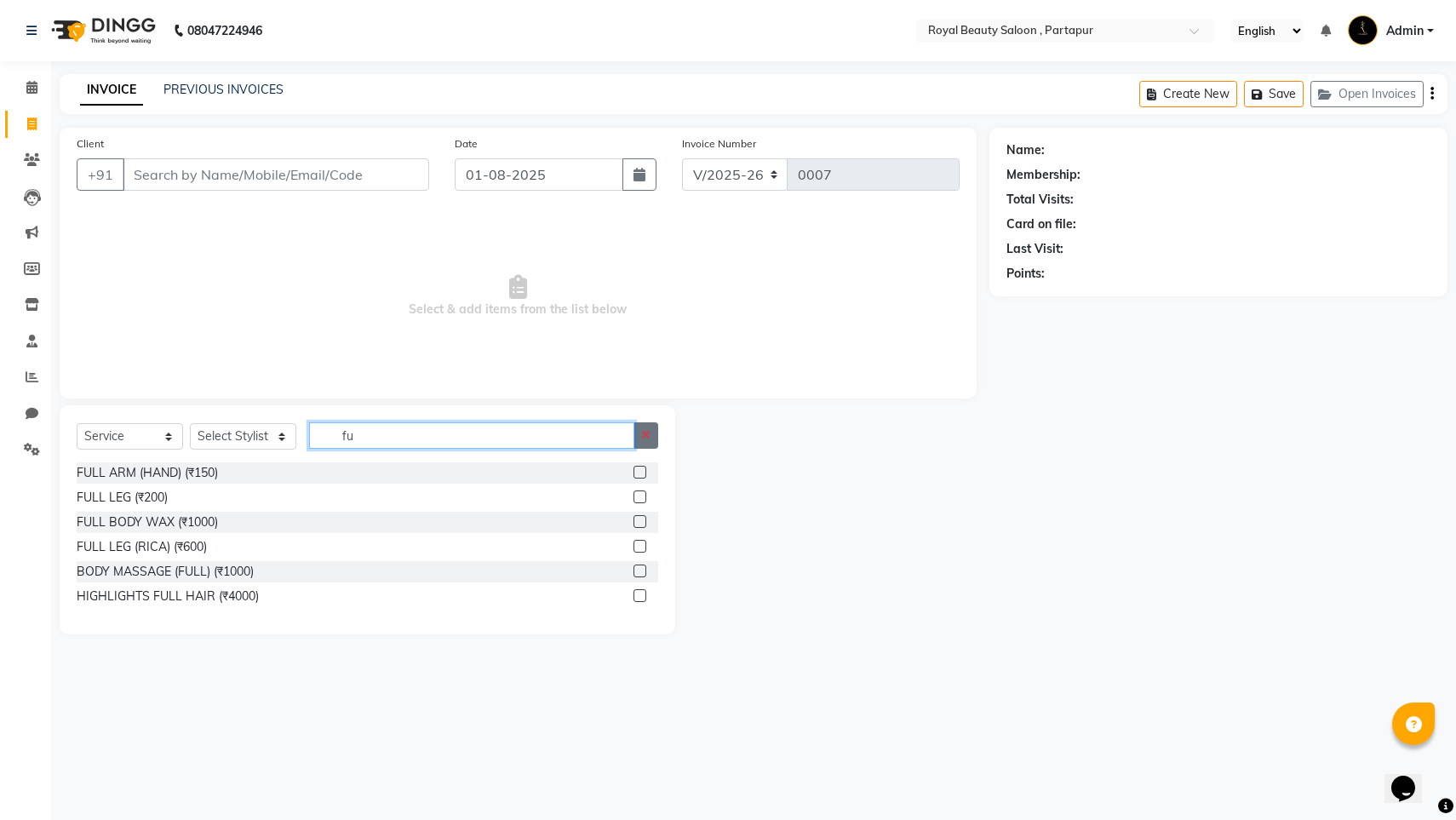 type 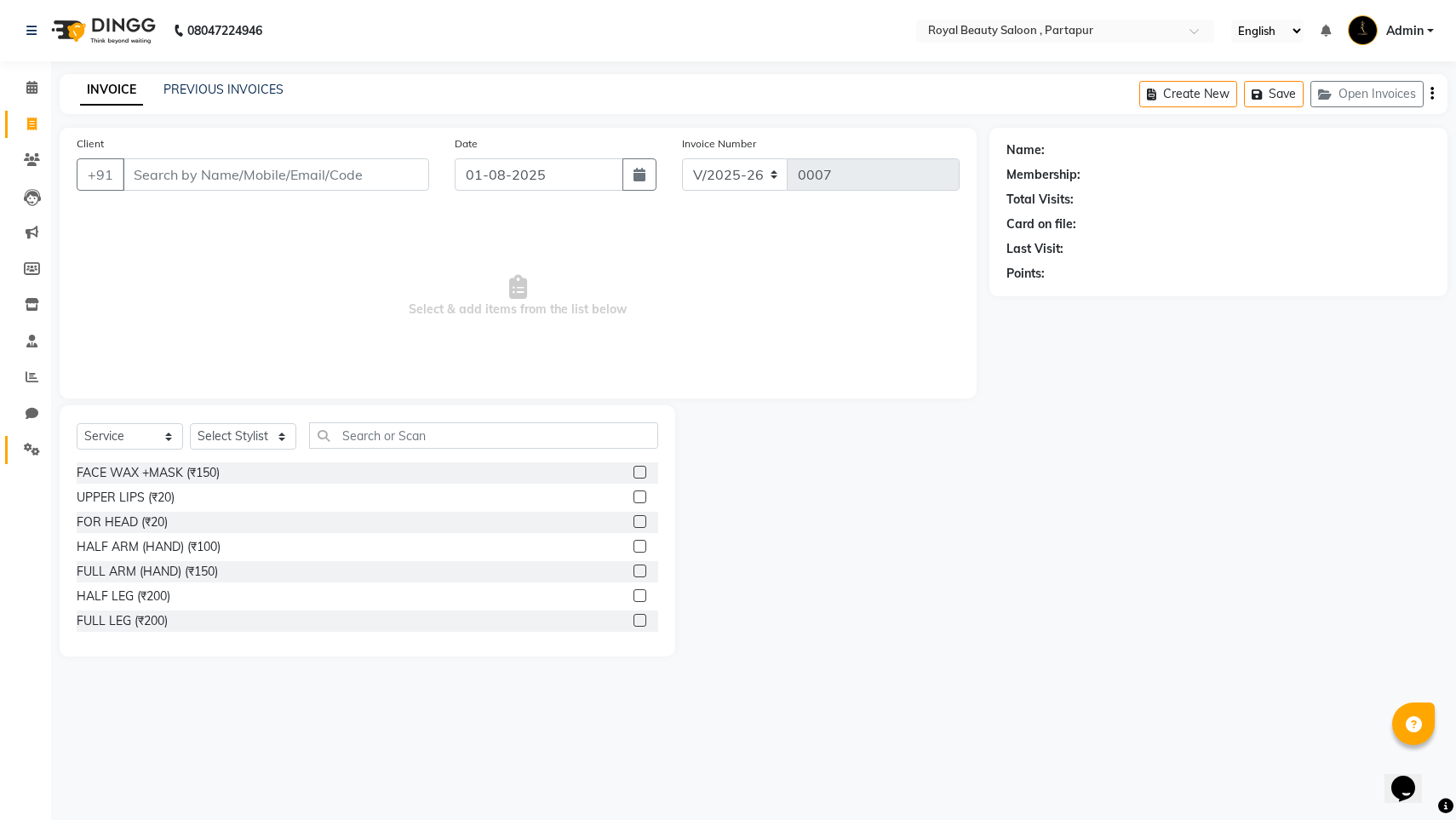 click on "Settings" 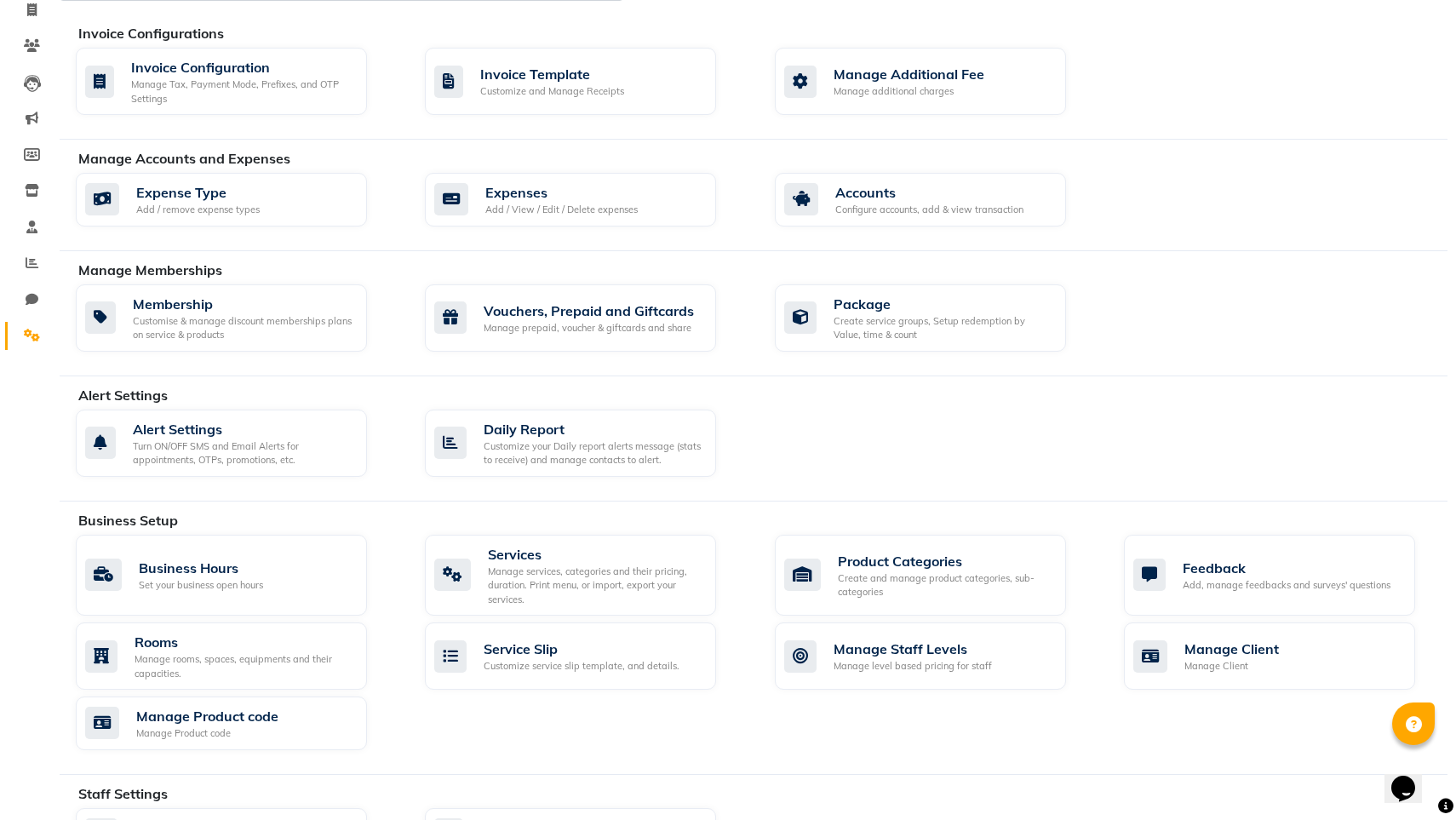 scroll, scrollTop: 115, scrollLeft: 0, axis: vertical 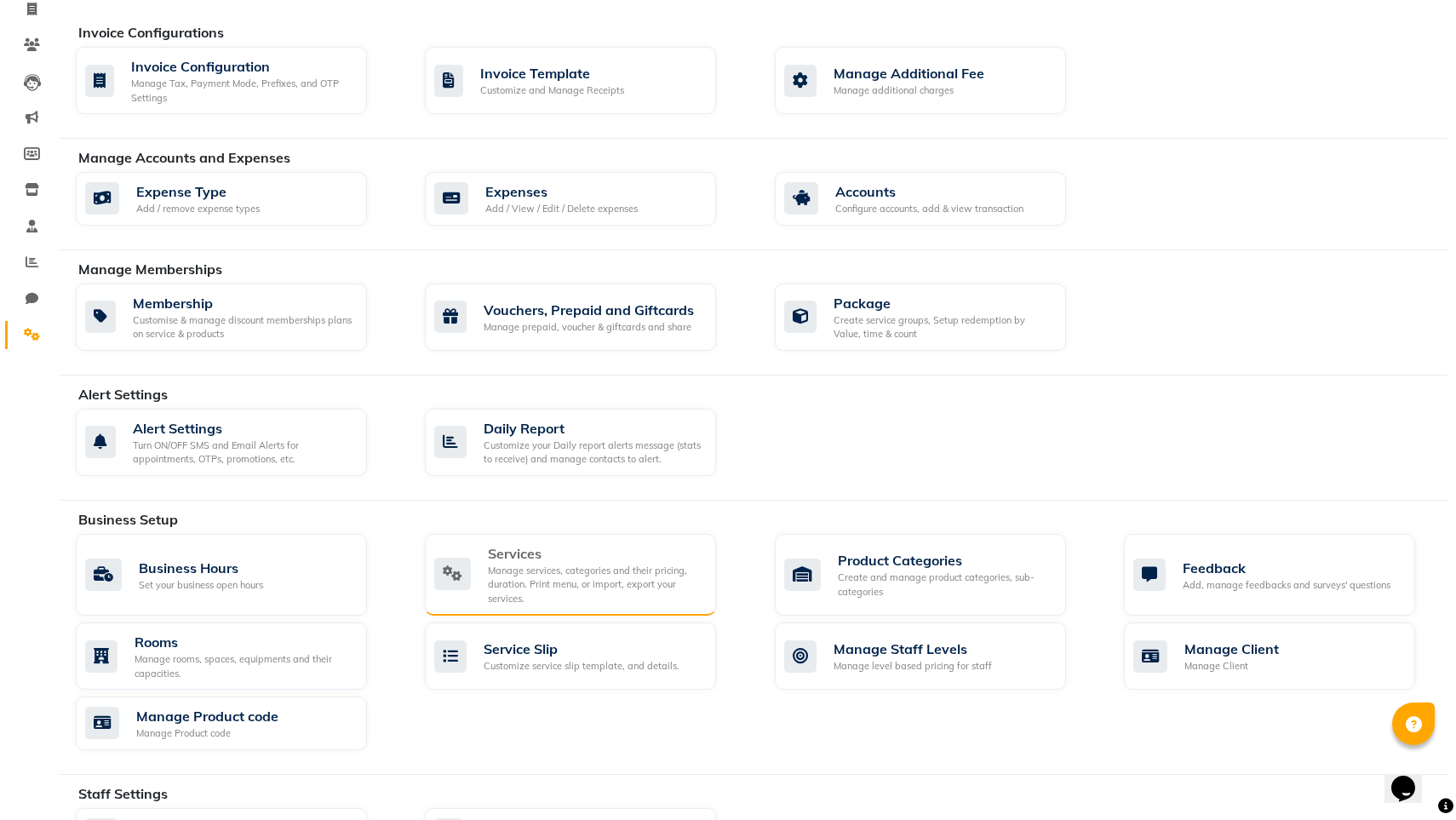 click on "Services" 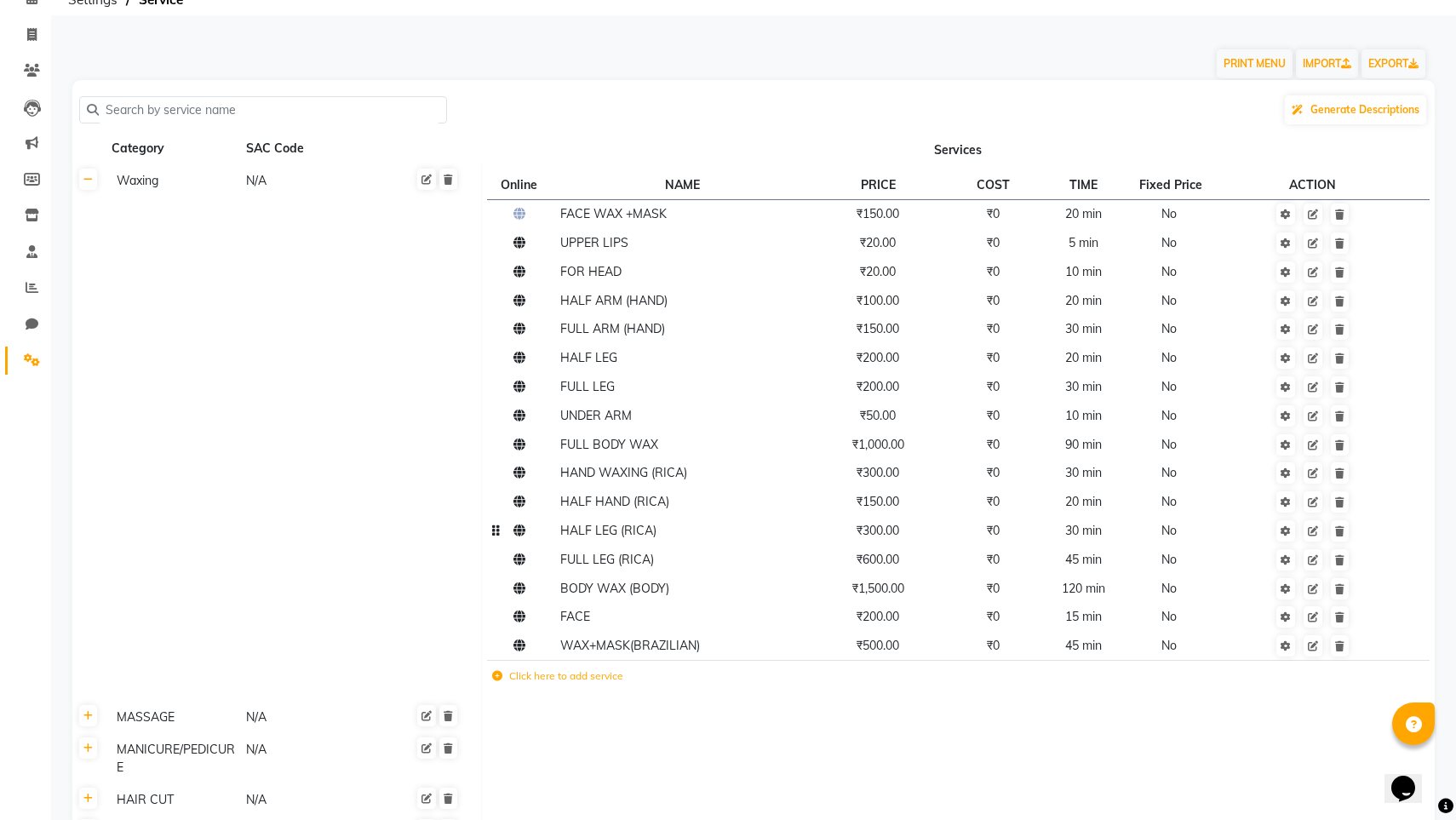 scroll, scrollTop: 50, scrollLeft: 0, axis: vertical 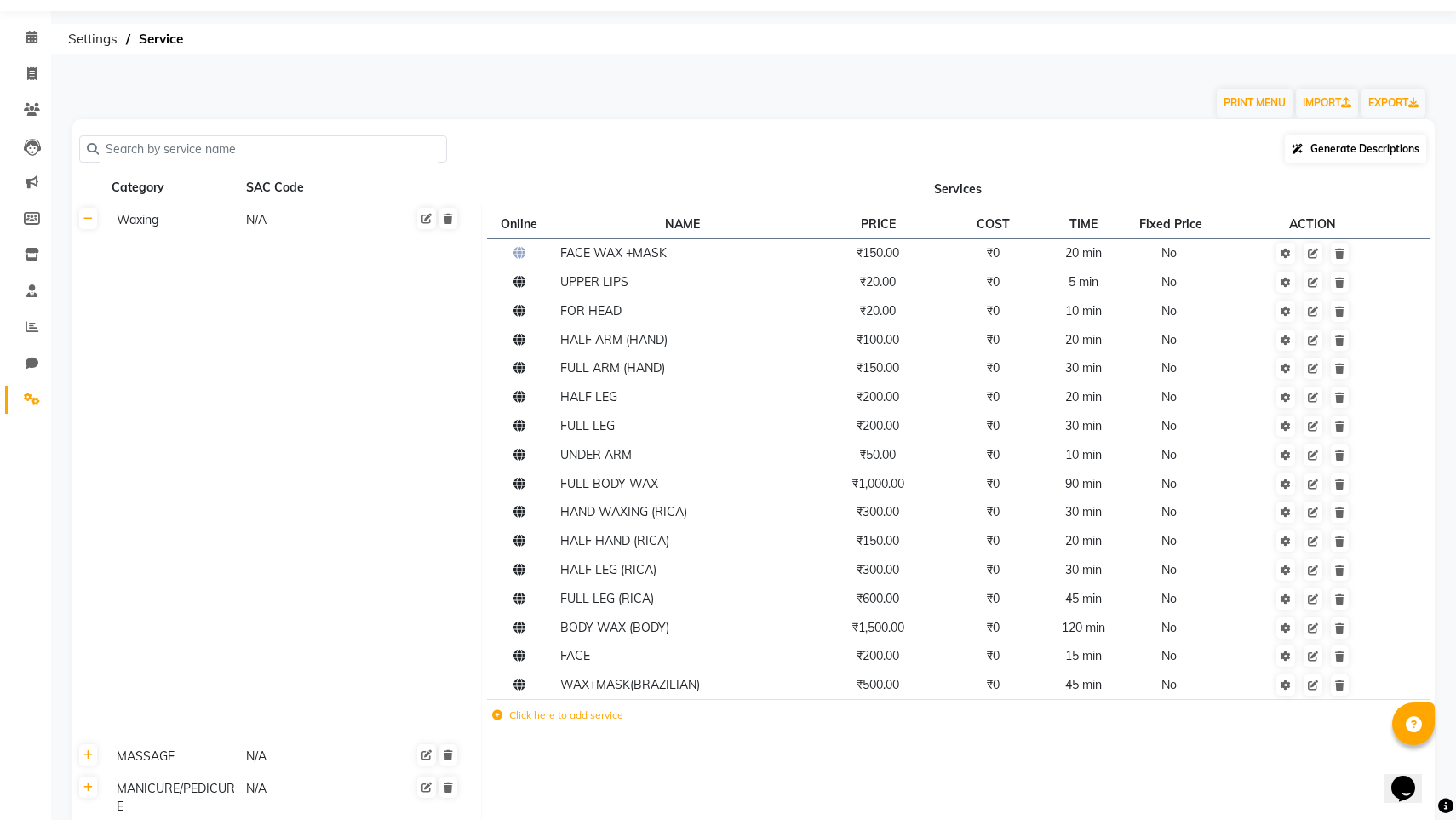 click on "Generate Descriptions" 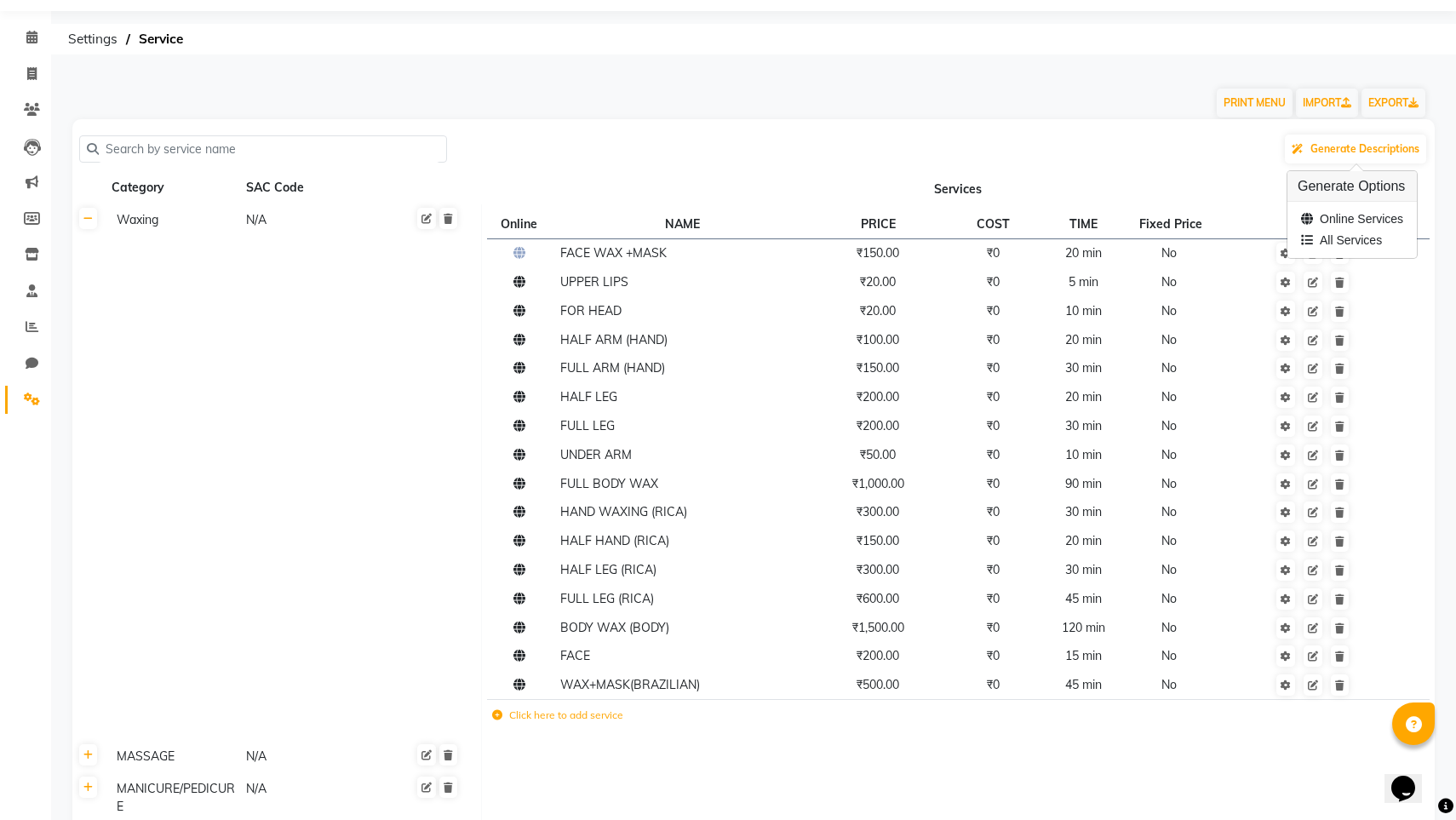 click on "Services" 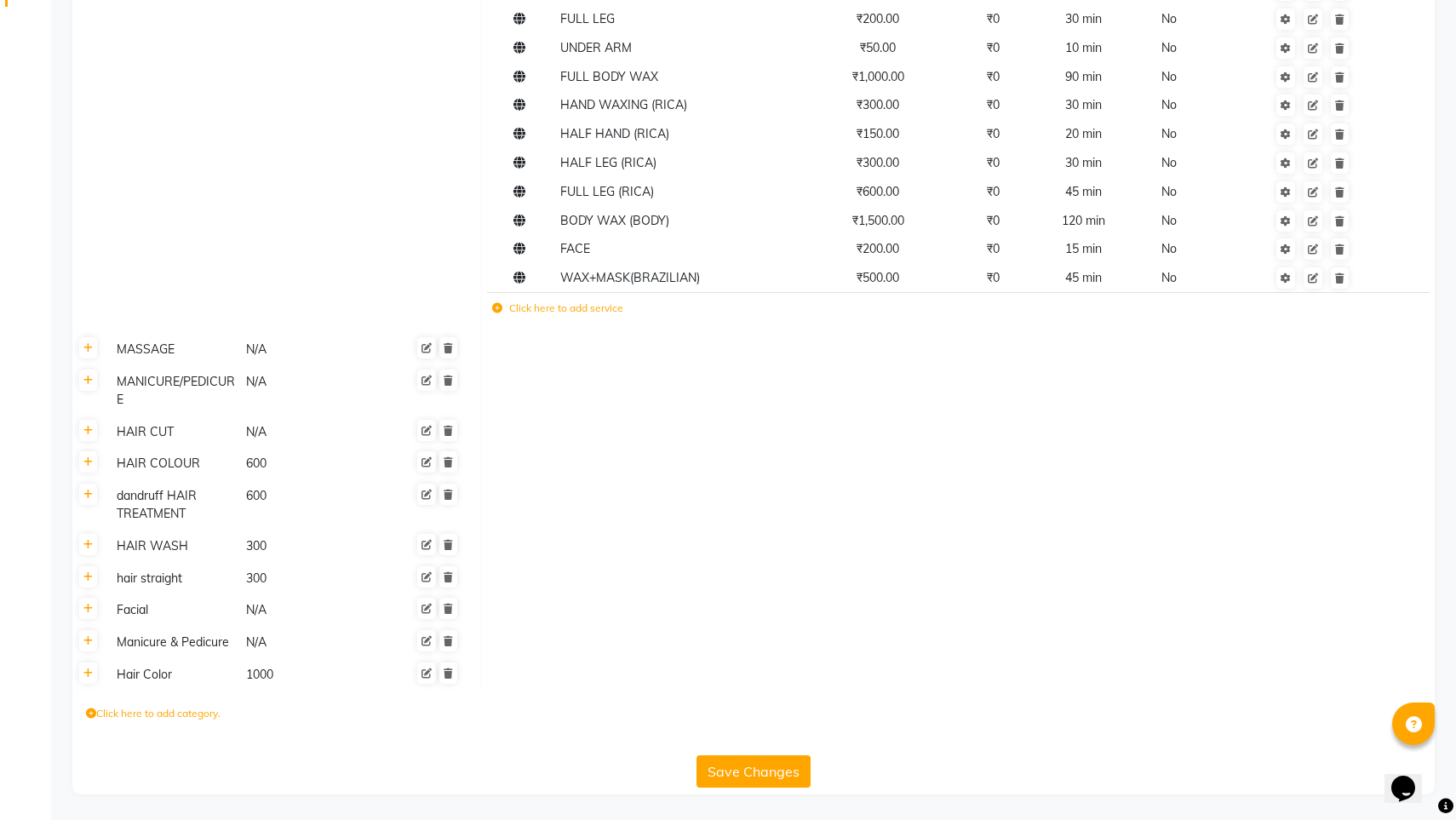 scroll, scrollTop: 457, scrollLeft: 0, axis: vertical 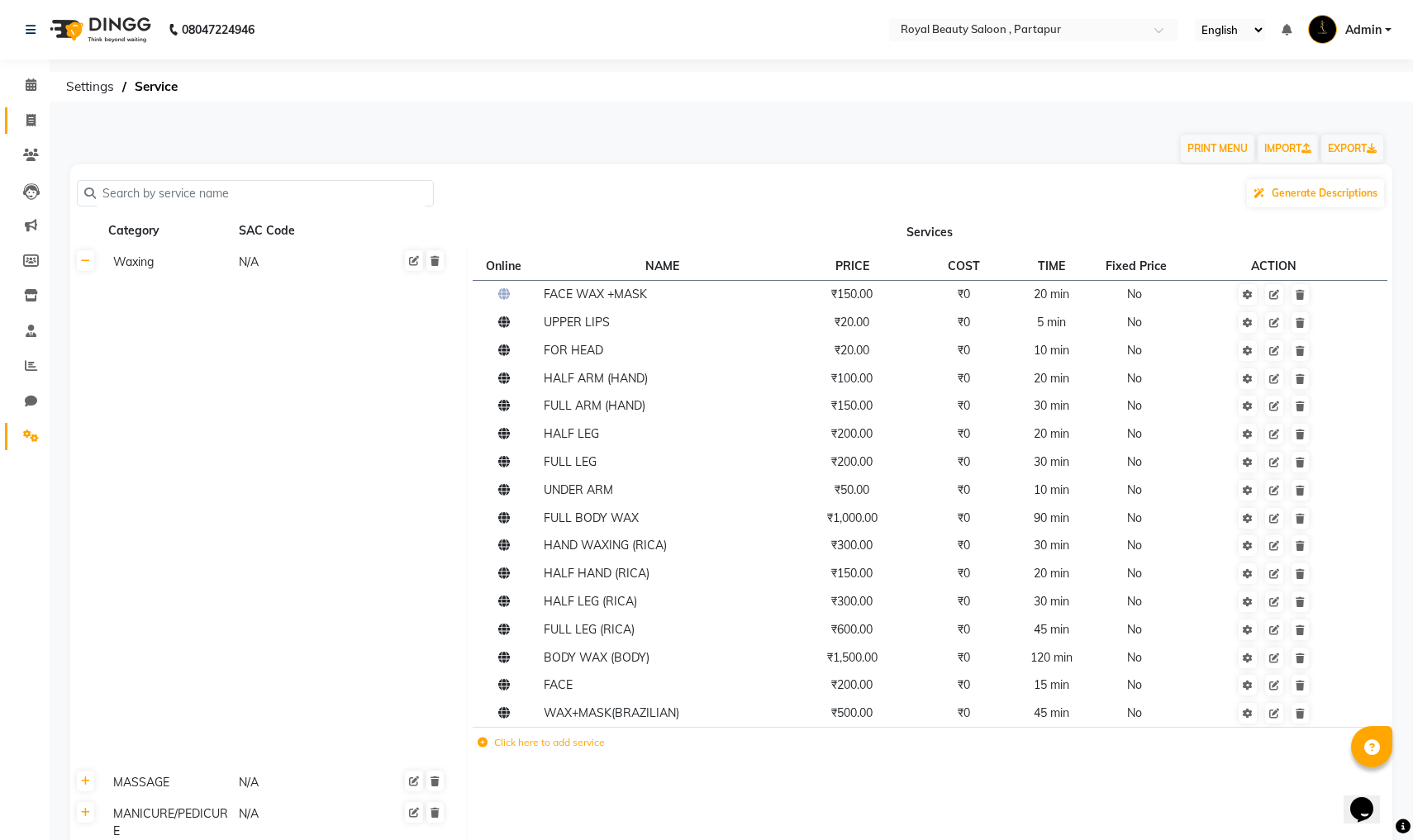 click 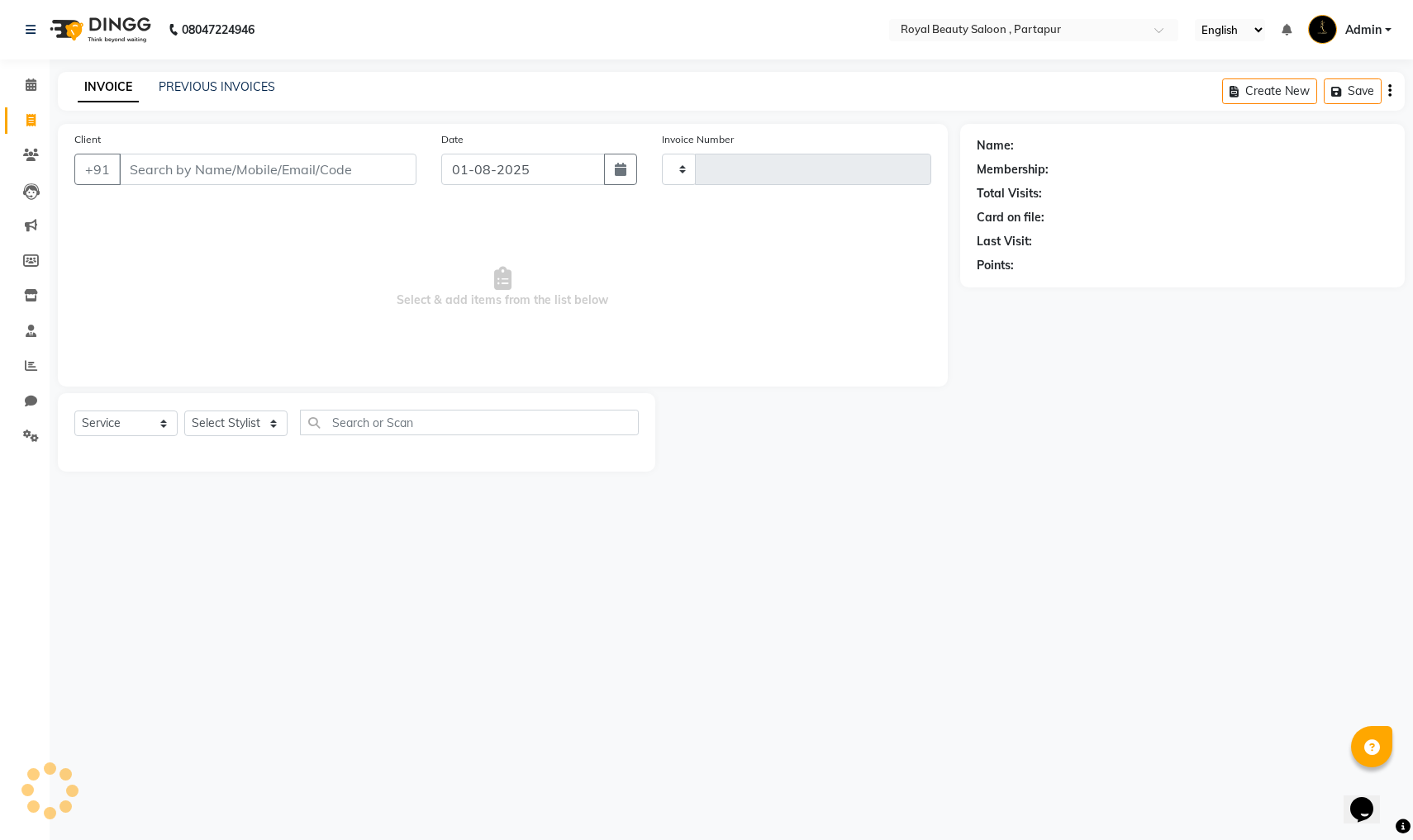 type on "0007" 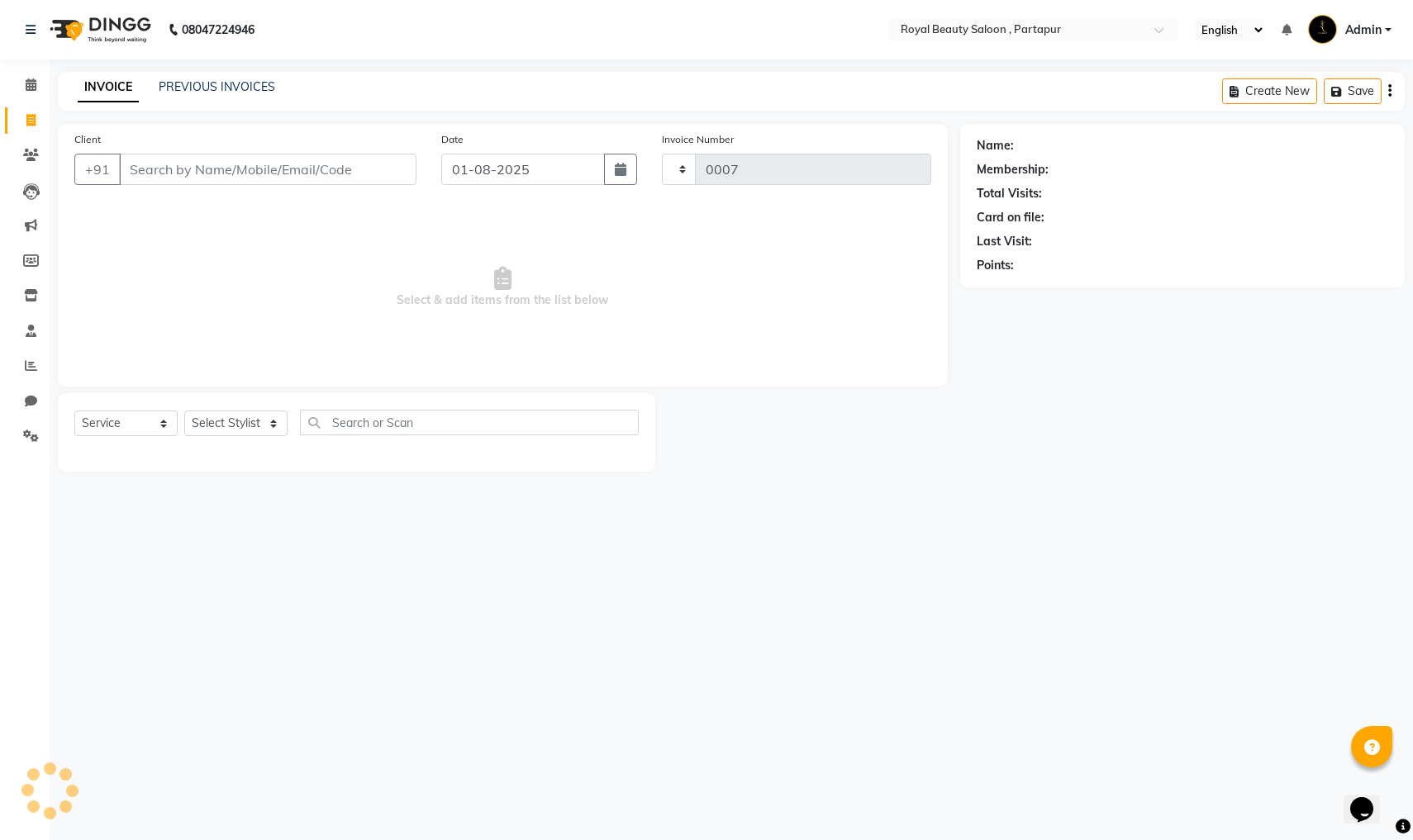 select on "7651" 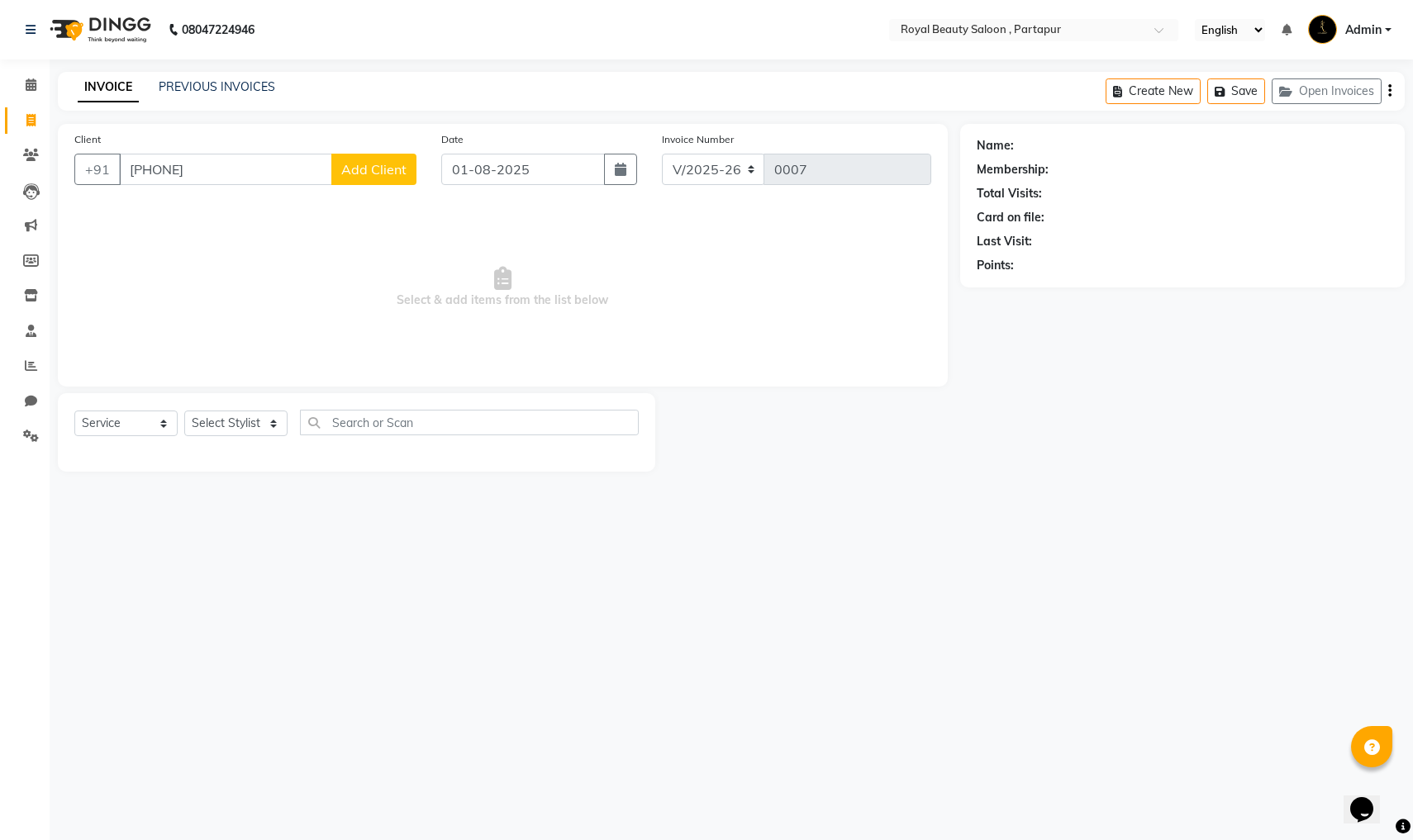 type on "[PHONE]" 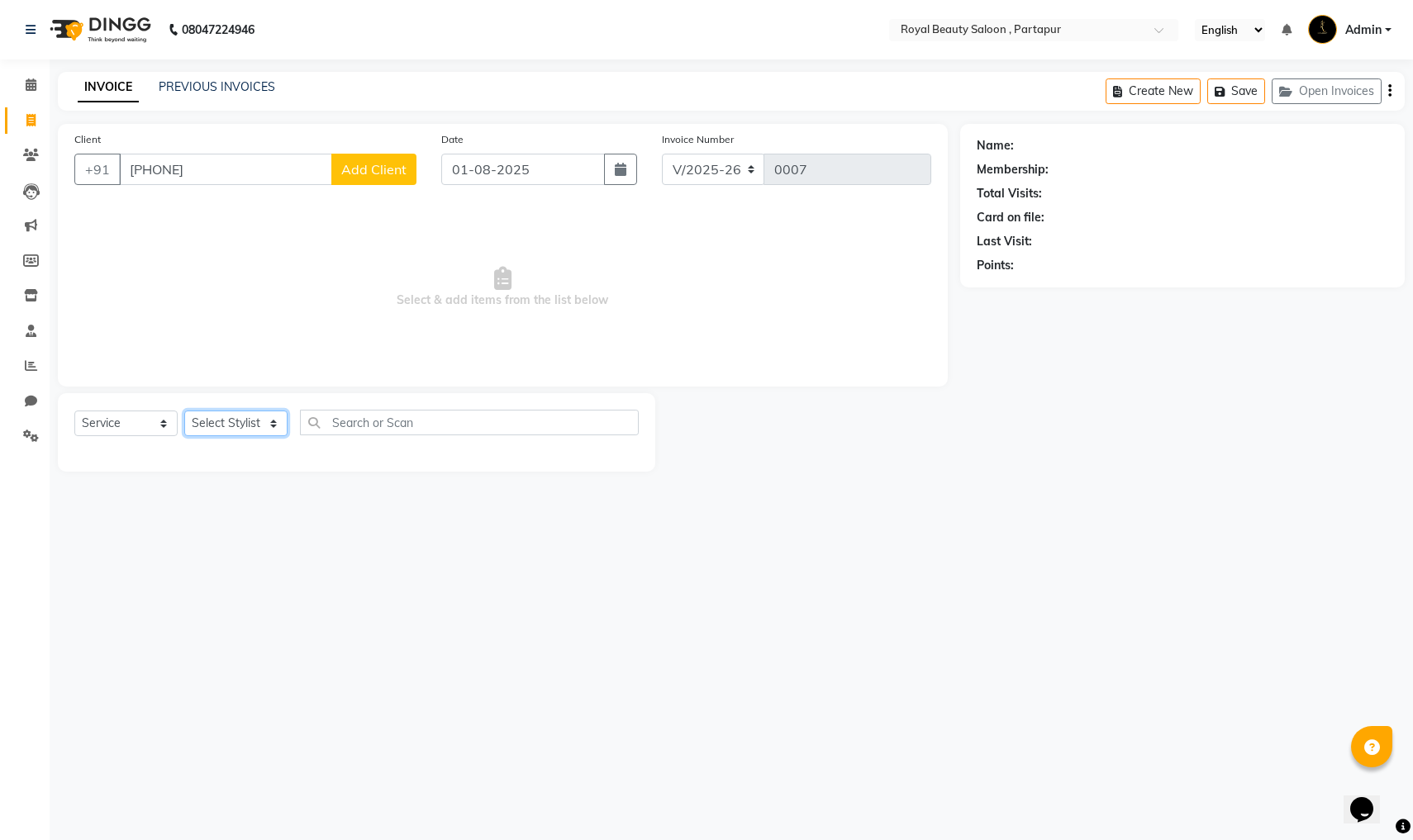 select on "[NUMBER]" 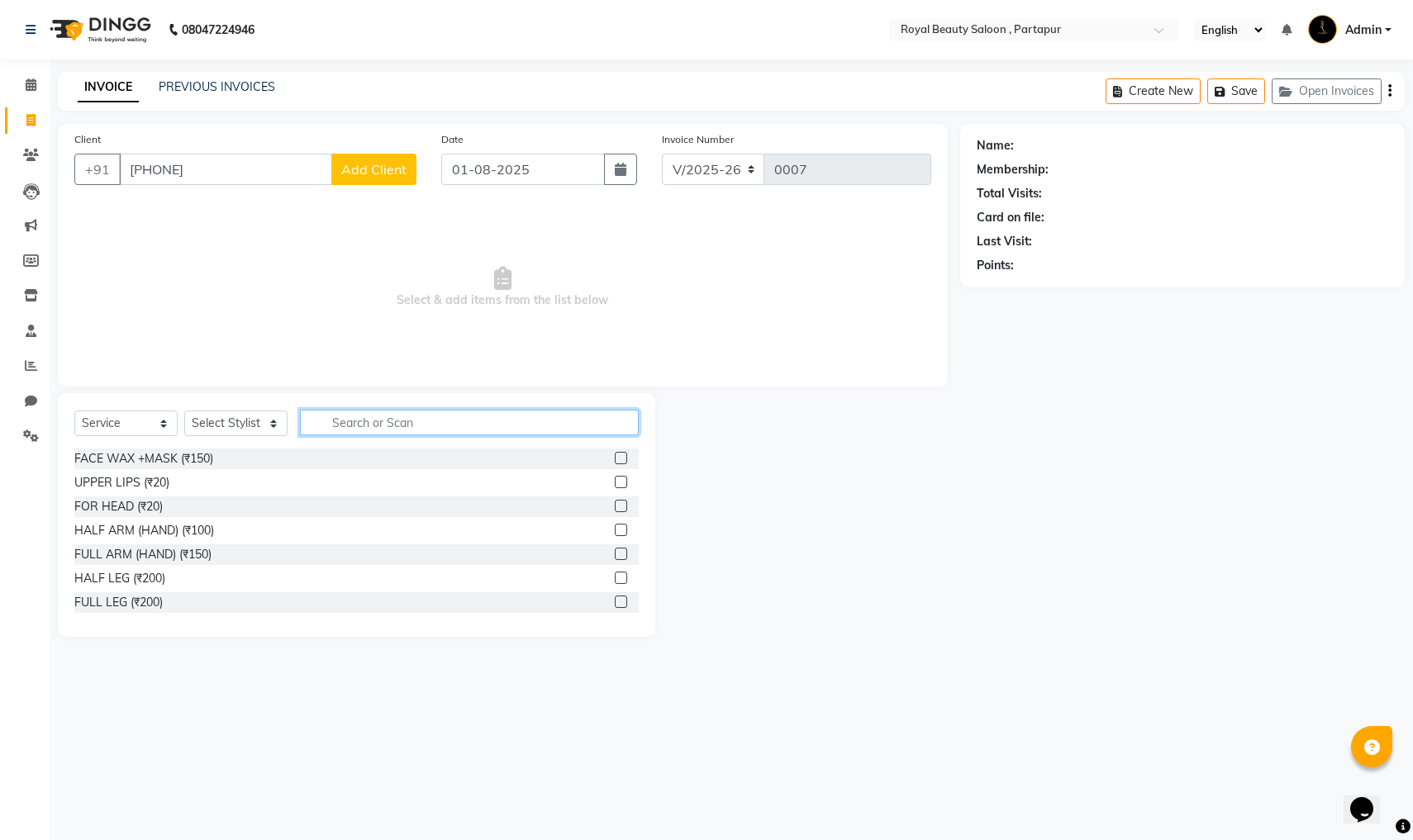 click 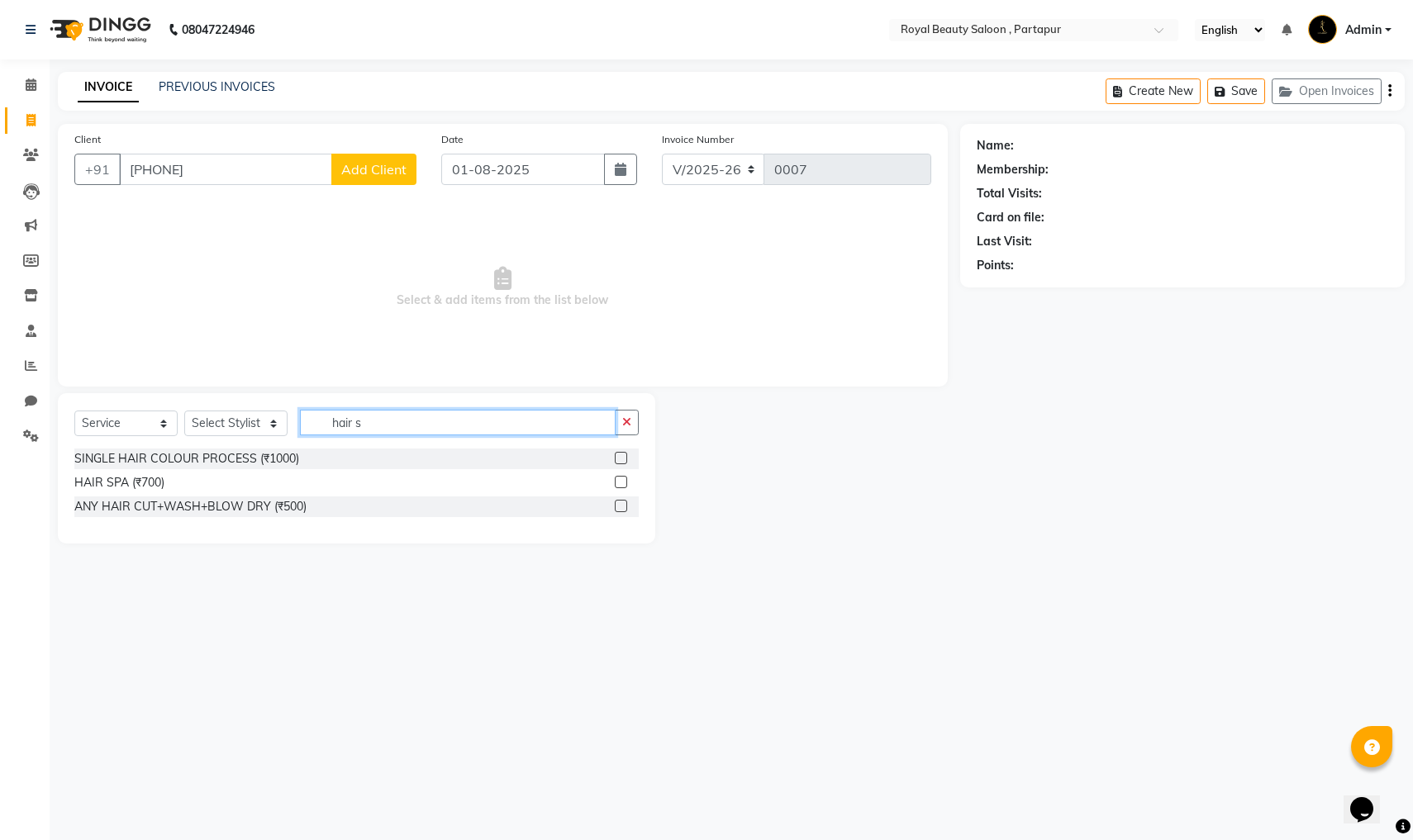 type on "hair s" 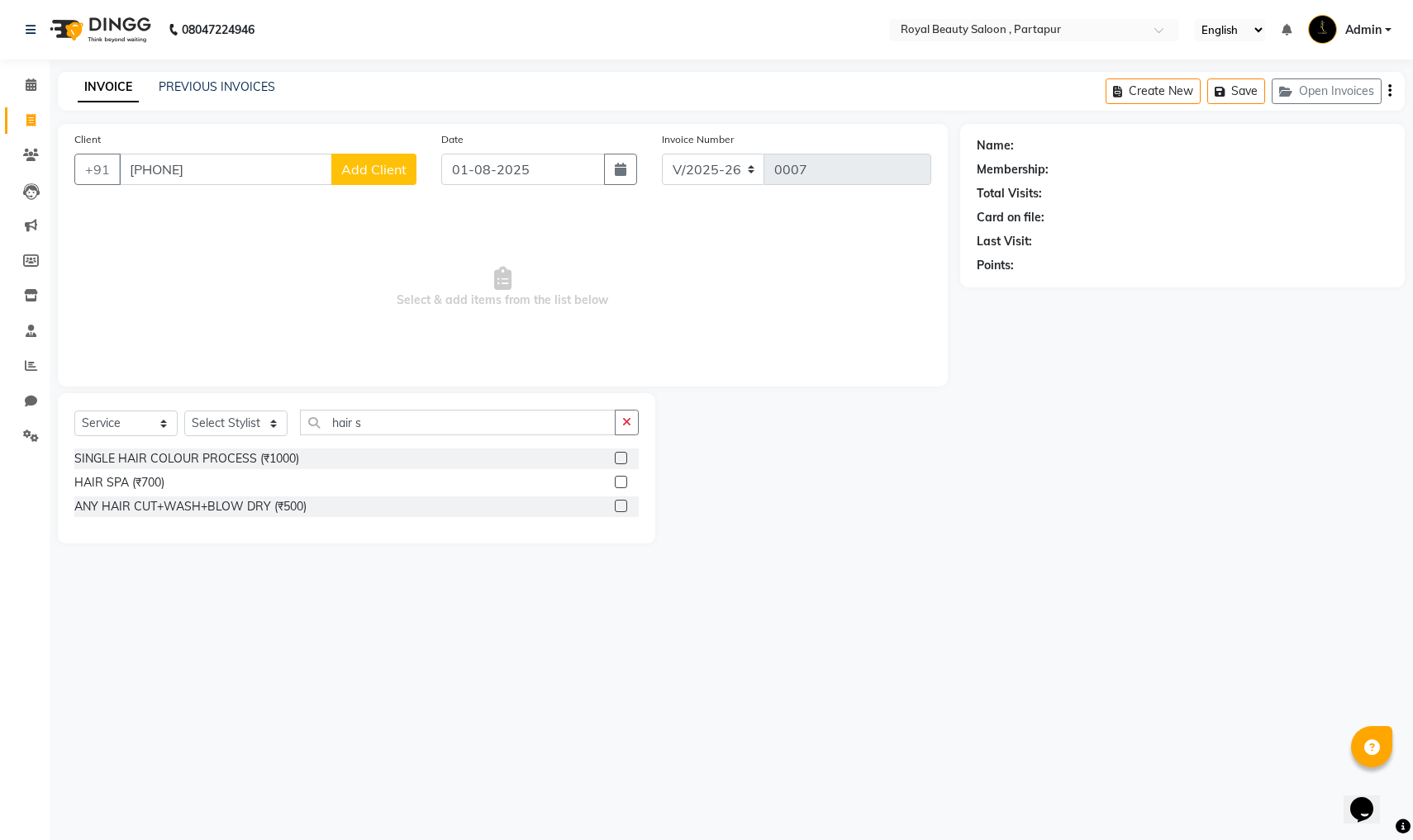click 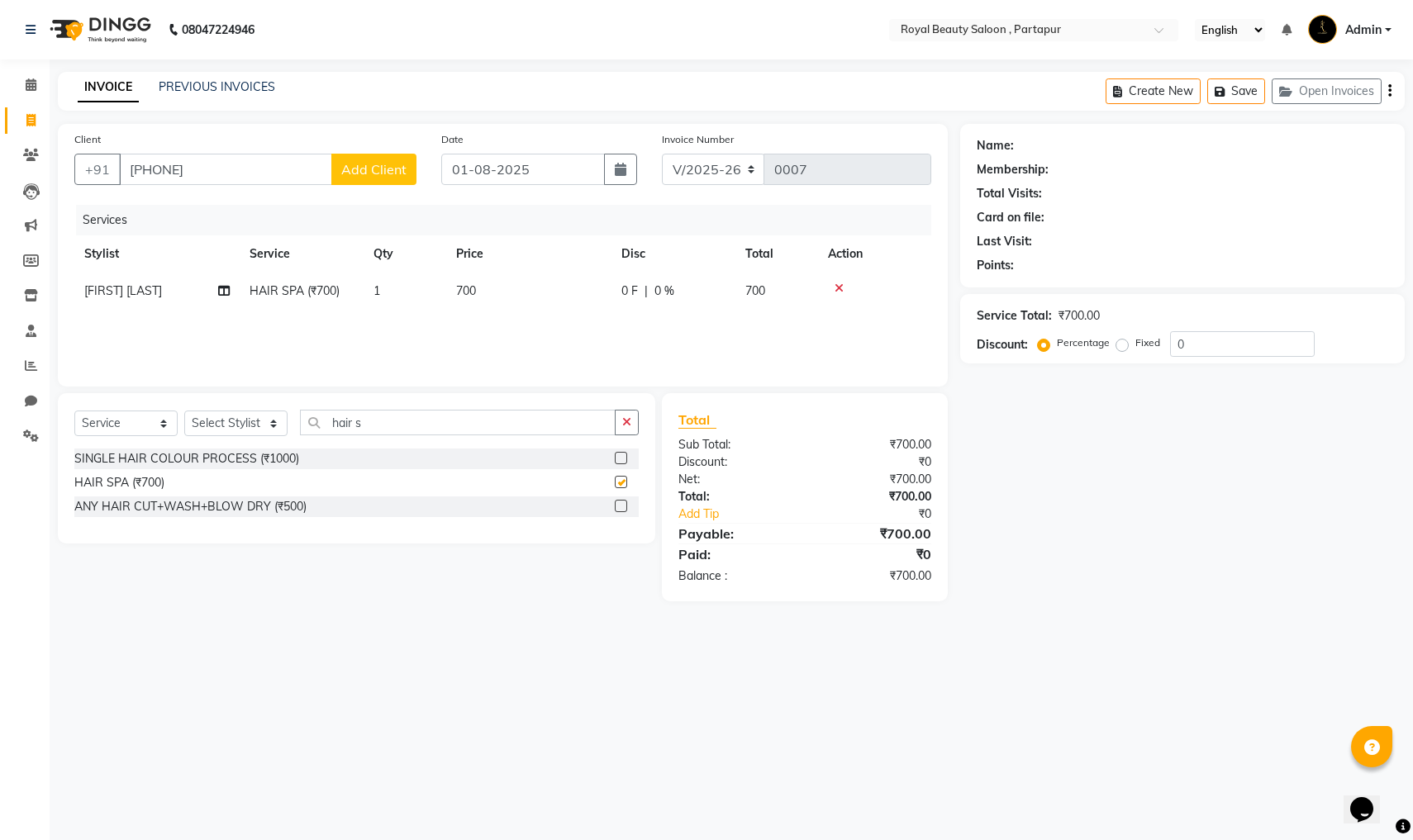 checkbox on "false" 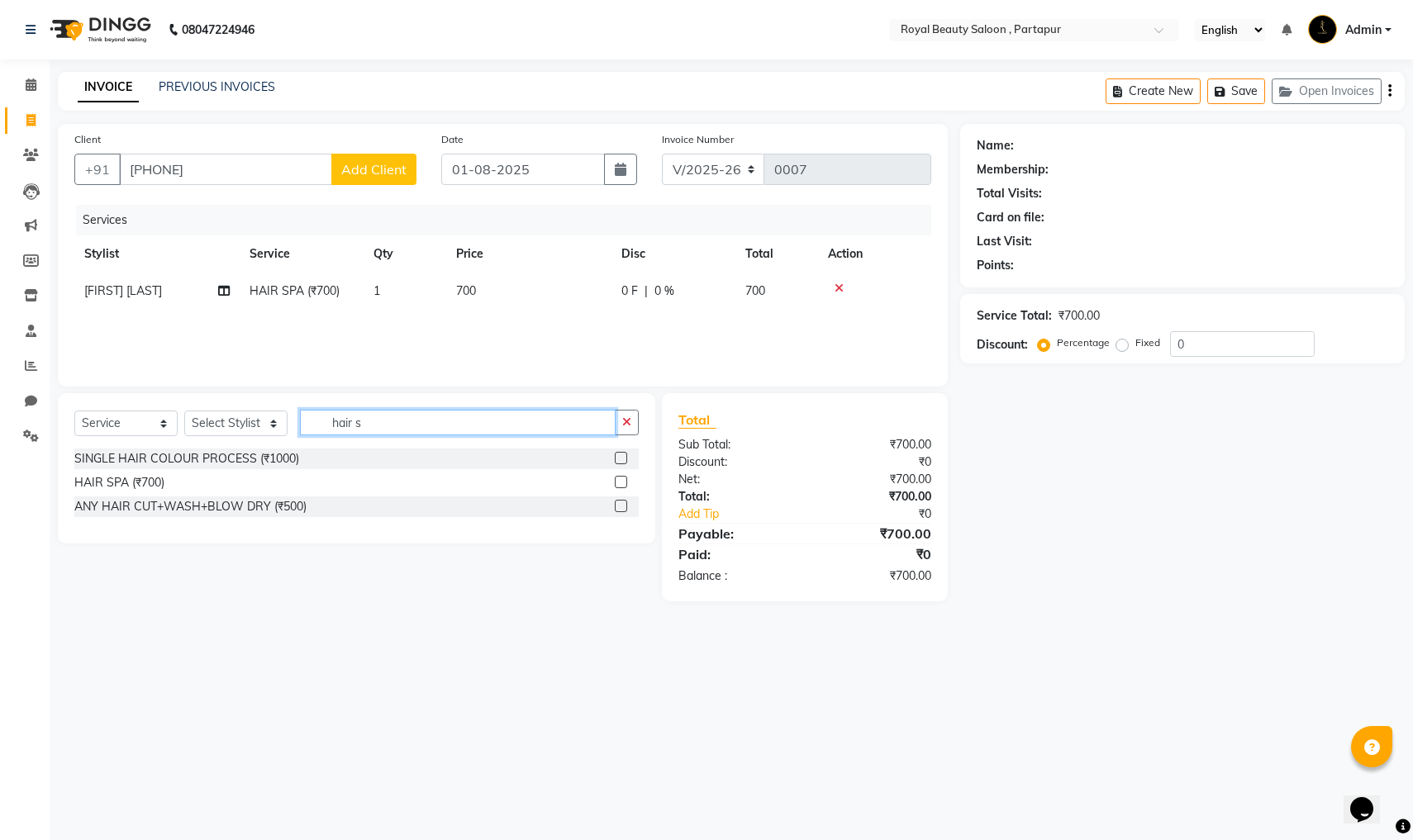click on "hair s" 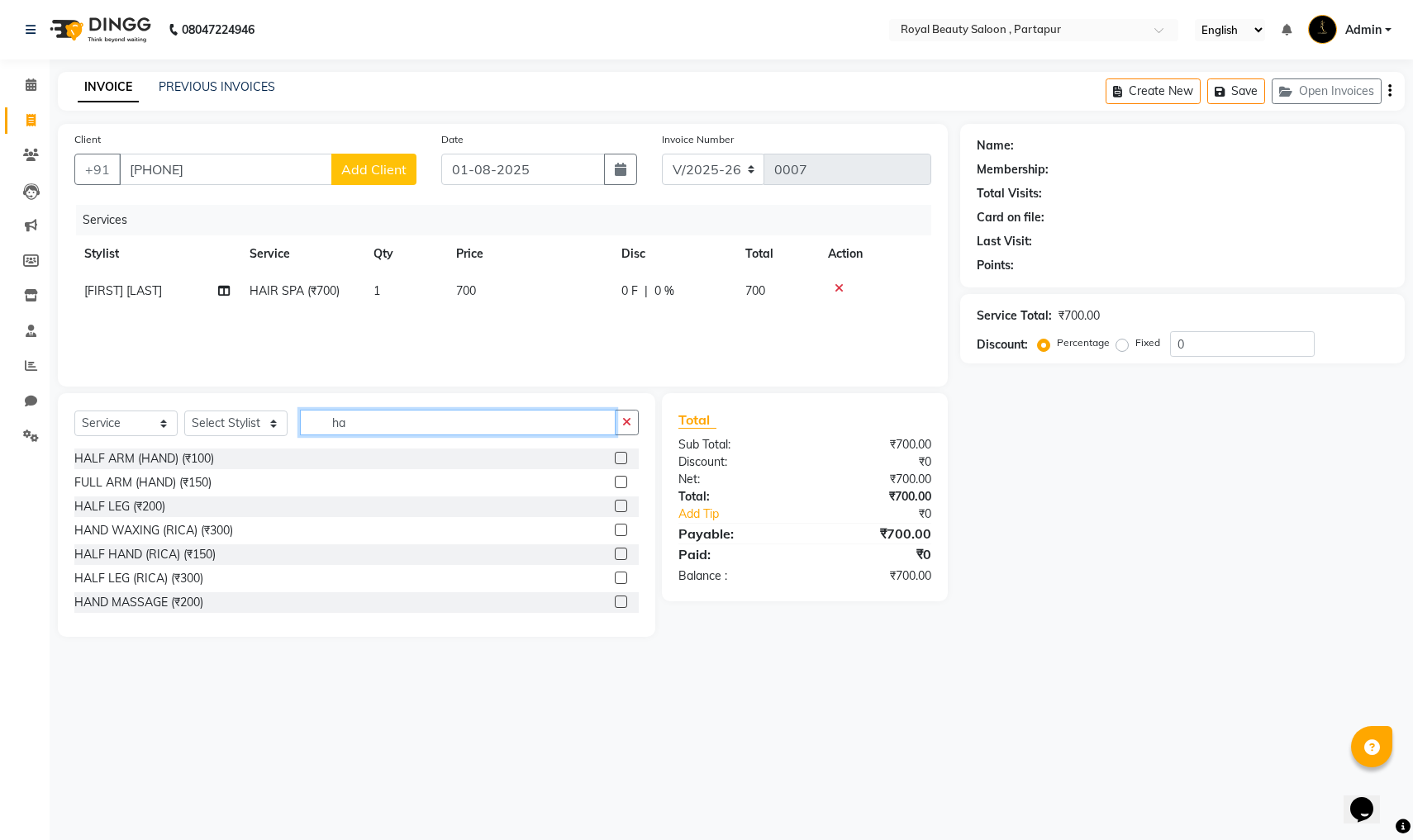 type on "h" 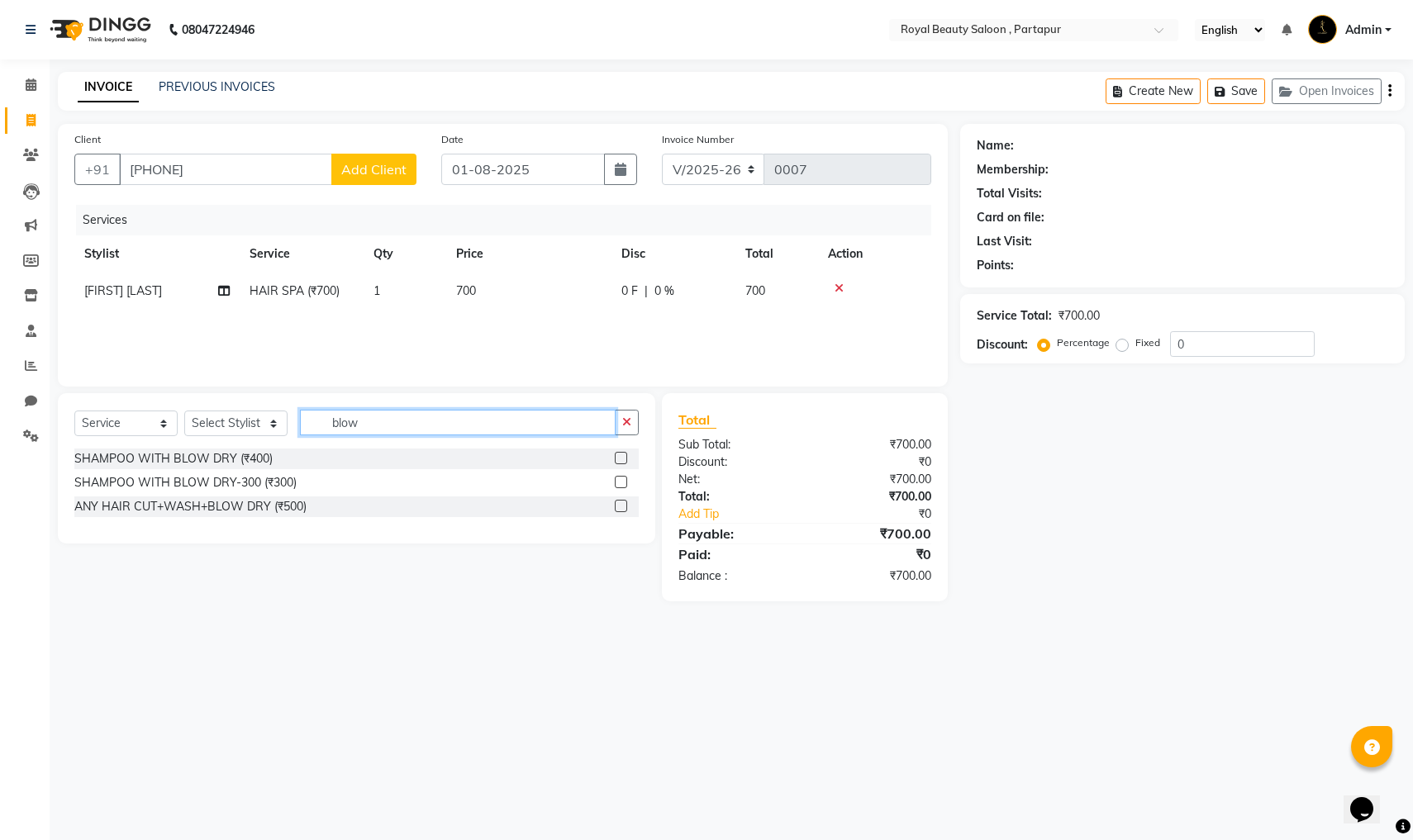 type on "blow" 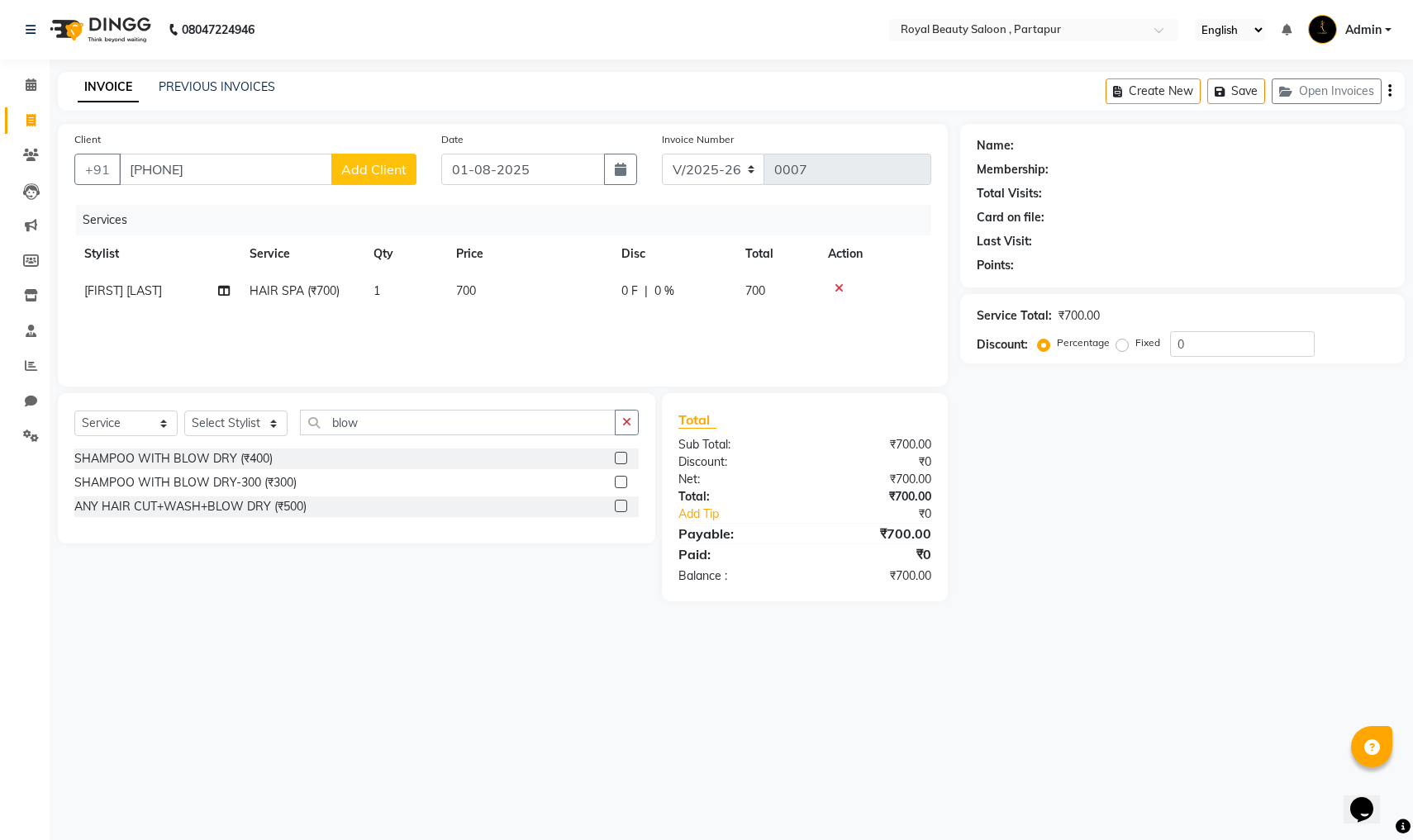 click on "08047224946 Select Location × Royal Beauty Saloon , Partapur English ENGLISH Español العربية मराठी हिंदी ગુજરાતી தமிழ் 中文 Notifications nothing to show Admin Manage Profile Change Password Sign out Version:3.15.9 ☀ ROYAL BEAUTY SALOON , PARTAPUR Calendar Invoice Clients Leads Marketing Members Inventory Staff Reports Chat Settings Completed InProgress Upcoming Dropped Tentative Check-In Confirm Bookings Generate Report Segments Page Builder INVOICE PREVIOUS INVOICES Create New Save Open Invoices Client +91 [PHONE] Add Client Date [DATE] Invoice Number V/2025 V/2025-26 0007 Services Stylist Service Qty Price Disc Total Action AANCHAL BHATIYA HAIR SPA (₹700) 1 700 0 F | 0 % 700 Select Service Product Membership Package Voucher Prepaid Gift Card Select Stylist AANCHAL BHATIYA AANCHAL KATARA HIYA MUSKAN NIHASA RAMILA JI blow SHAMPOO WITH BLOW DRY (₹400) SHAMPOO WITH BLOW DRY-300 (₹300) Total Sub Total: ₹0 :" at bounding box center (706, 420) 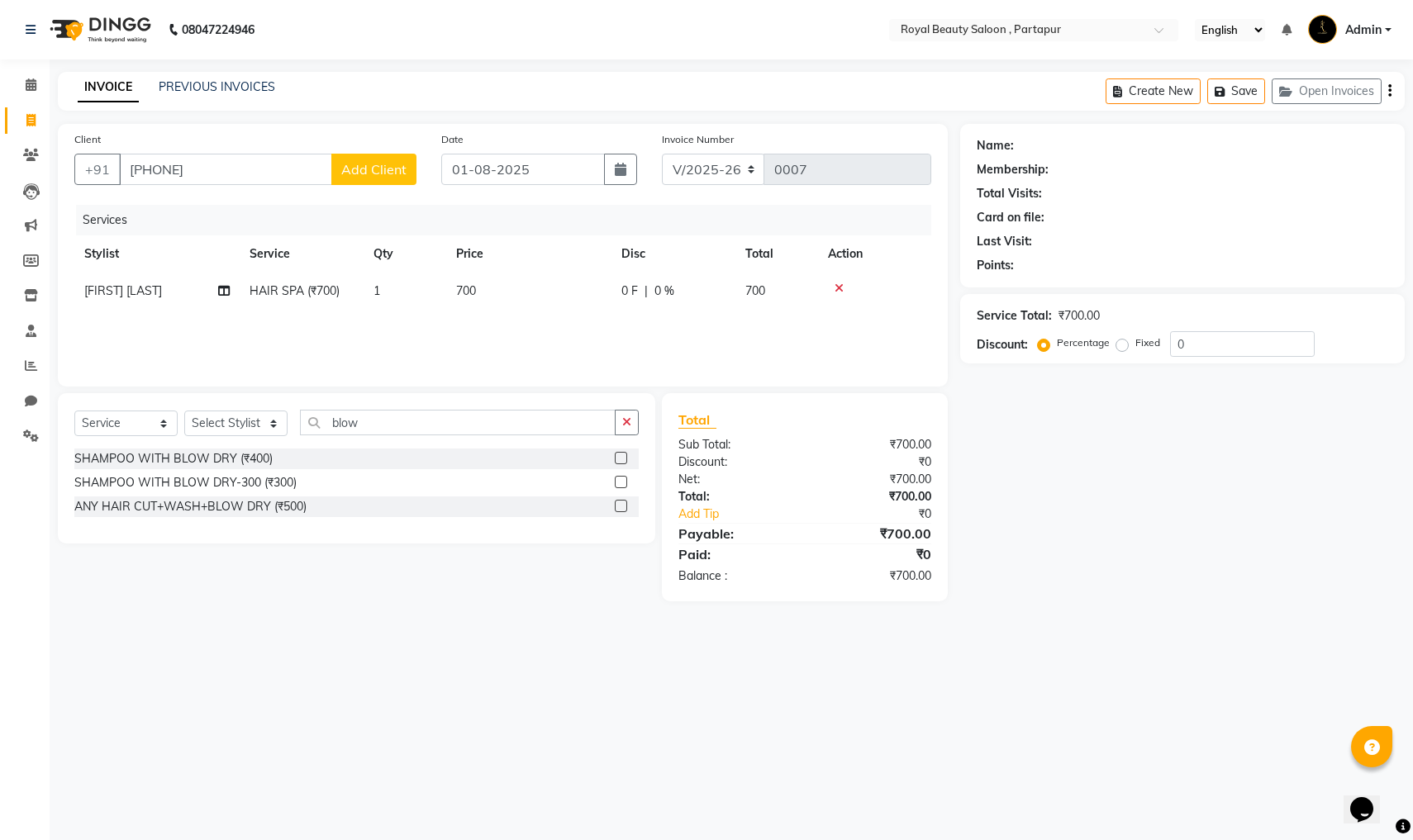 click on "Add Client" 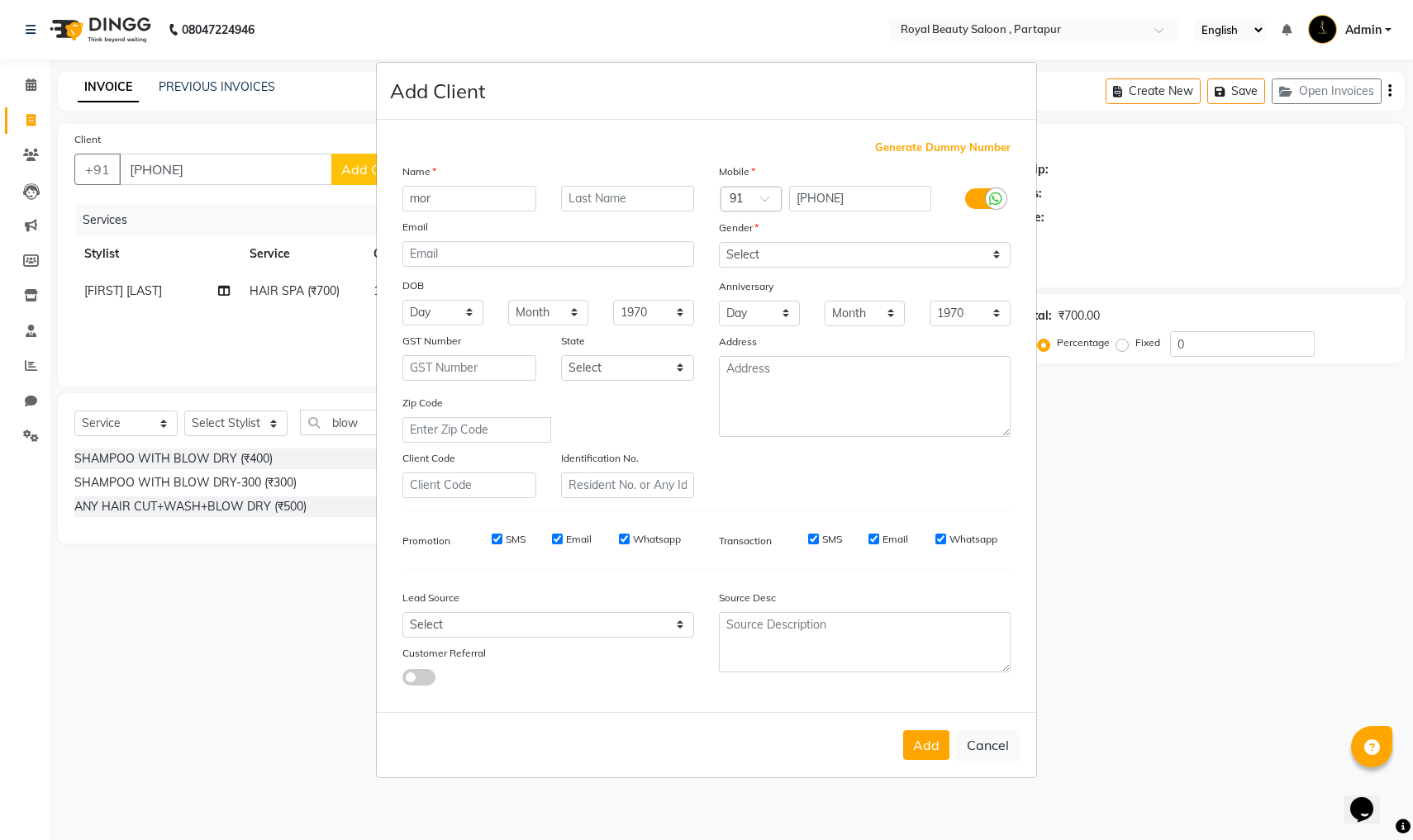 type on "mor" 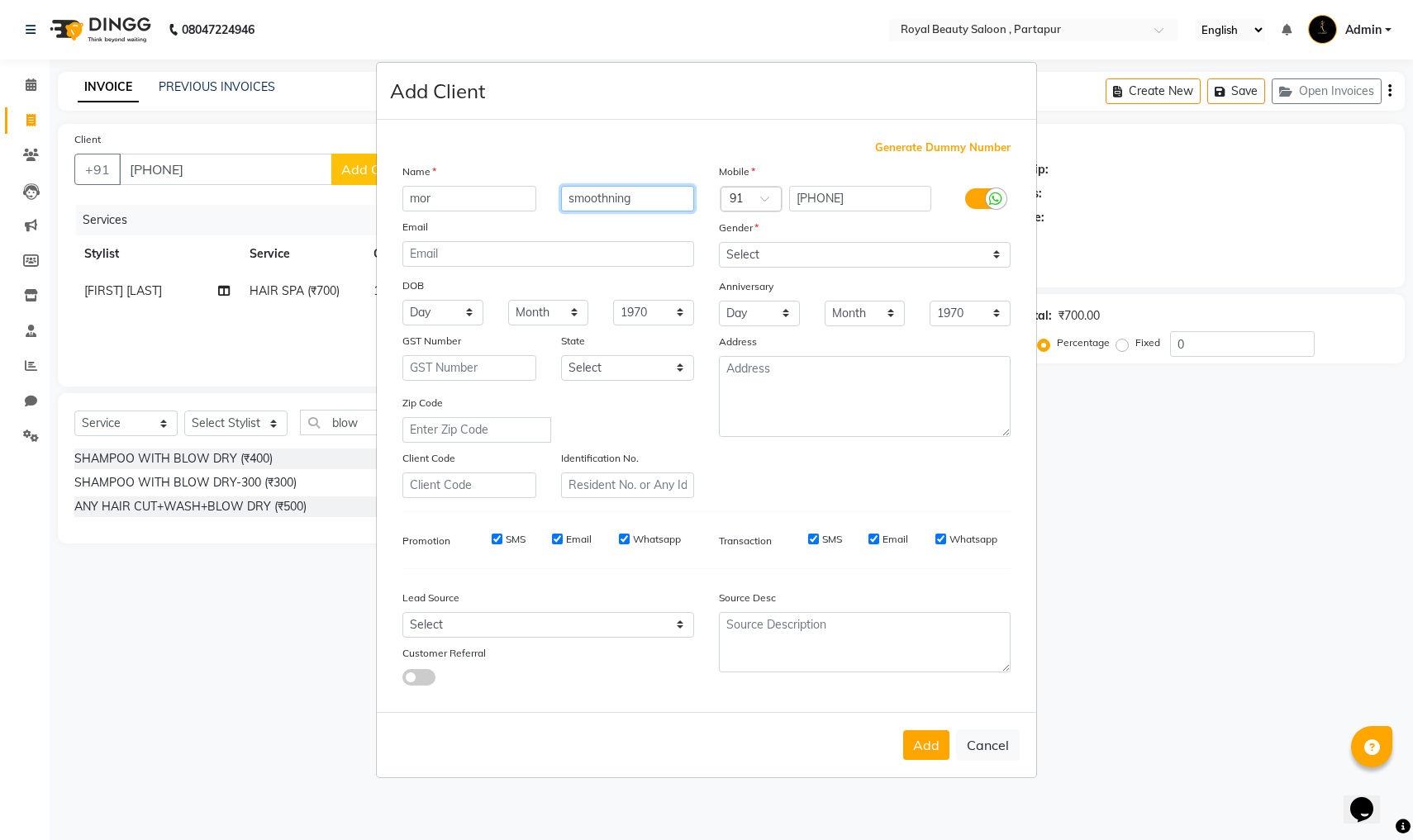type on "smoothning" 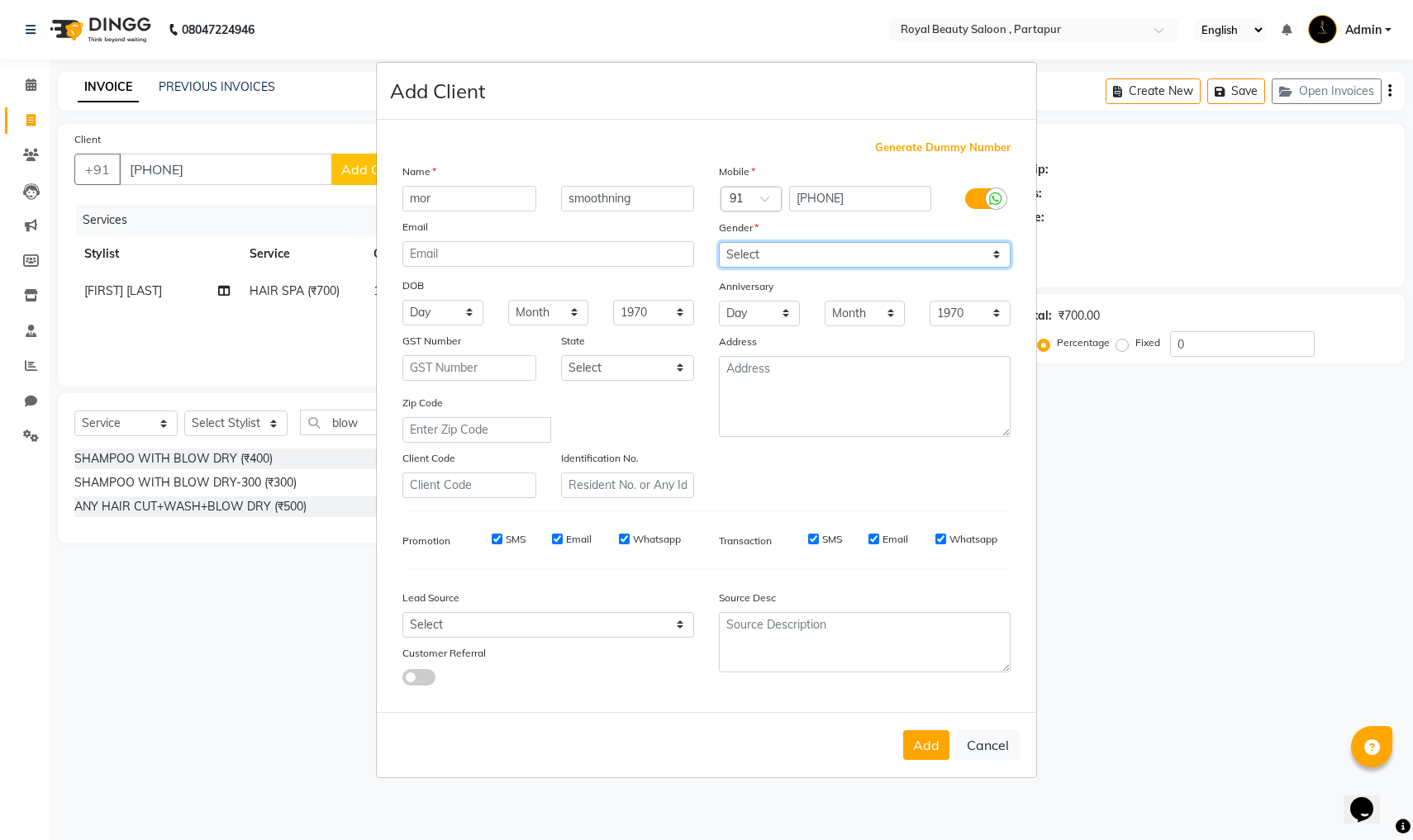select on "female" 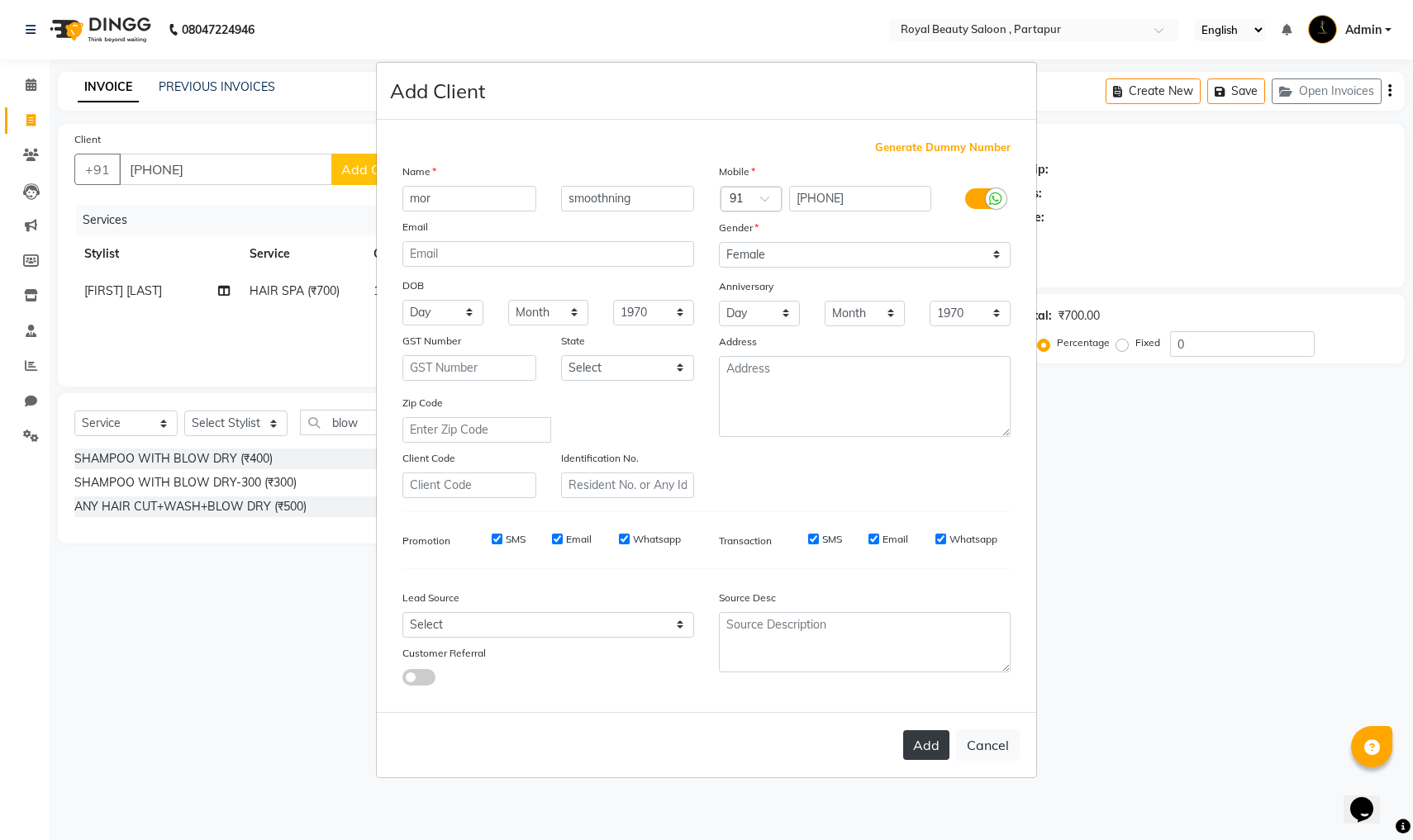 click on "Add" at bounding box center [926, 745] 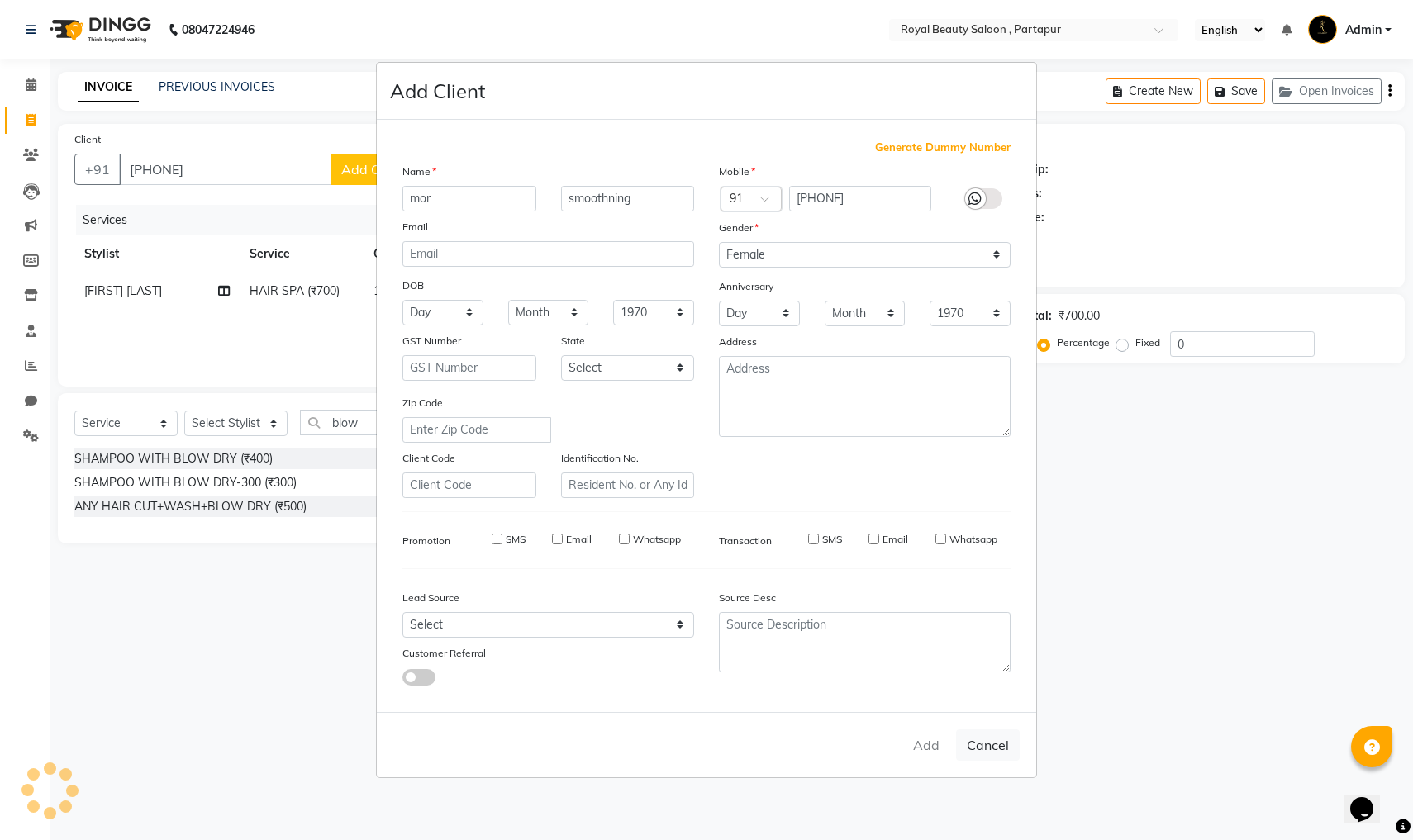type 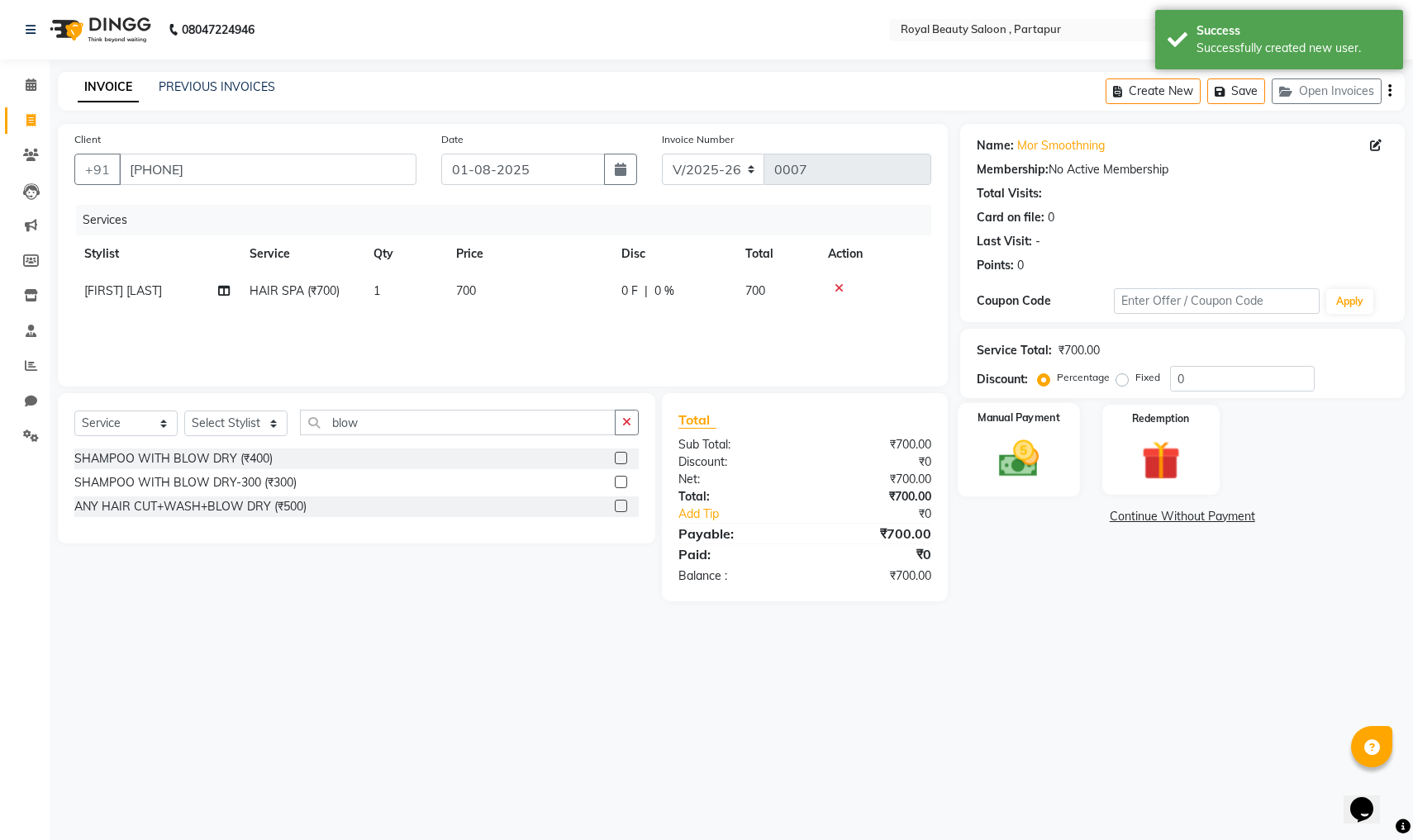 click on "Manual Payment" 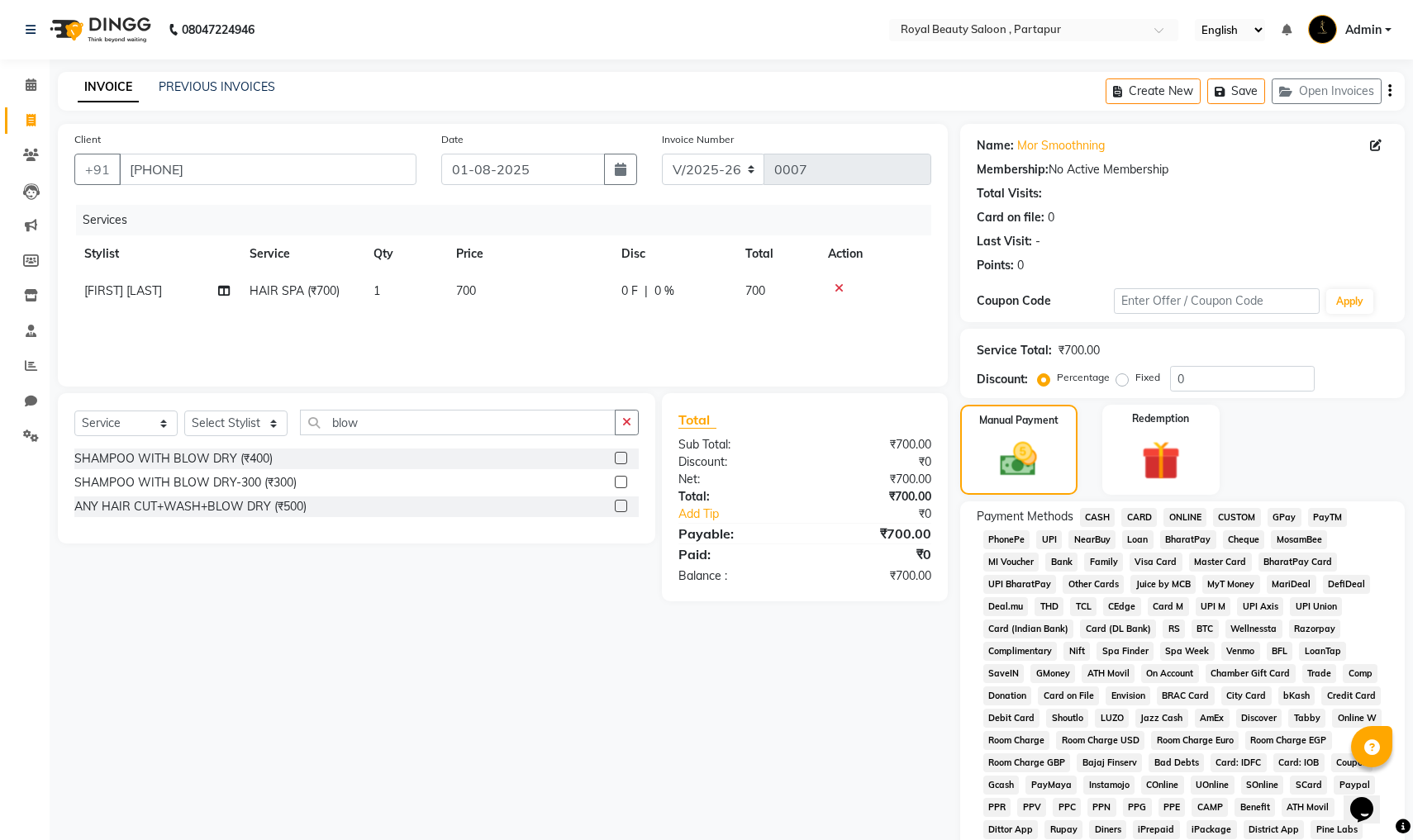 click on "CASH" 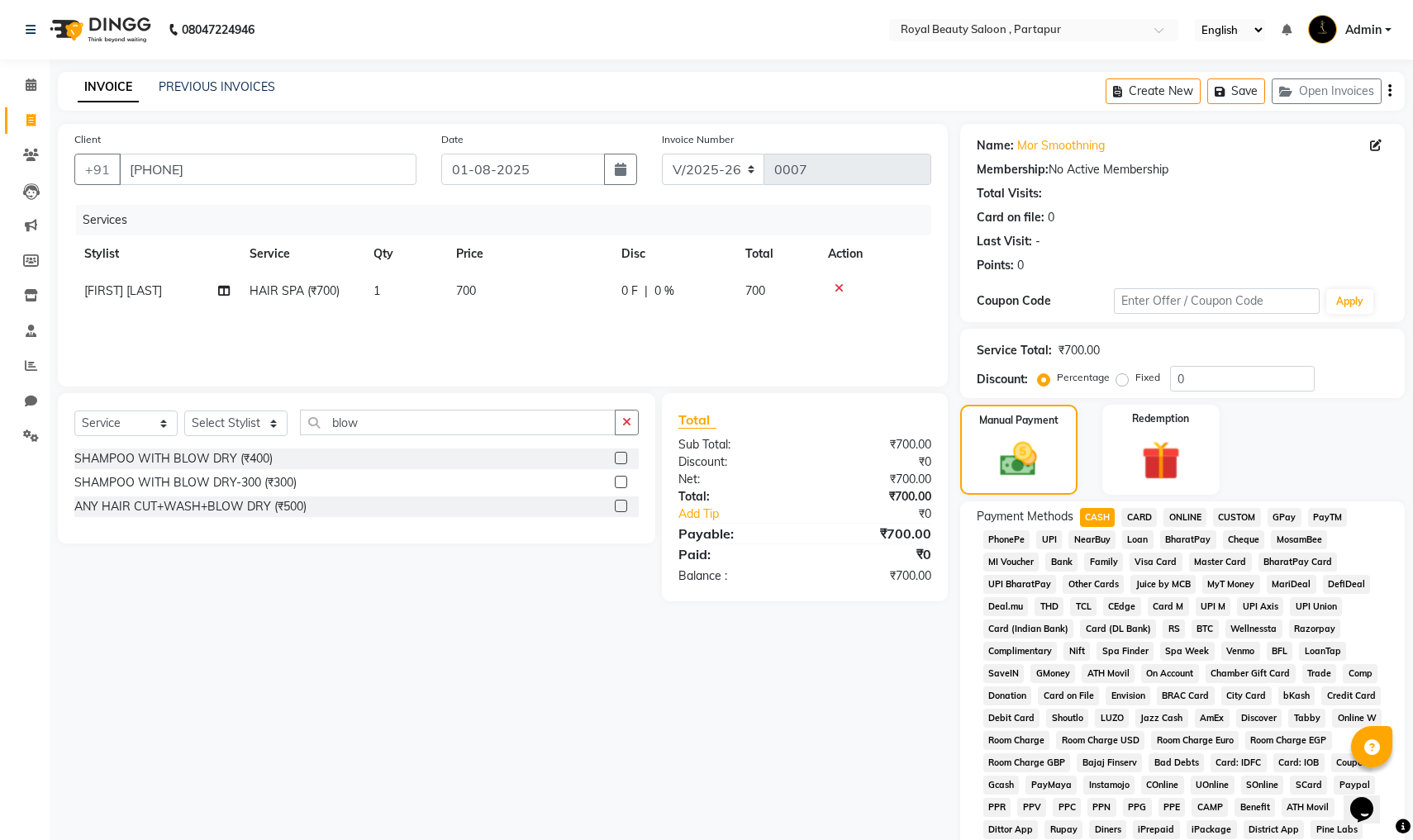 click on "Client +91 [PHONE] Date [DATE] Invoice Number V/2025 V/2025-26 0007 Services Stylist Service Qty Price Disc Total Action AANCHAL BHATIYA HAIR SPA (₹700) 1 700 0 F | 0 % 700 Select Service Product Membership Package Voucher Prepaid Gift Card Select Stylist AANCHAL BHATIYA AANCHAL KATARA HIYA MUSKAN NIHASA RAMILA JI blow SHAMPOO WITH BLOW DRY (₹400) SHAMPOO WITH BLOW DRY-300 (₹300) Any Hair Cut+Wash+Blow Dry (₹500) Total Sub Total: ₹700.00 Discount: ₹0 Net: ₹700.00 Total: ₹700.00 Add Tip ₹0 Payable: ₹700.00 Paid: ₹0 Balance : ₹700.00" 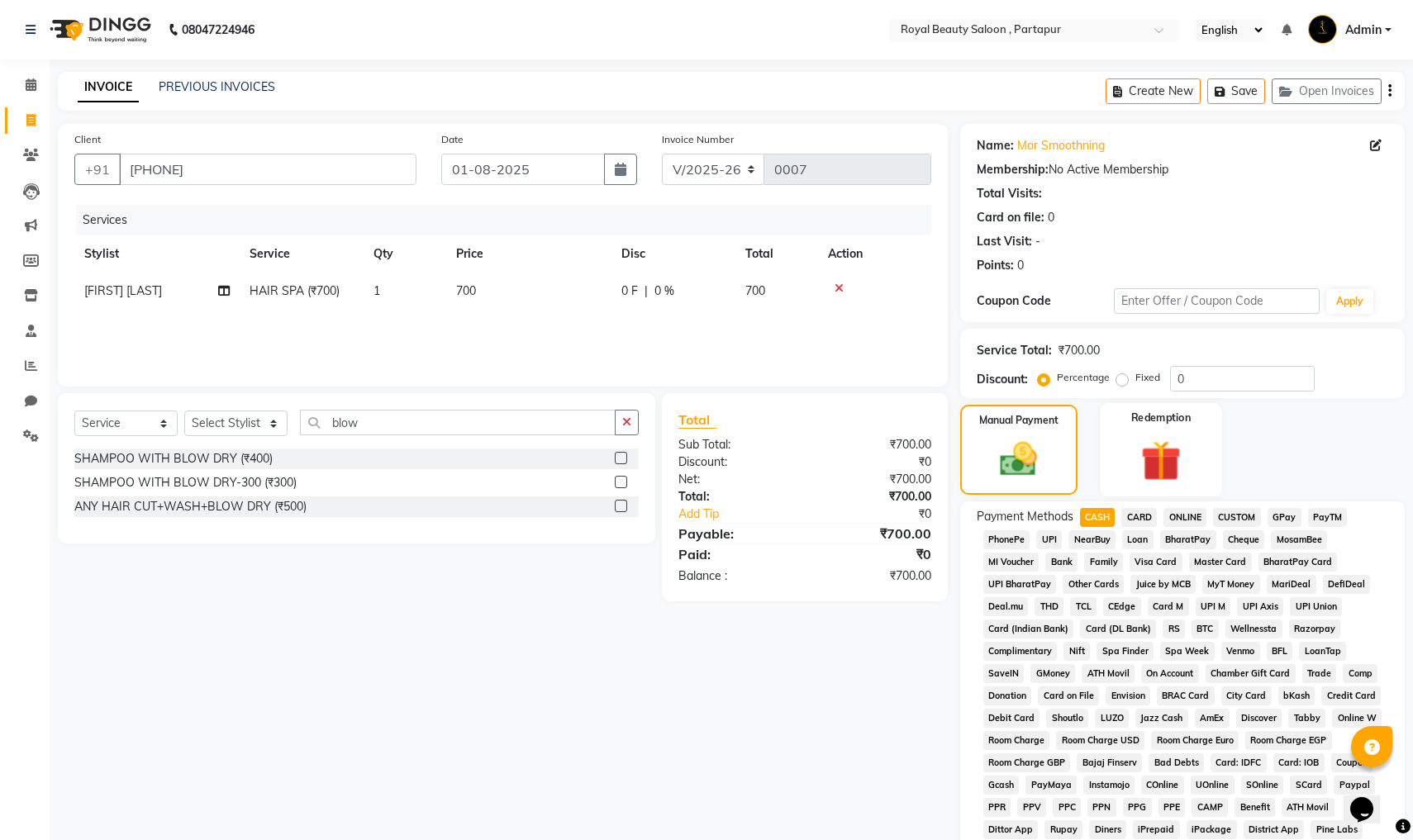 click 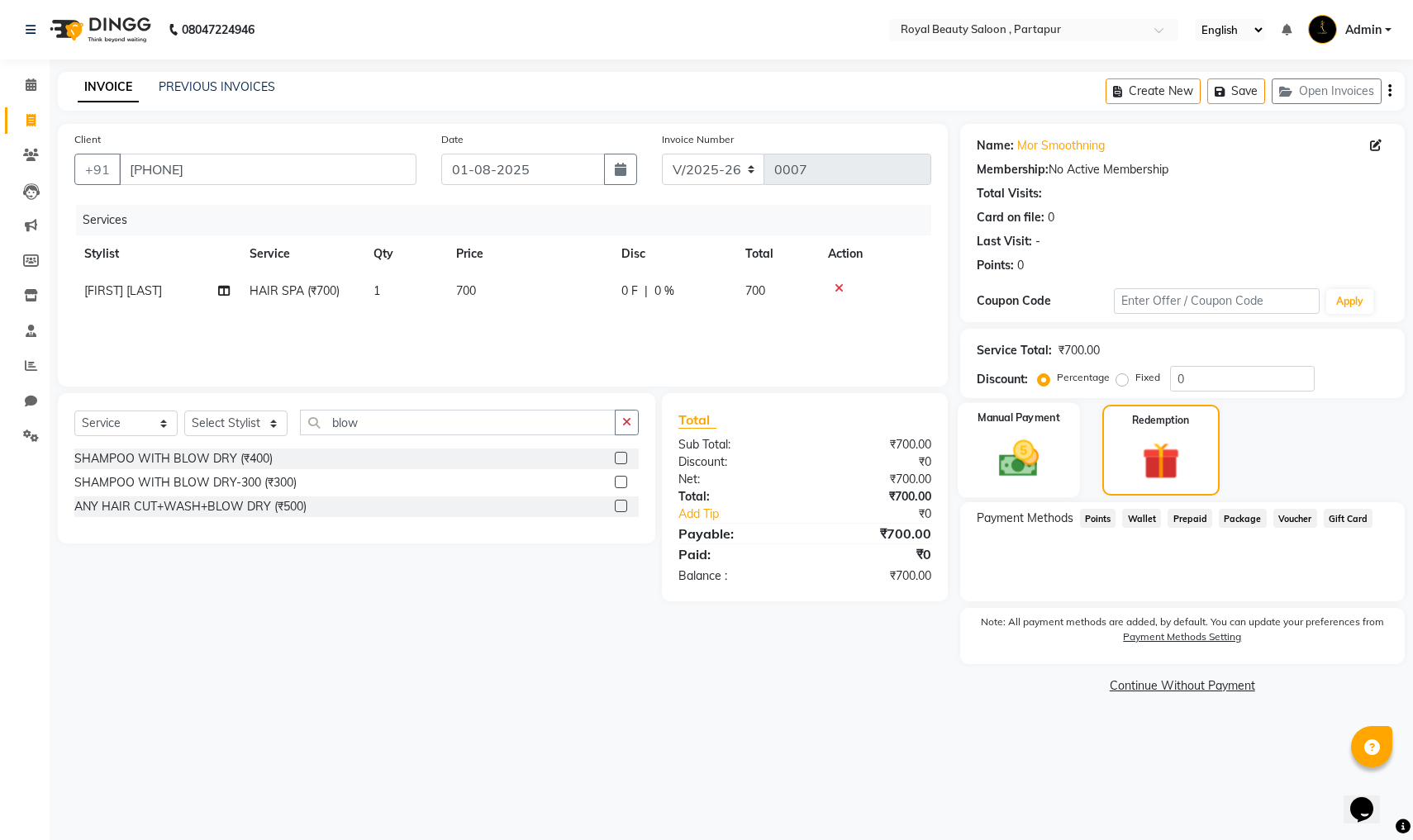 click 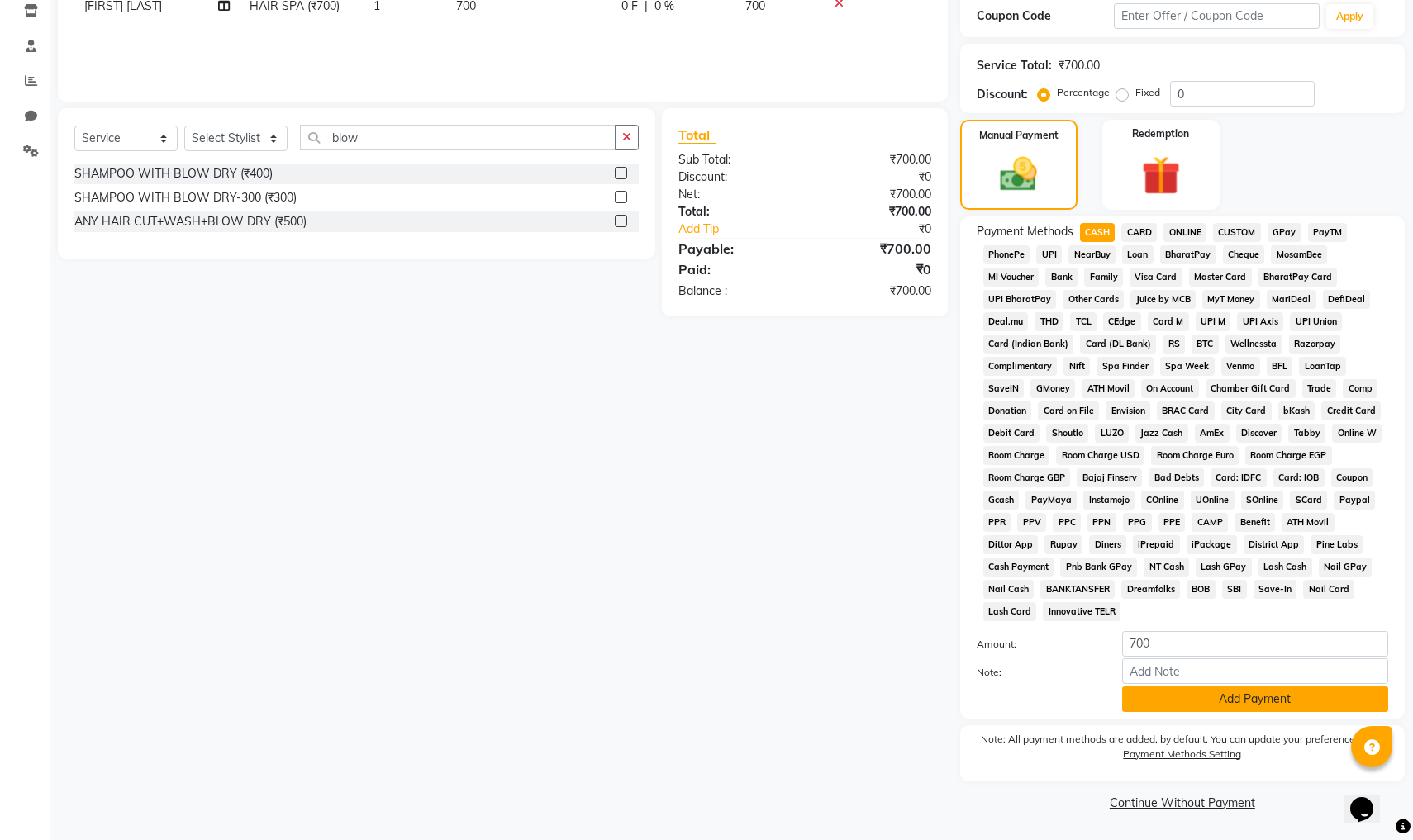 scroll, scrollTop: 284, scrollLeft: 0, axis: vertical 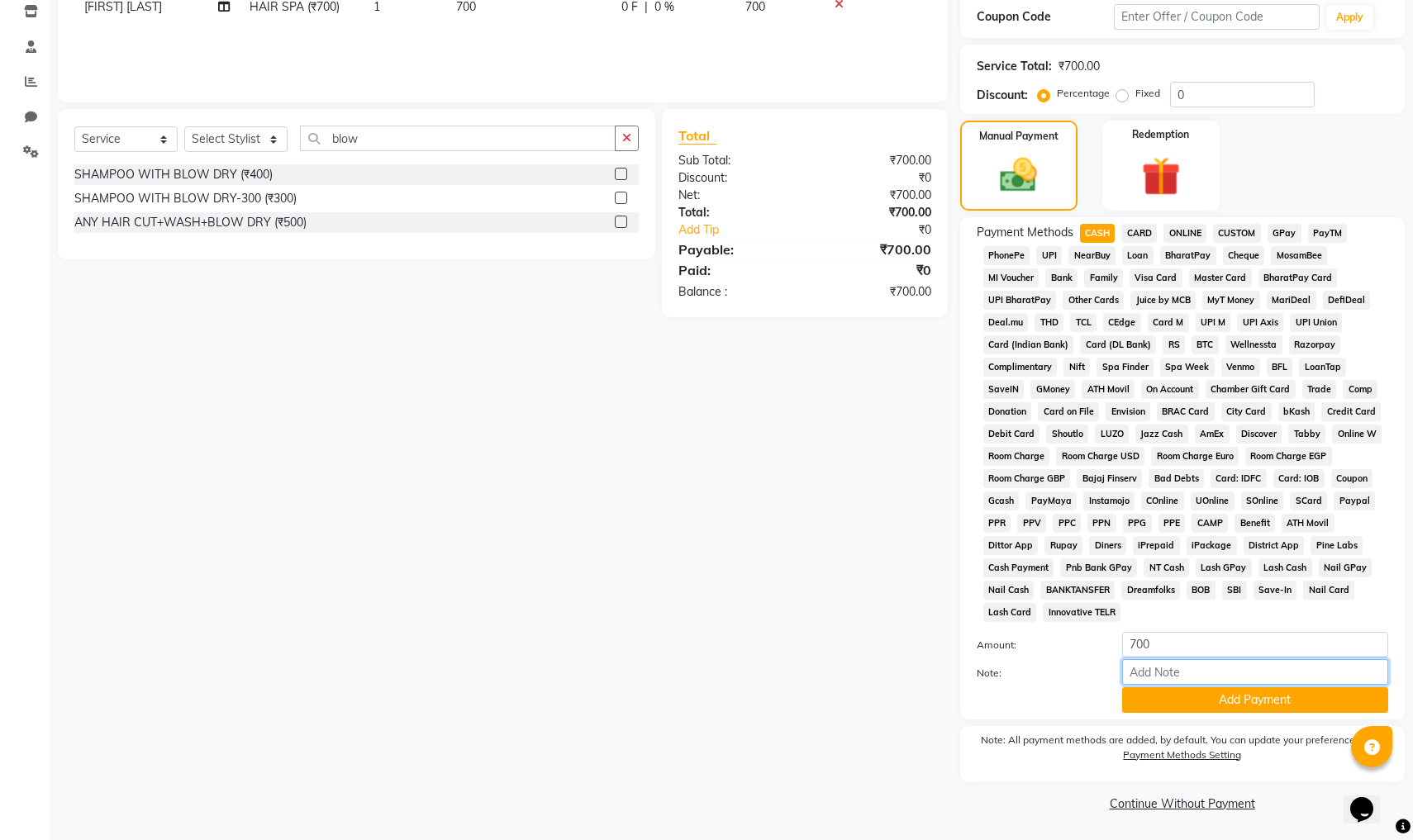 click on "Note:" at bounding box center [1255, 672] 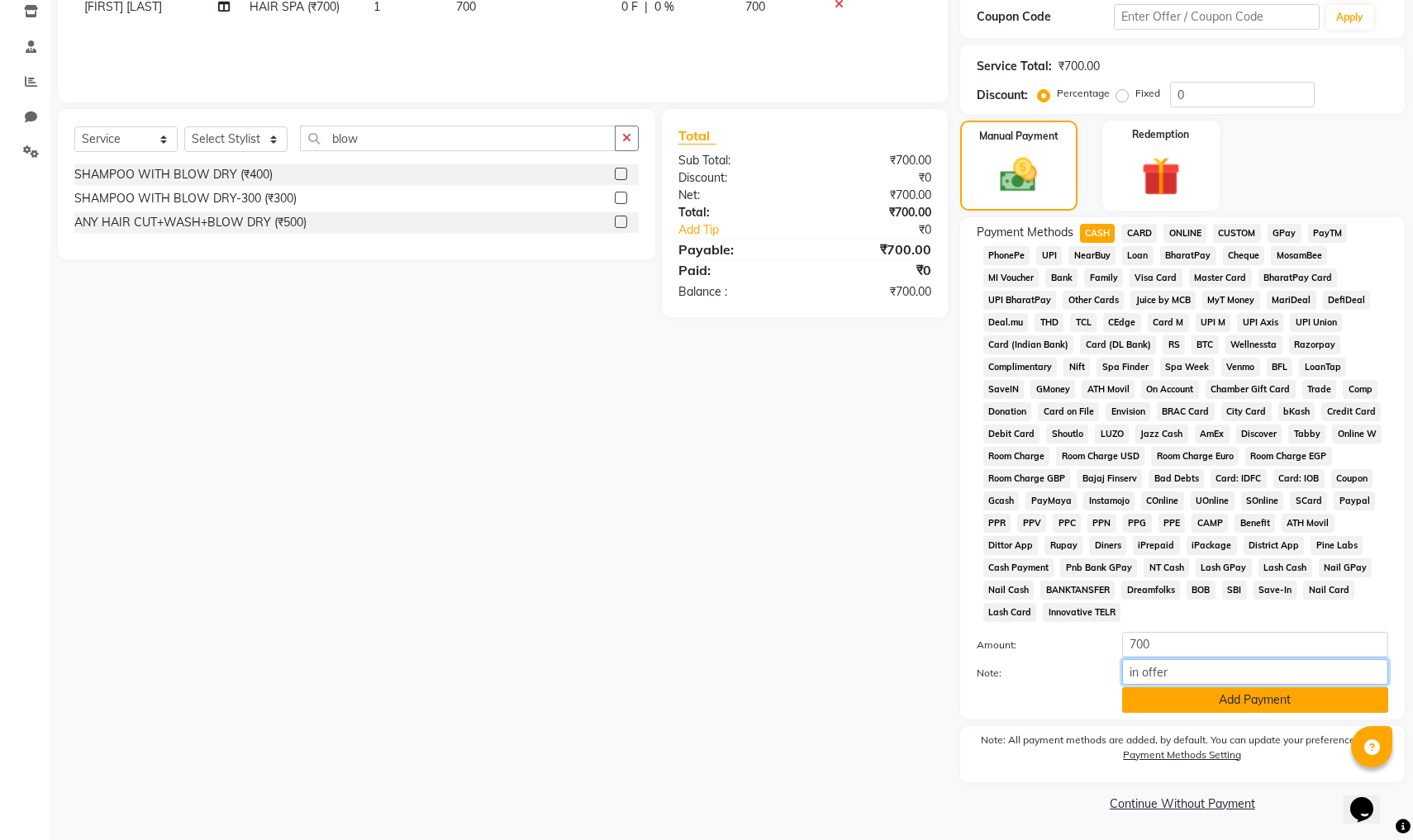 type on "in offer" 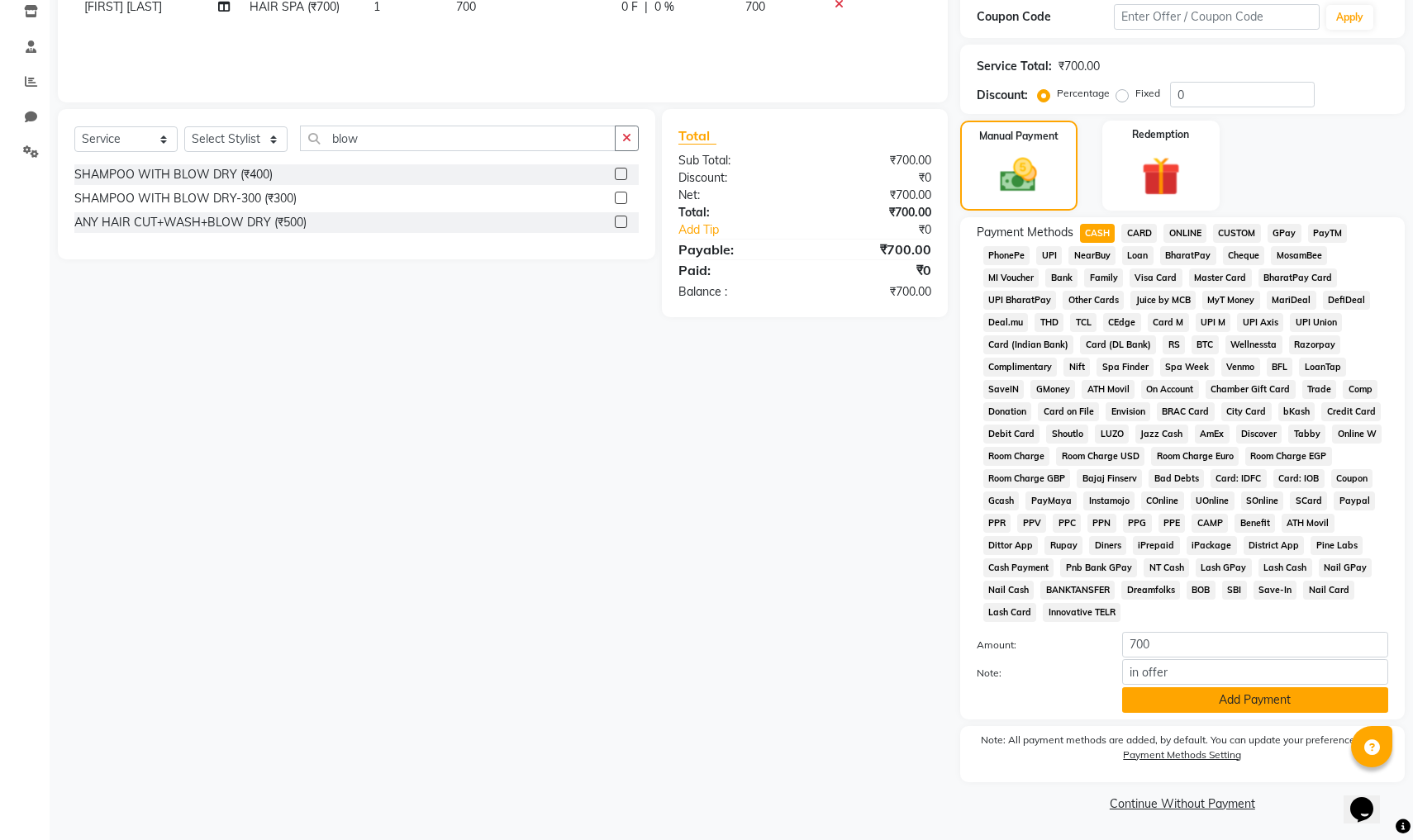 click on "Add Payment" 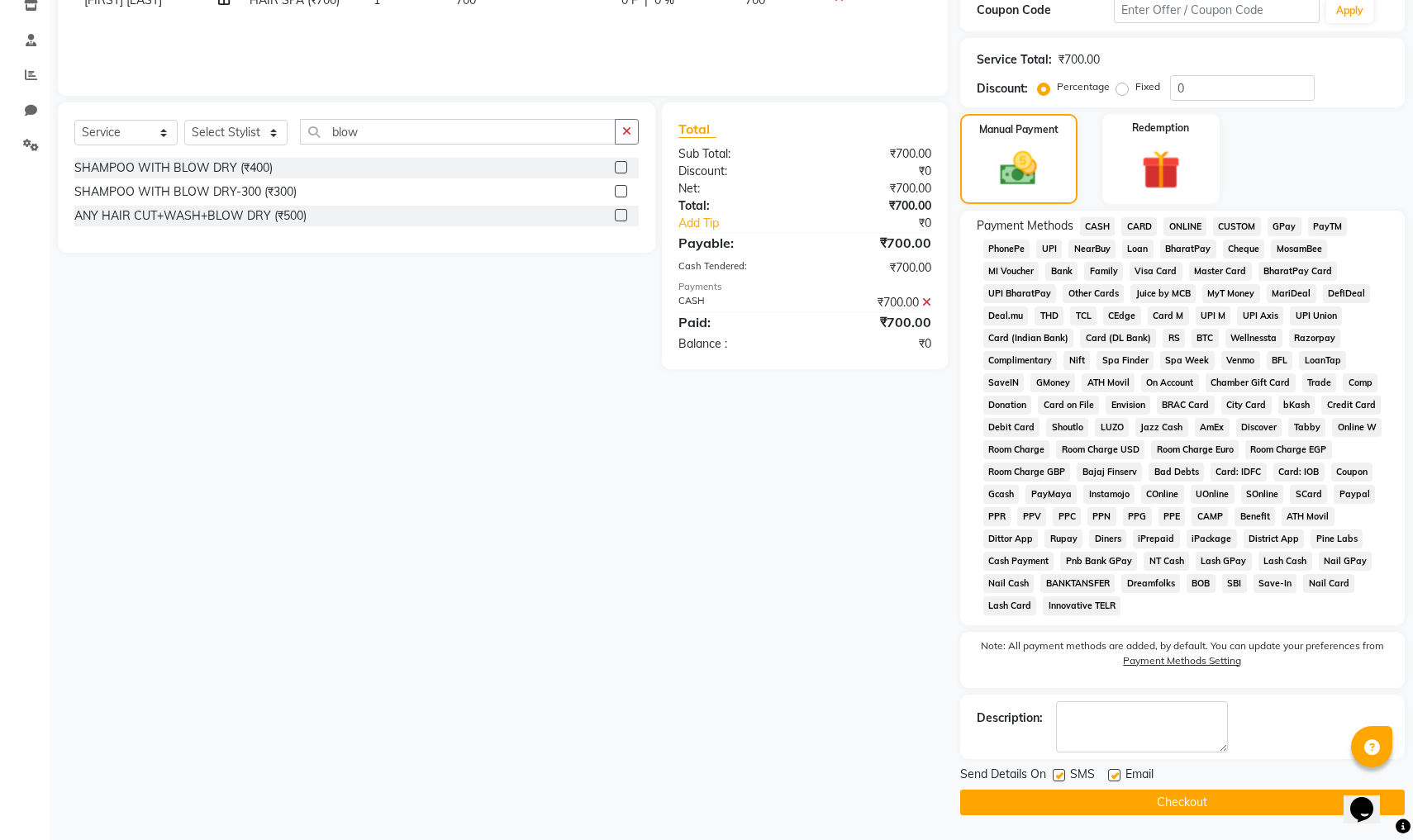 scroll, scrollTop: 291, scrollLeft: 0, axis: vertical 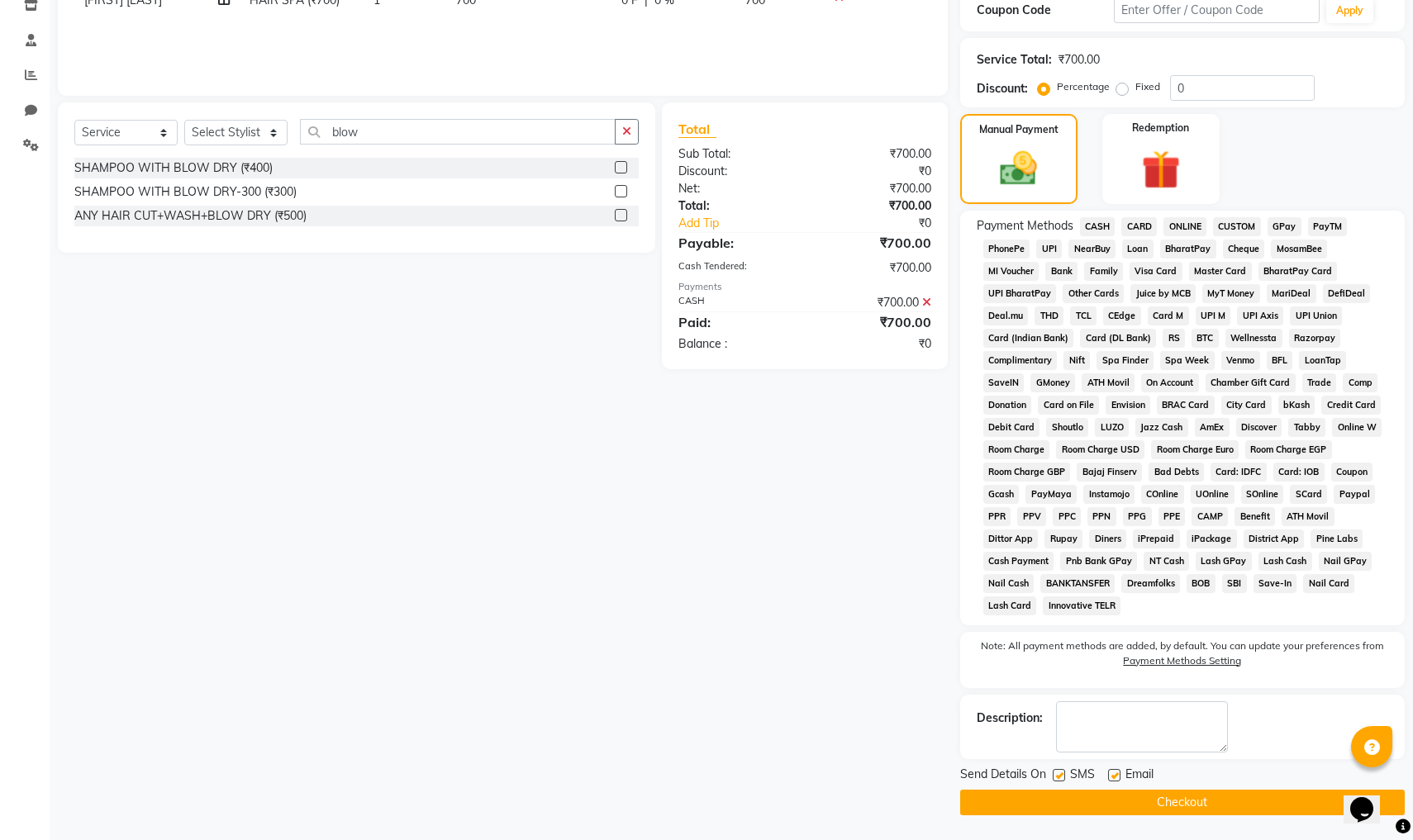 click on "Checkout" 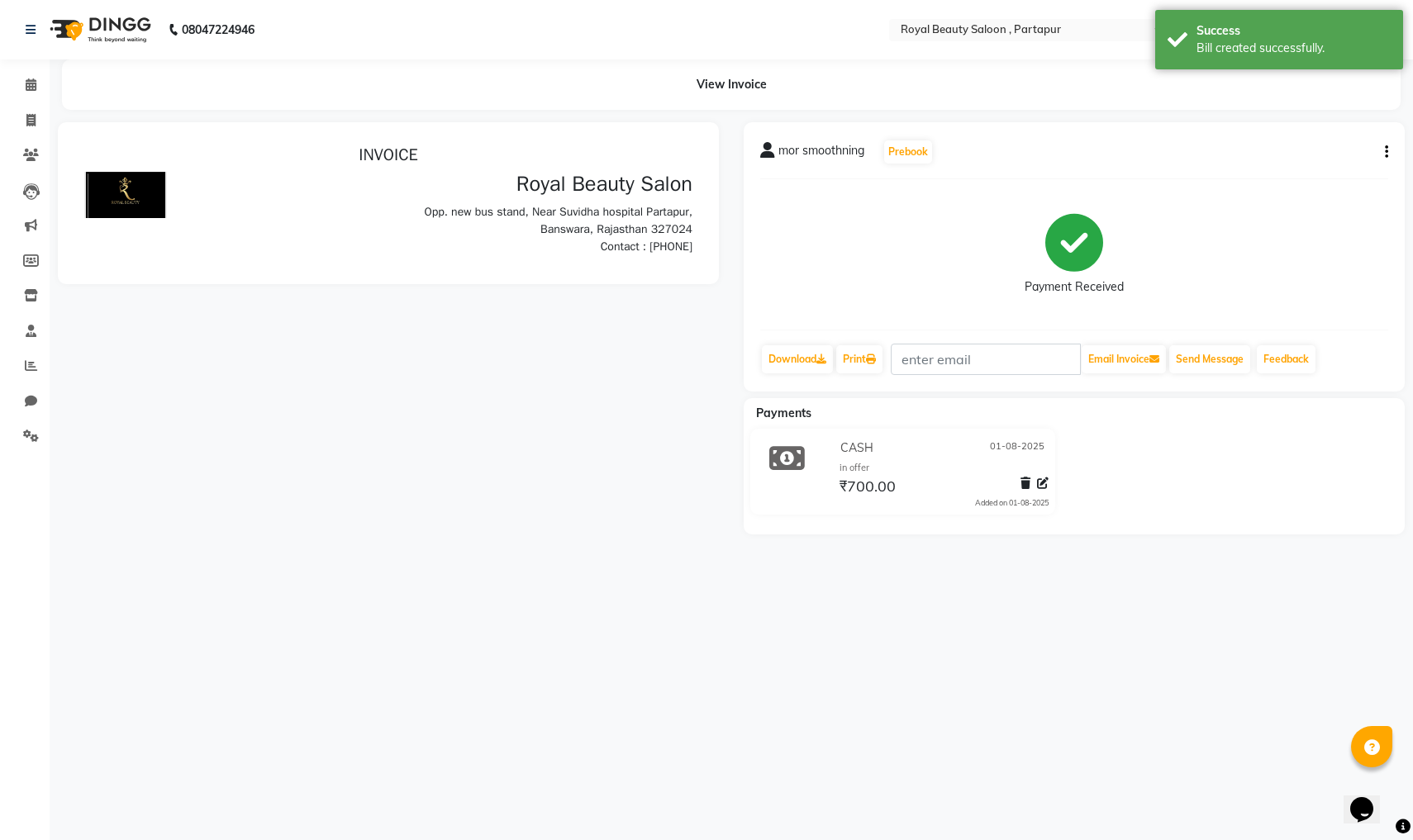 scroll, scrollTop: 0, scrollLeft: 0, axis: both 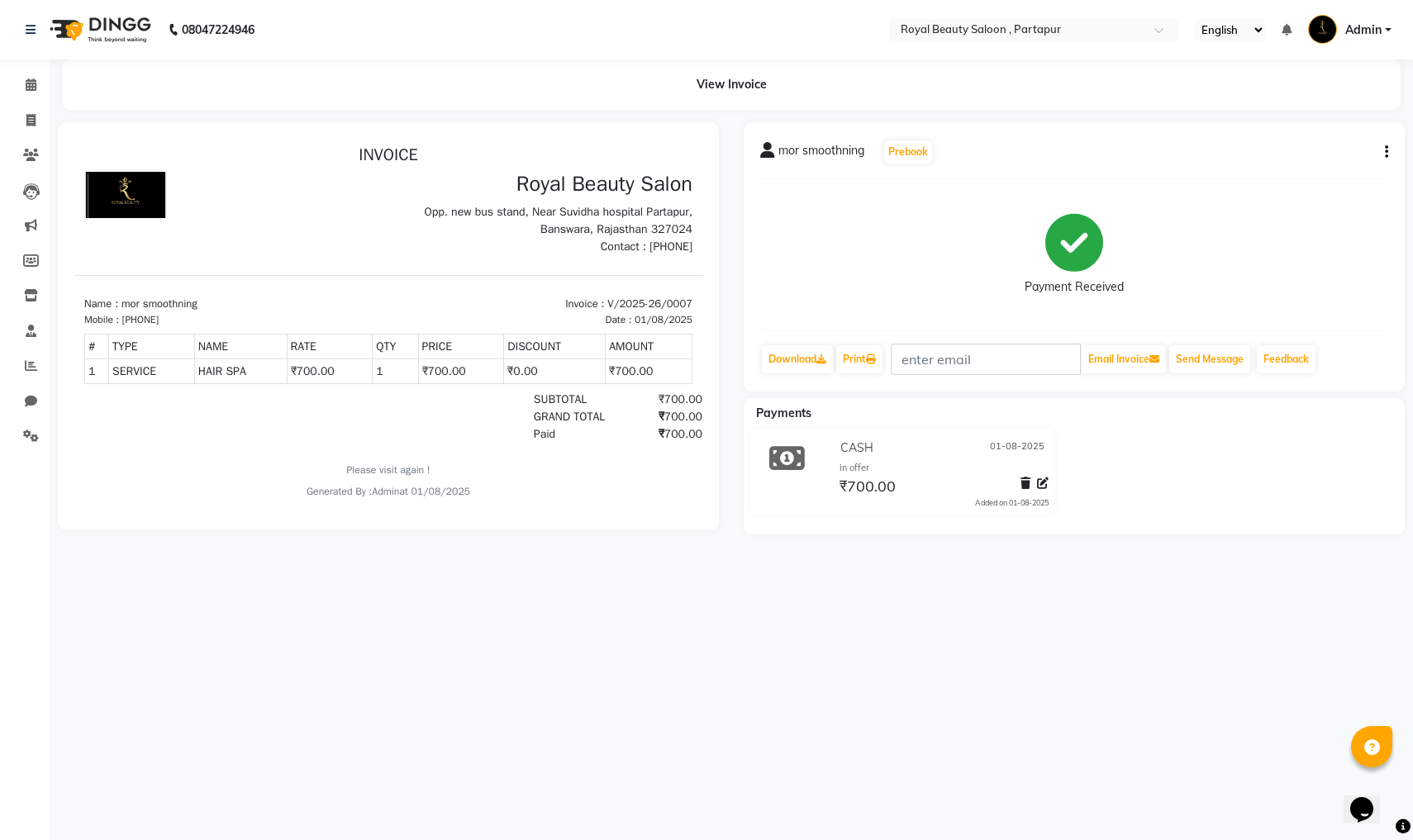 select on "service" 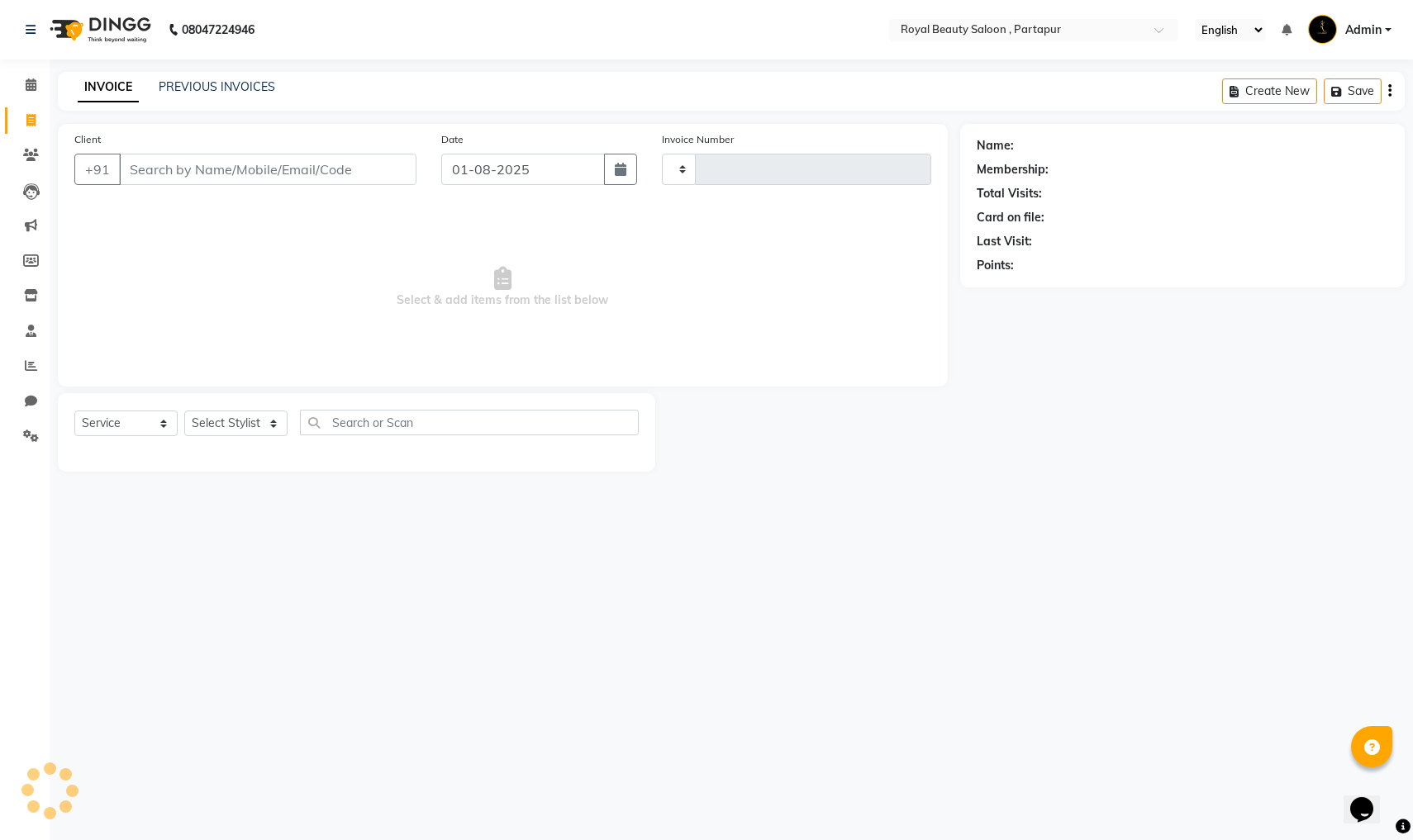 type on "0008" 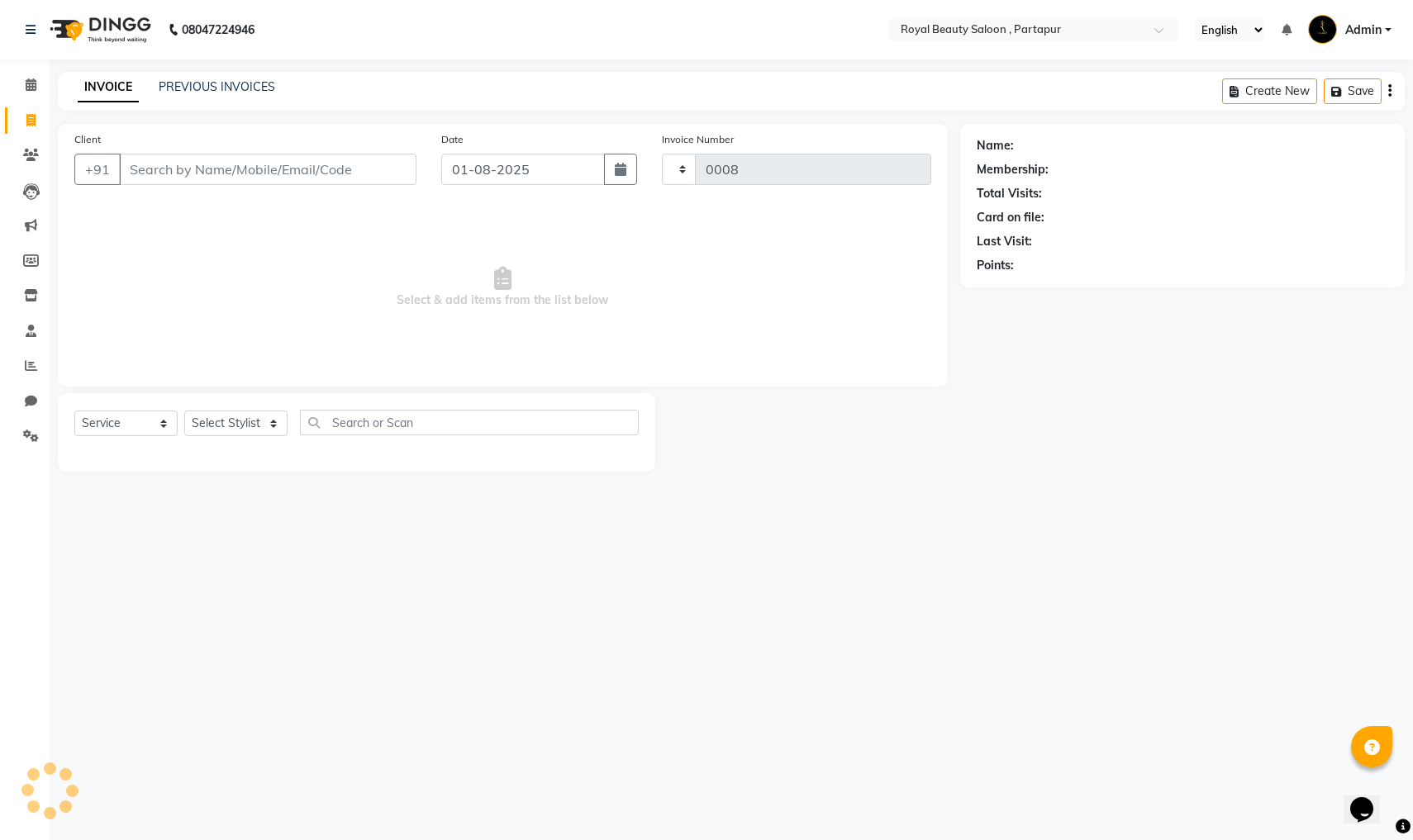 select on "7651" 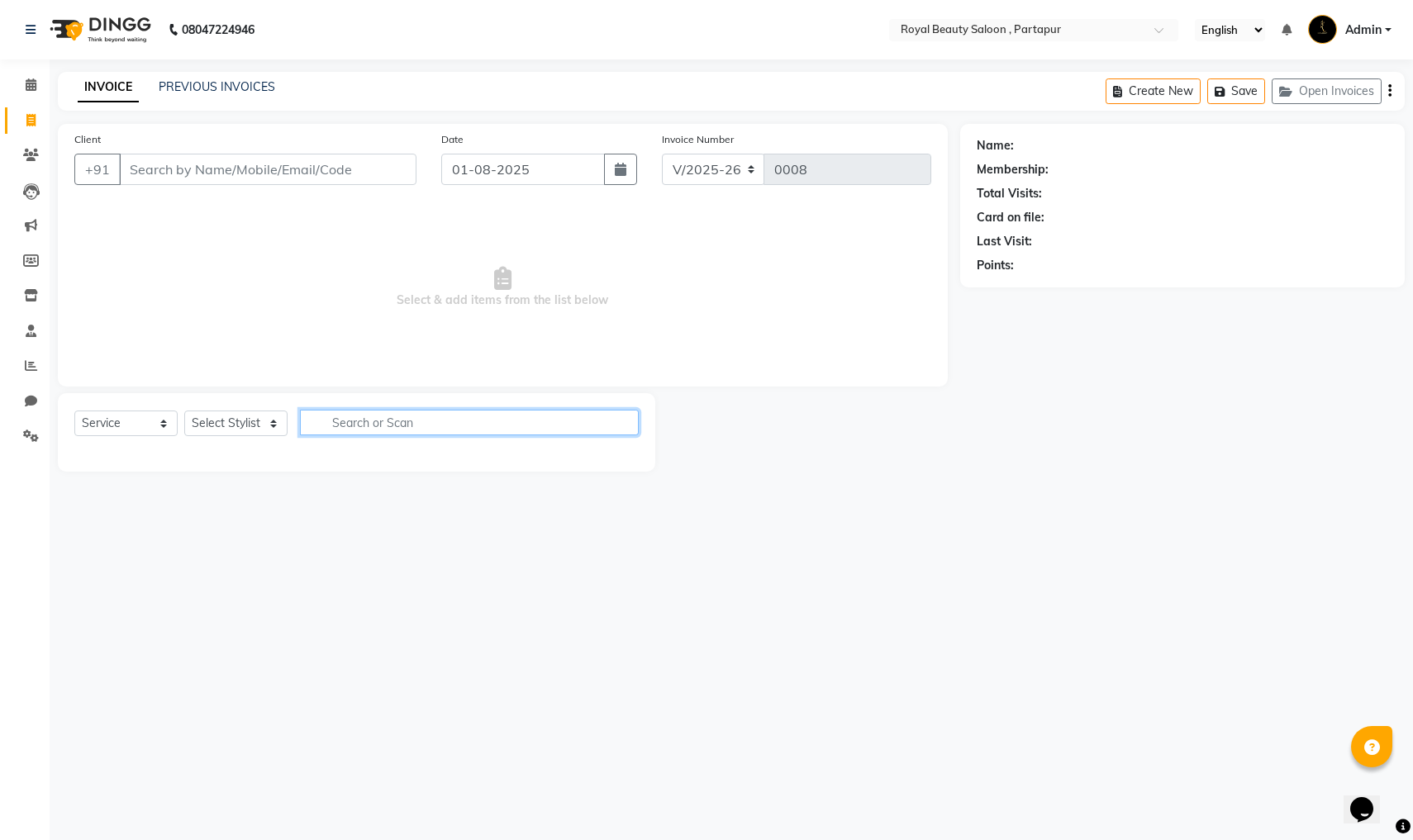 click 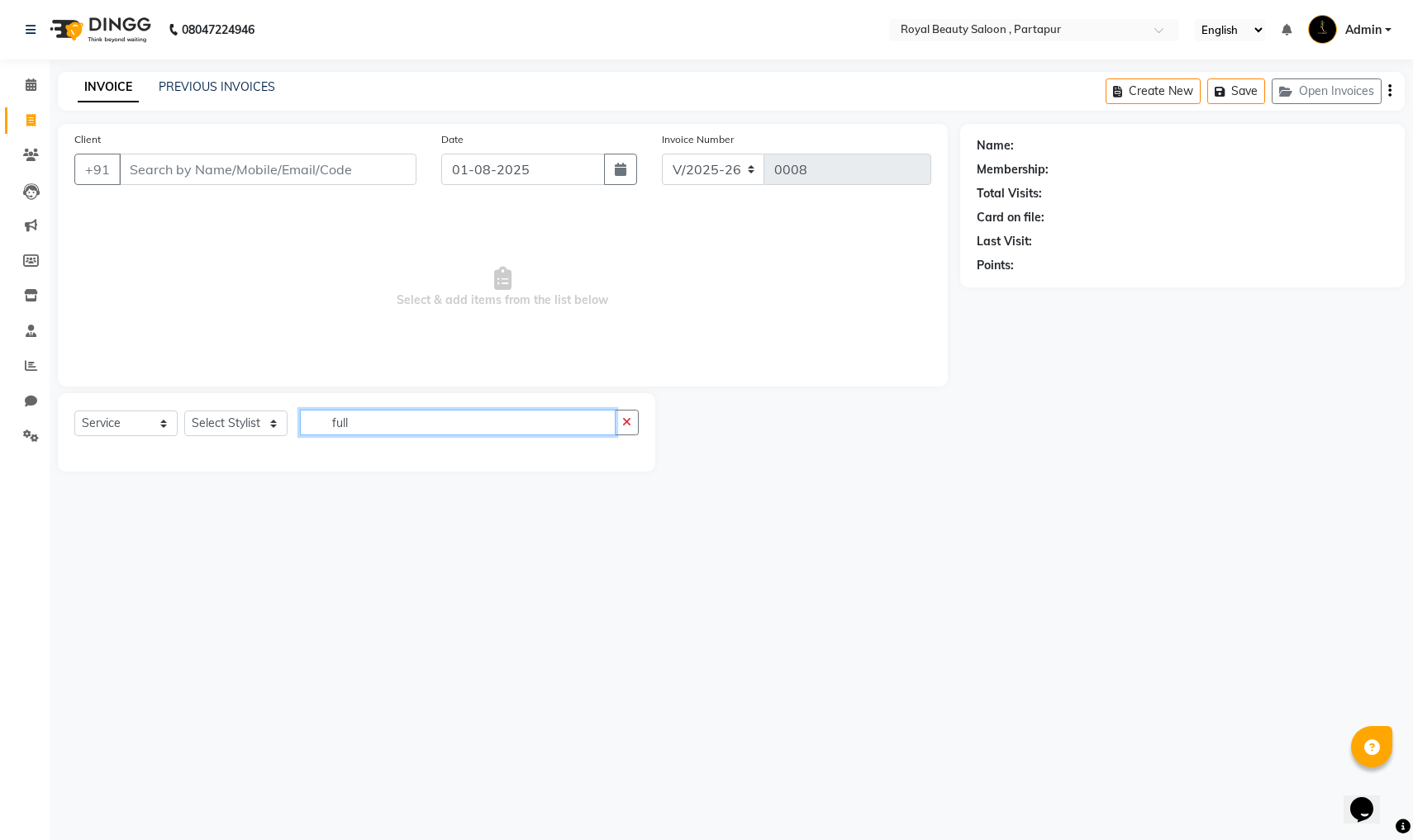 type on "full" 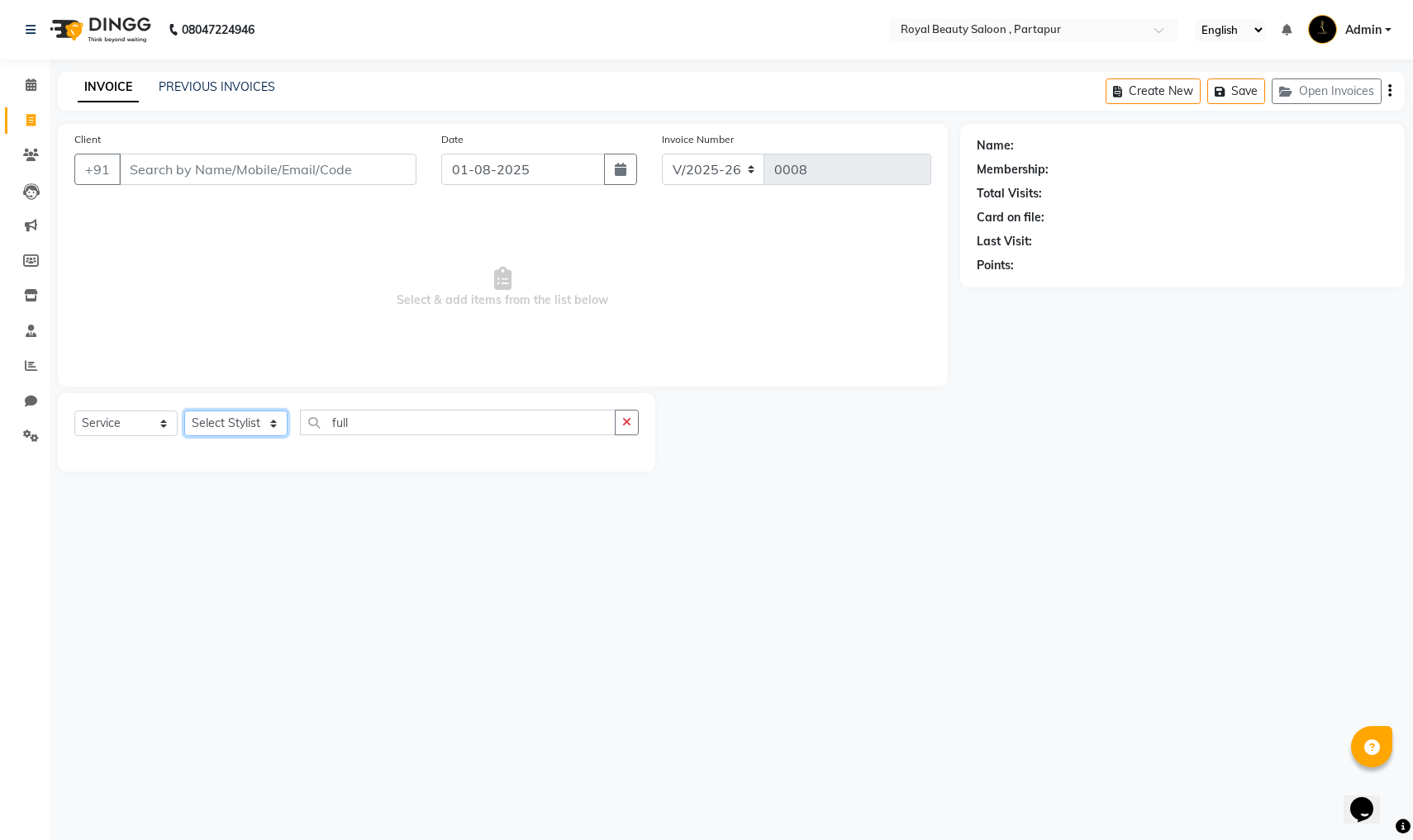 select on "68375" 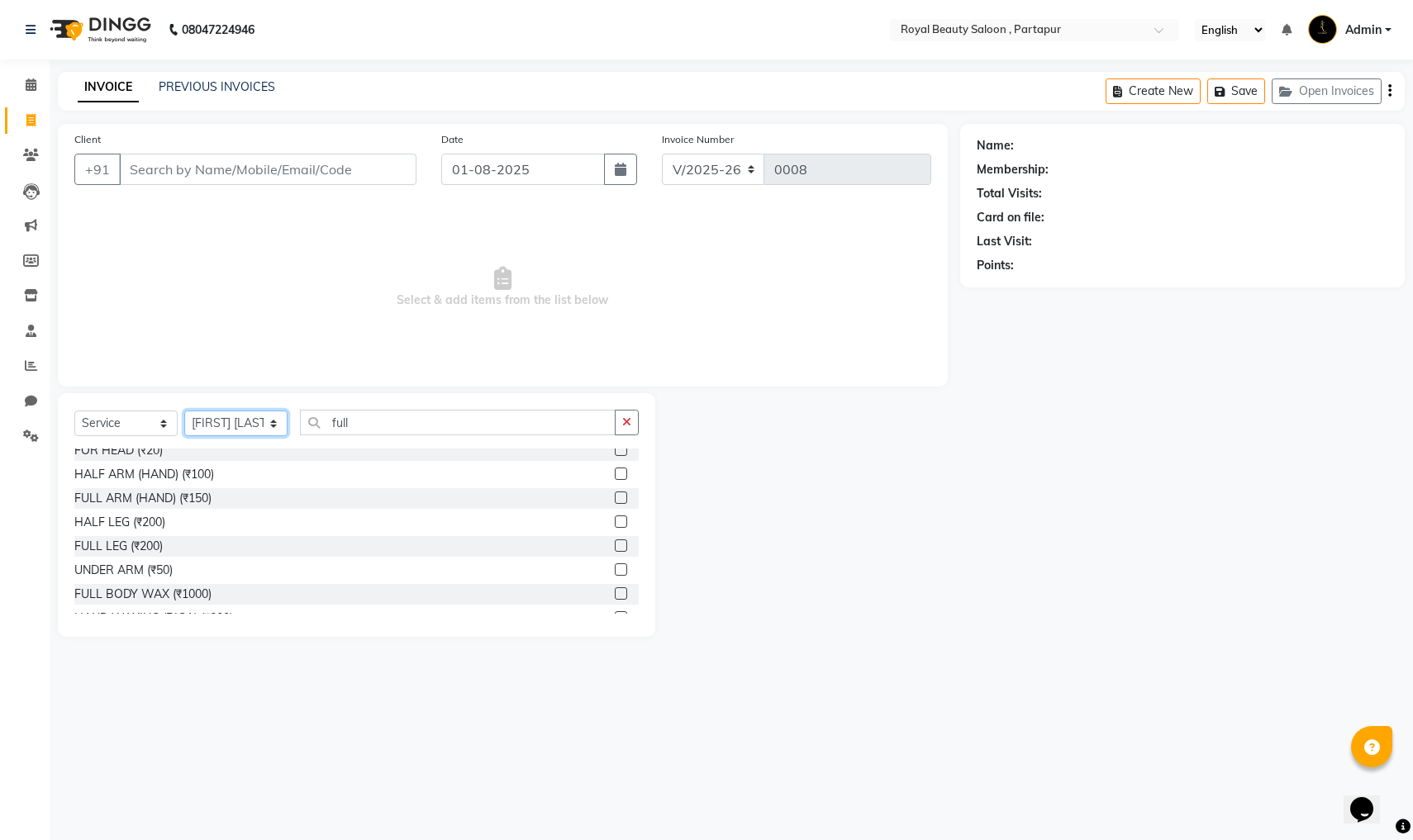 scroll, scrollTop: 17, scrollLeft: 0, axis: vertical 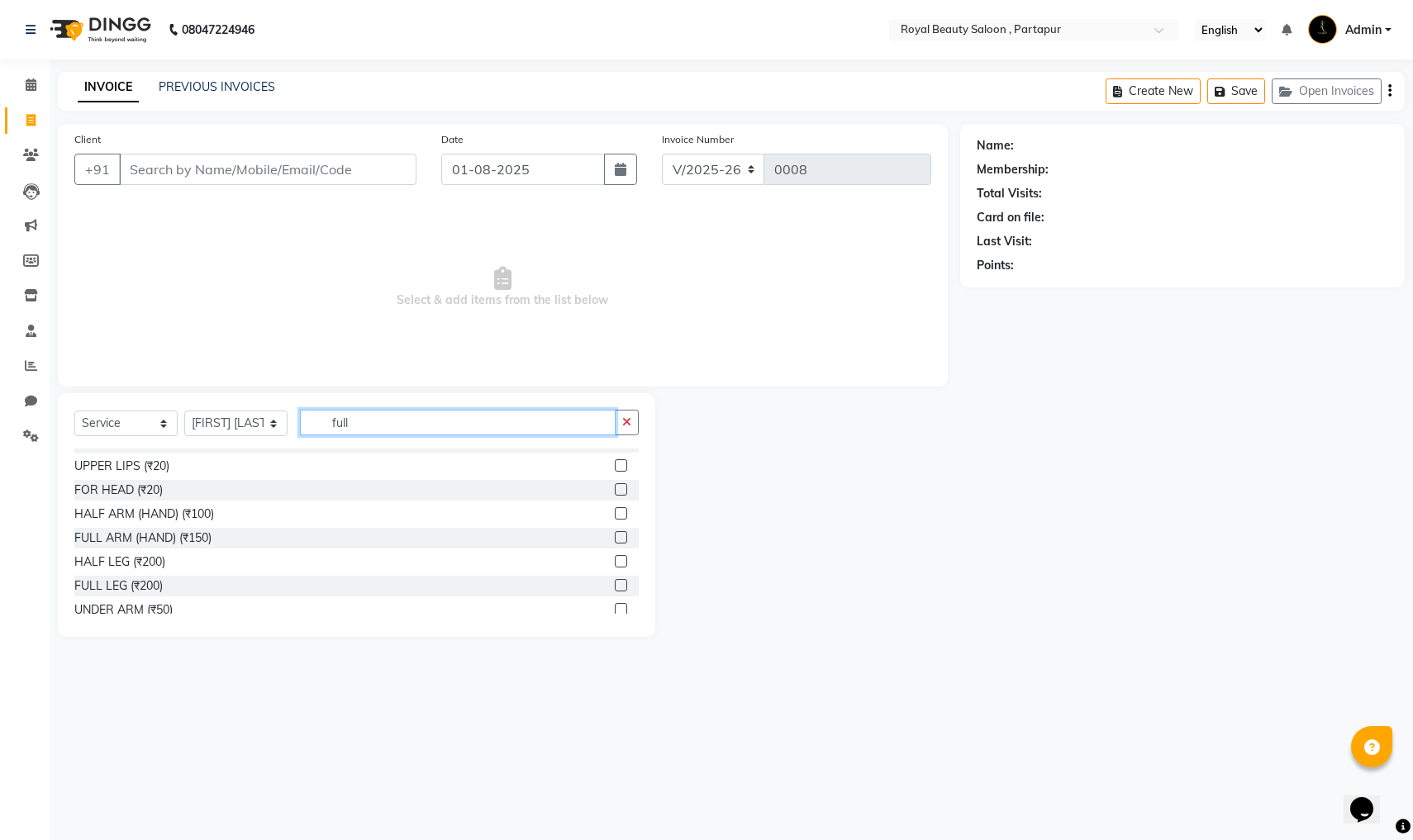 click on "full" 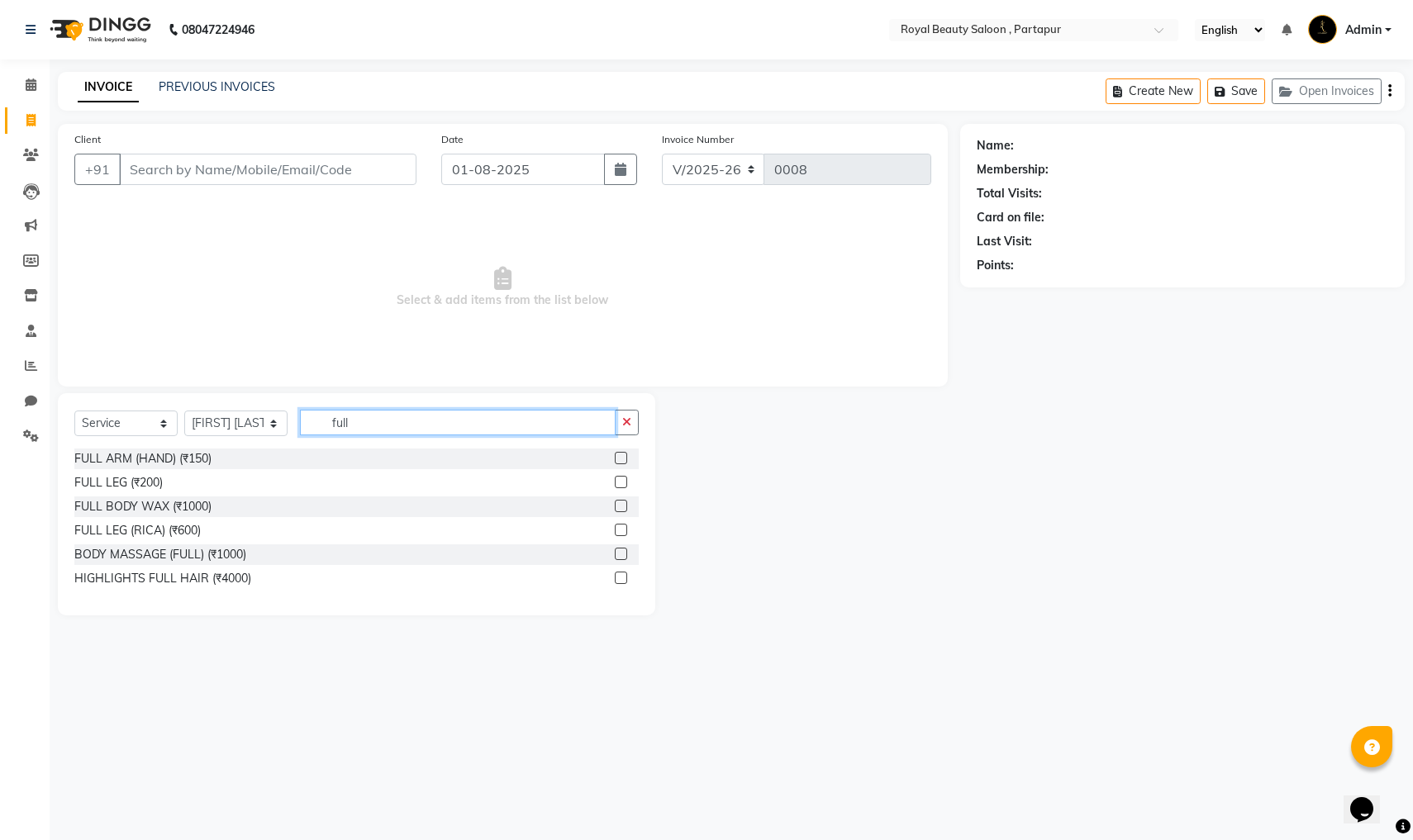 scroll, scrollTop: 0, scrollLeft: 0, axis: both 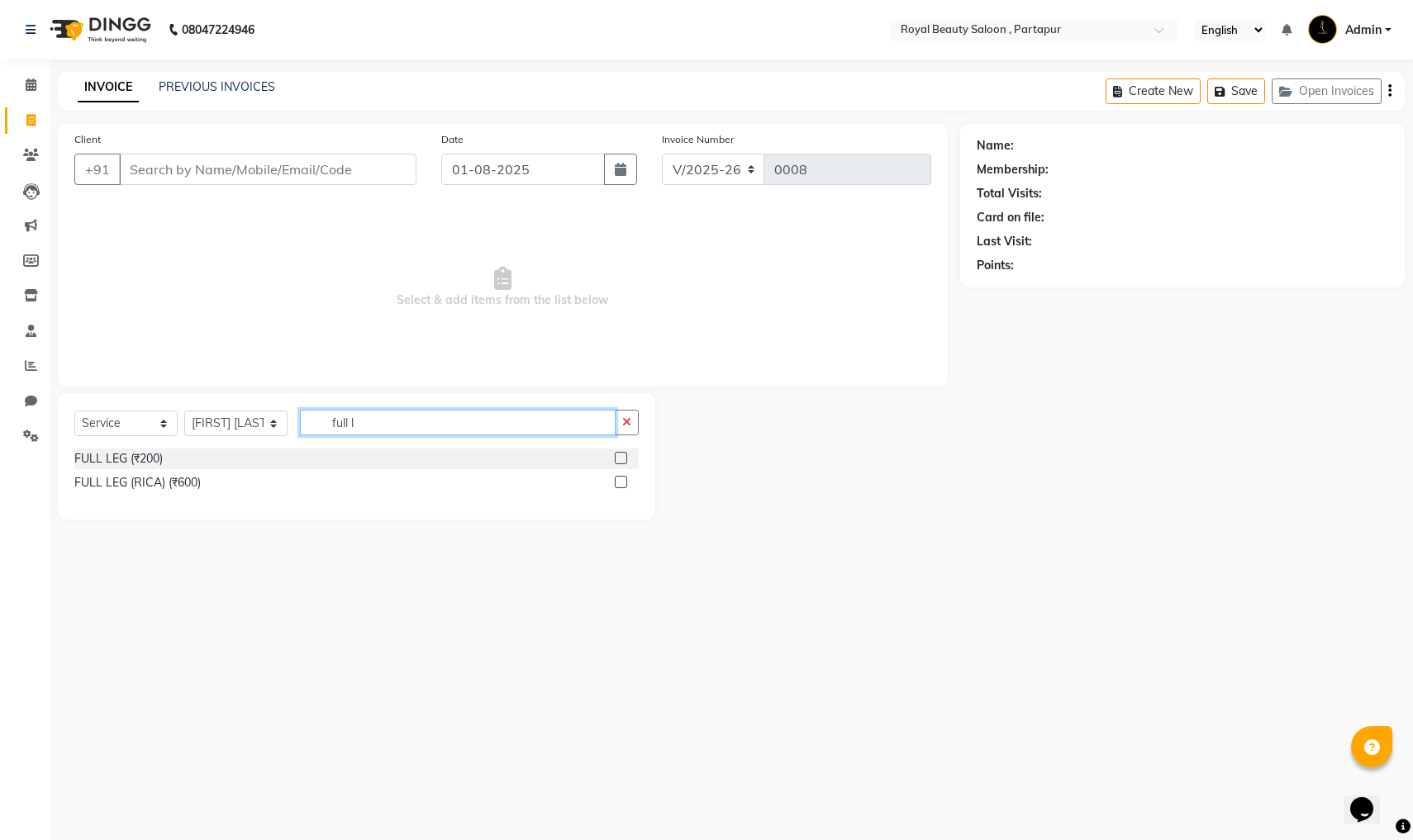 type on "full le" 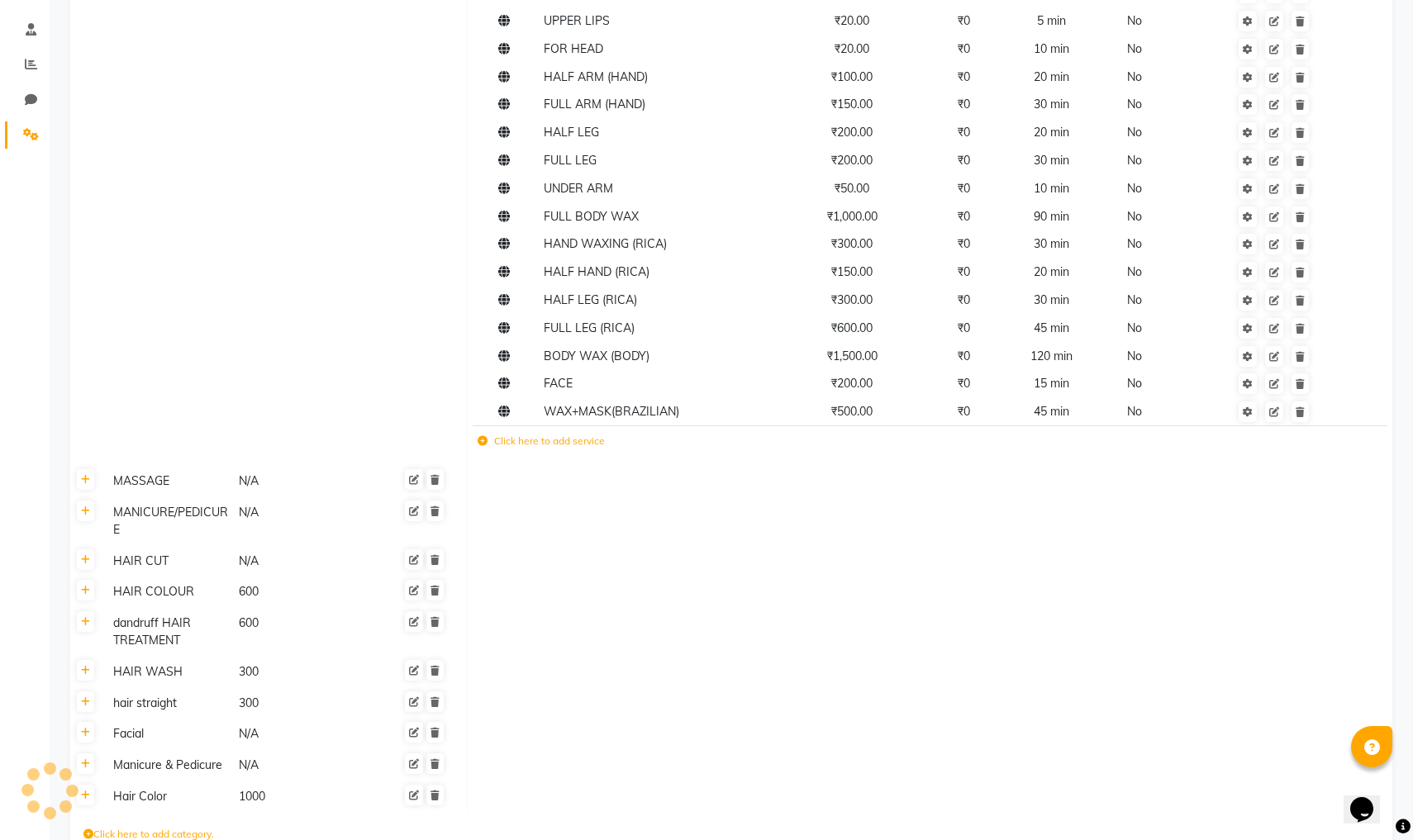 scroll, scrollTop: 0, scrollLeft: 0, axis: both 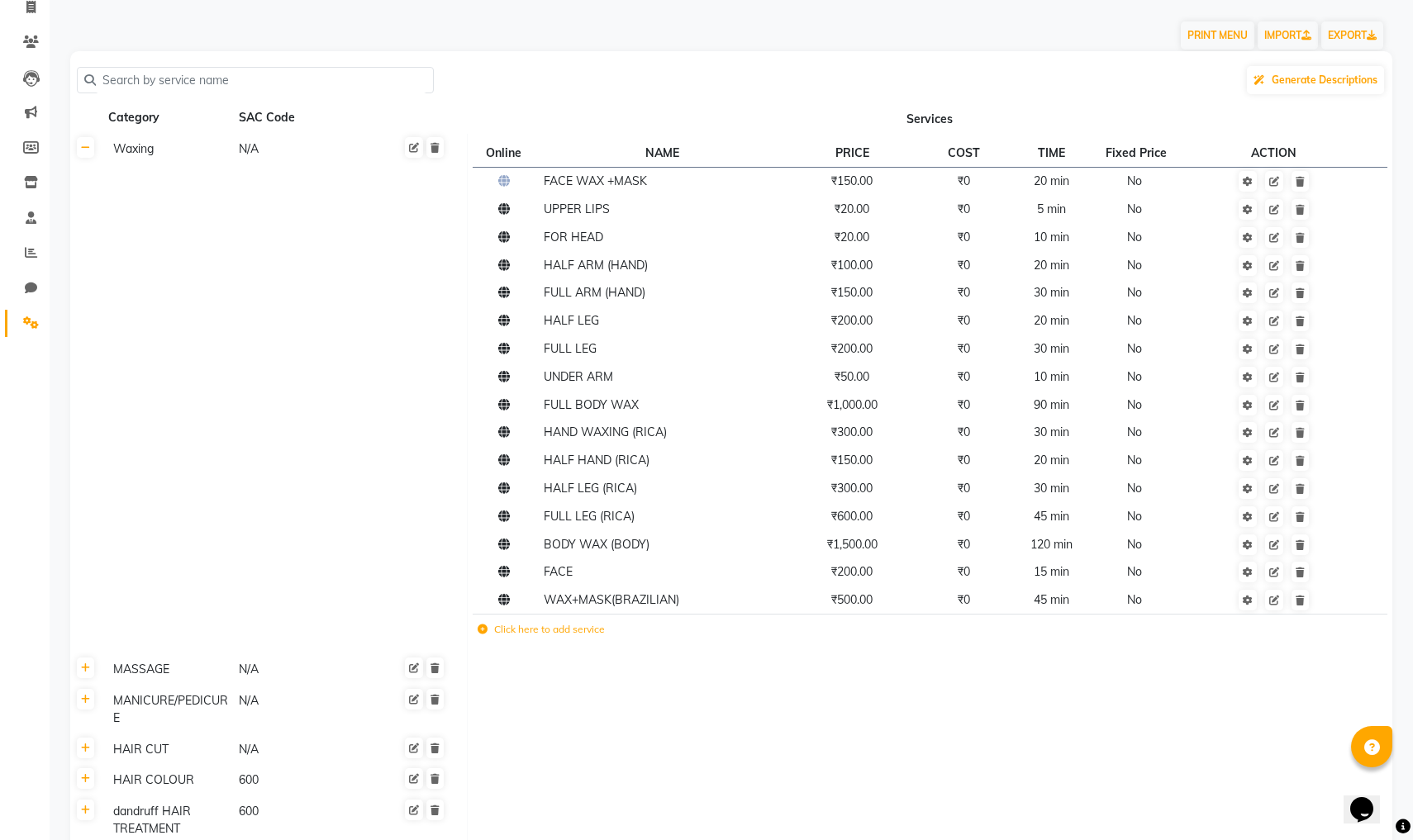click on "Waxing N/A" 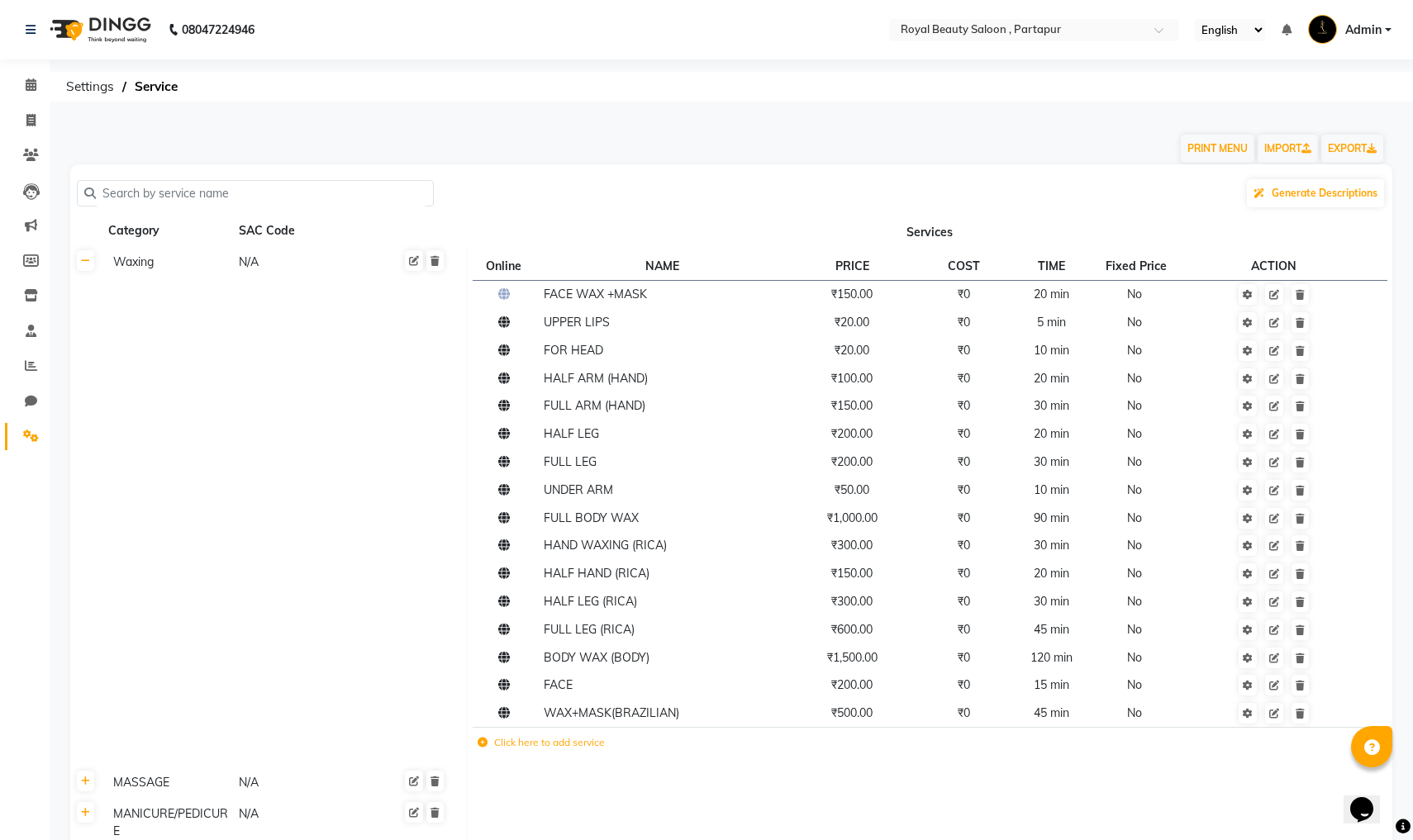 scroll, scrollTop: 0, scrollLeft: 0, axis: both 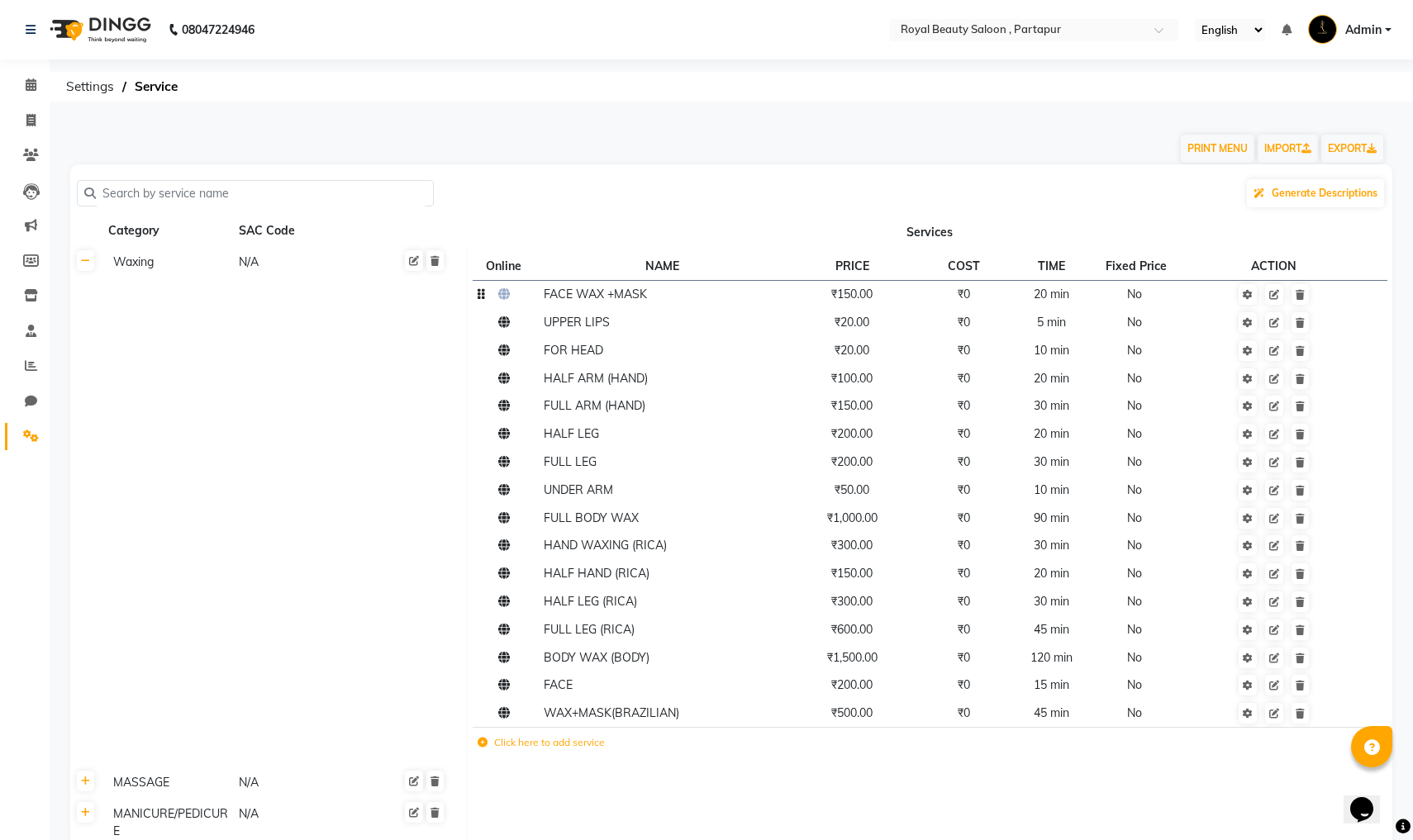 click 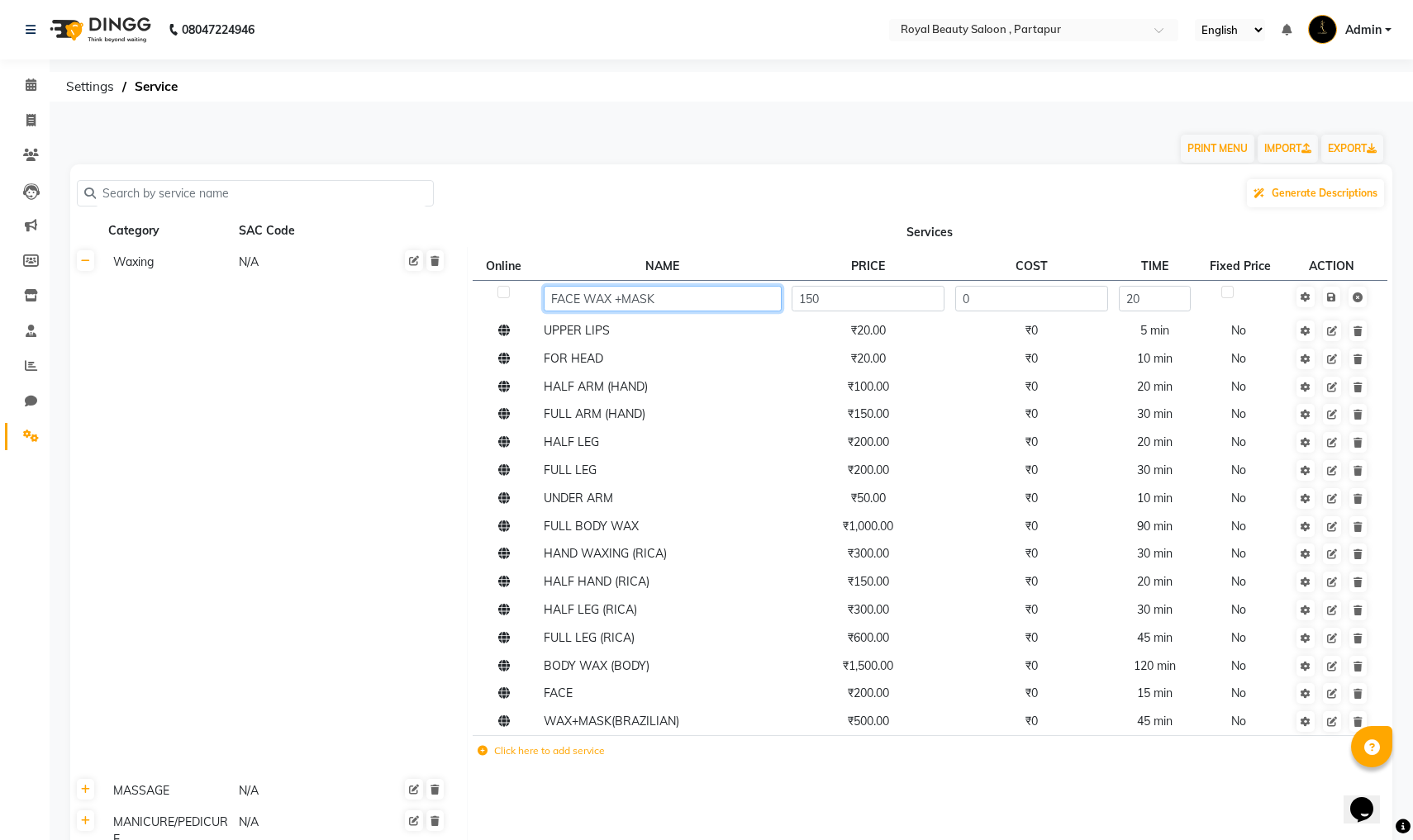 click on "FACE WAX +MASK" 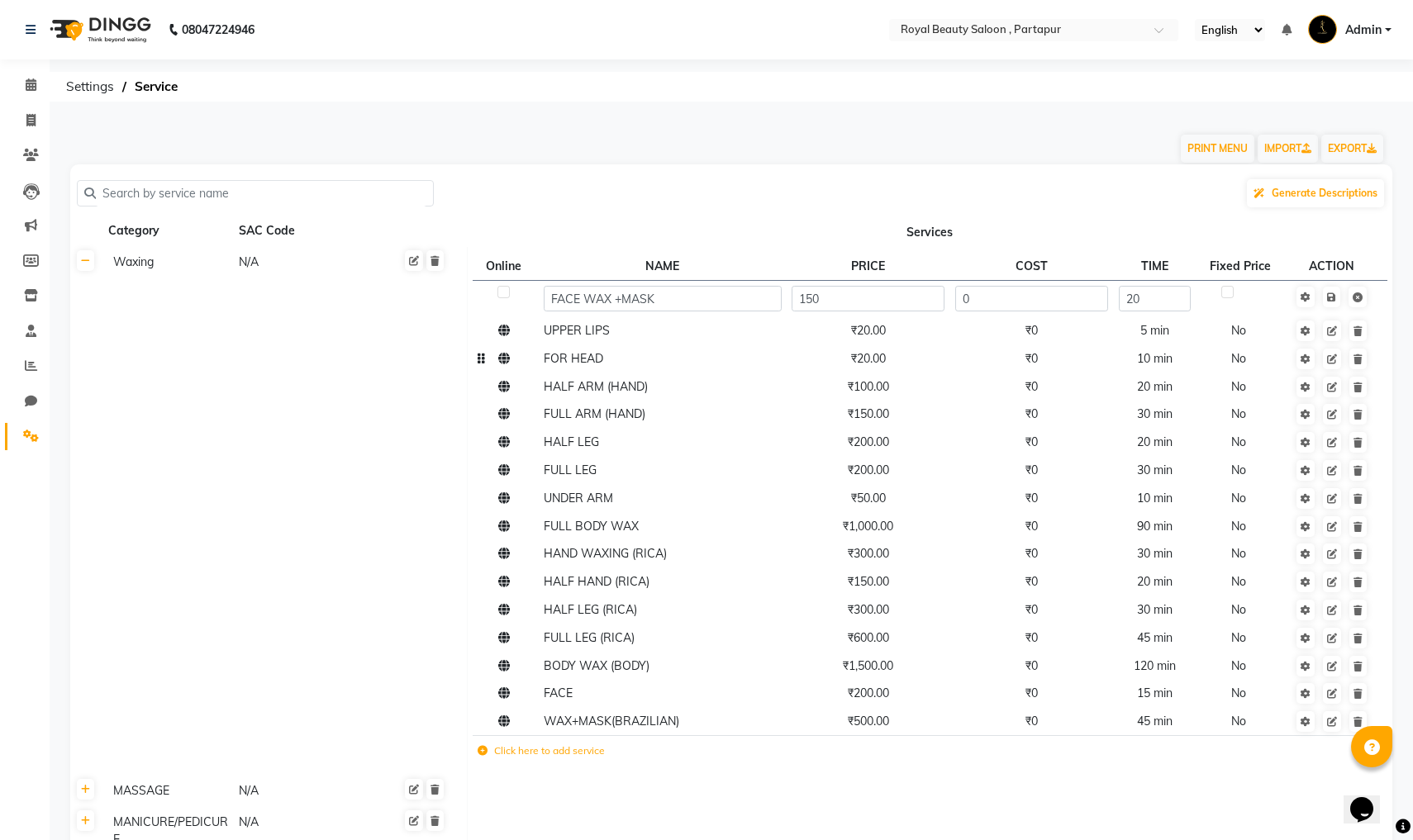 click on "FOR HEAD" 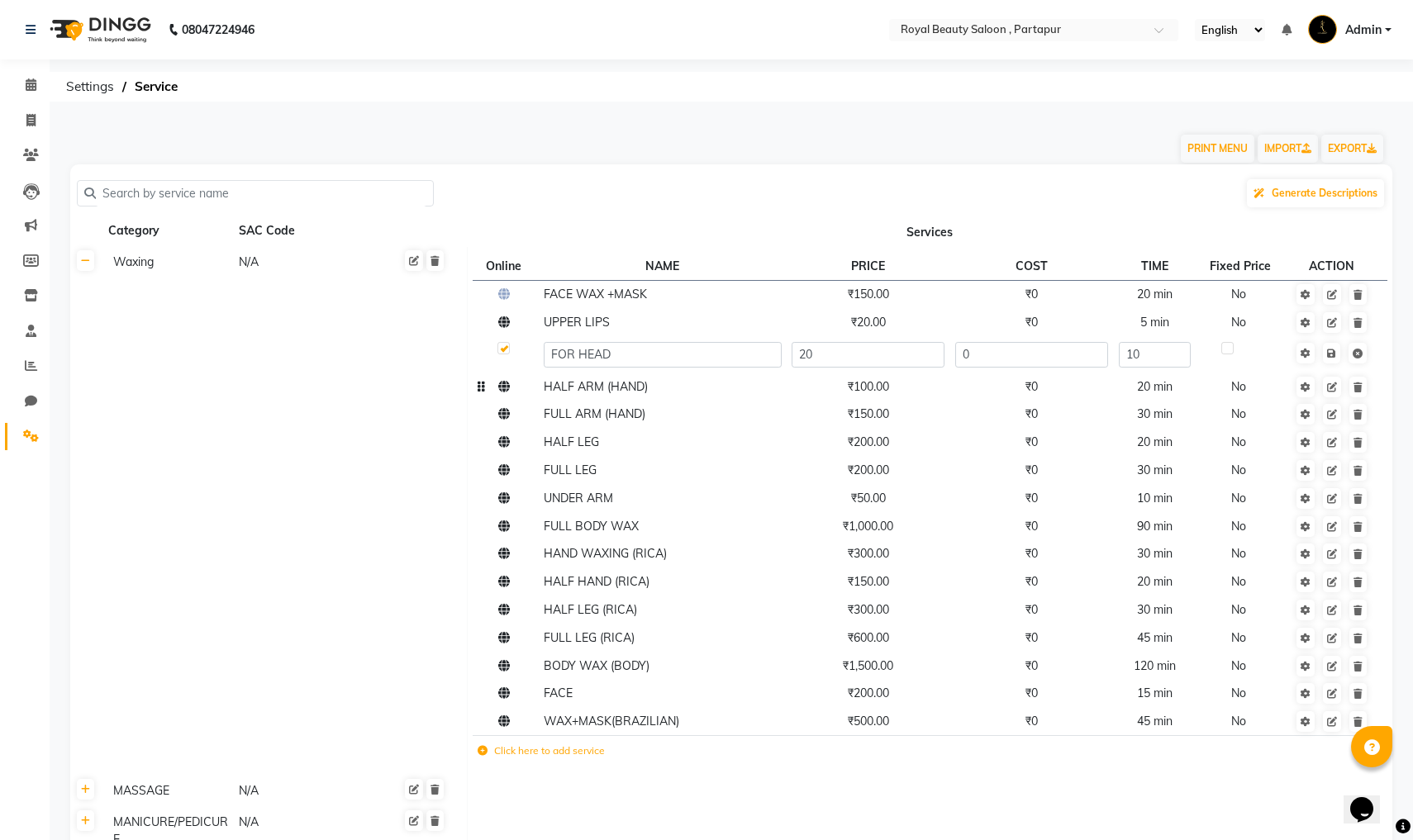click on "HALF ARM (HAND)" 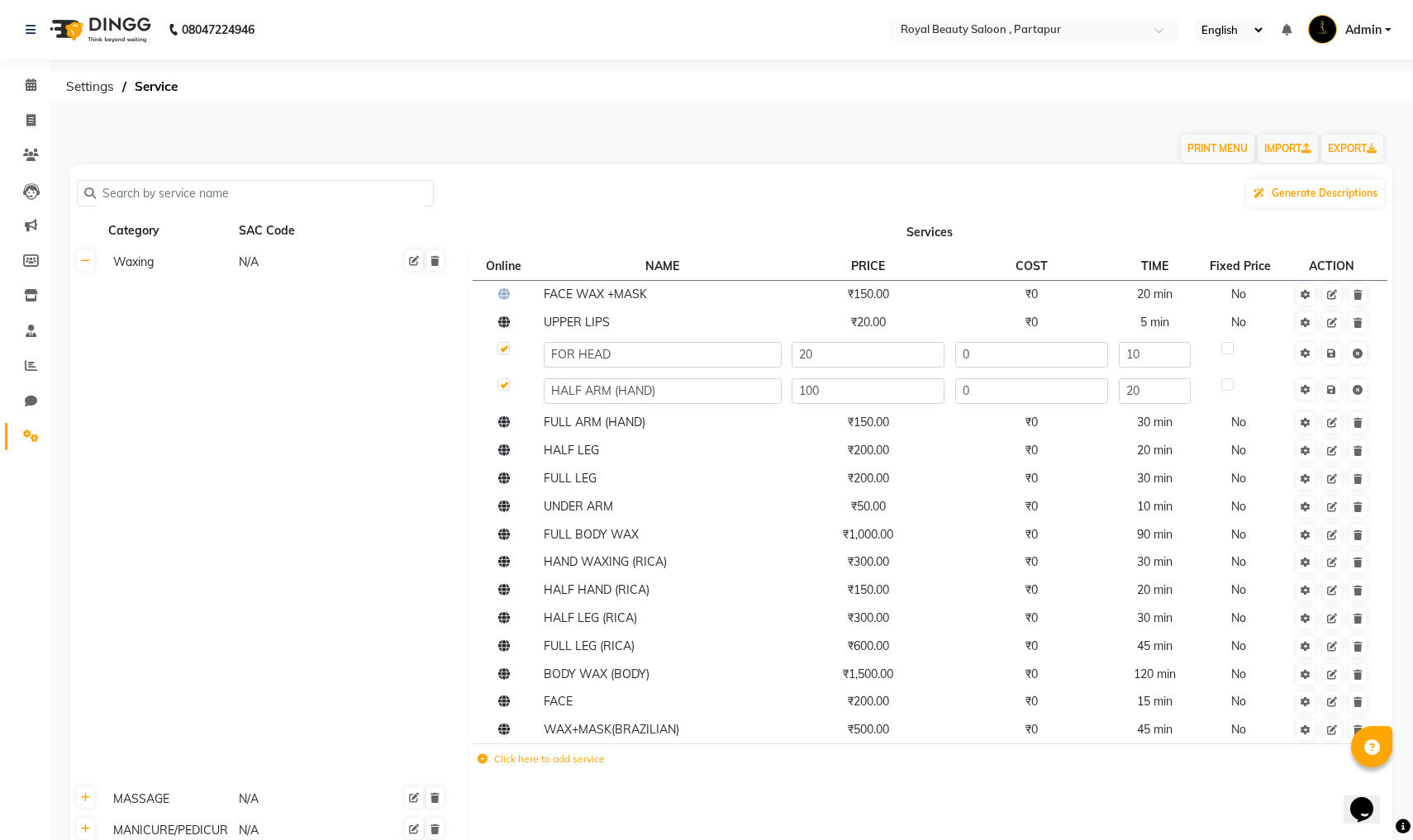 click on "Waxing N/A" 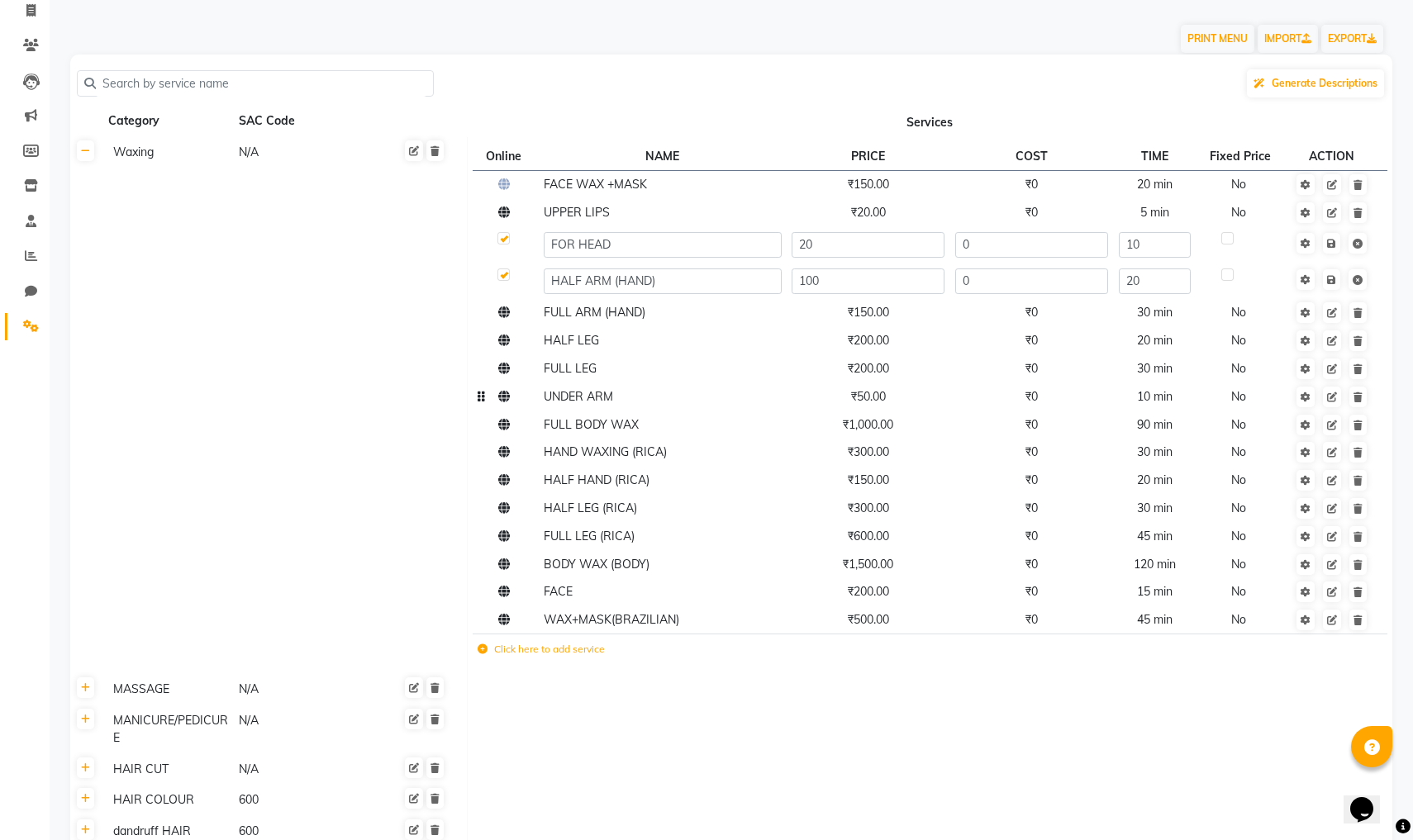 scroll, scrollTop: 134, scrollLeft: 0, axis: vertical 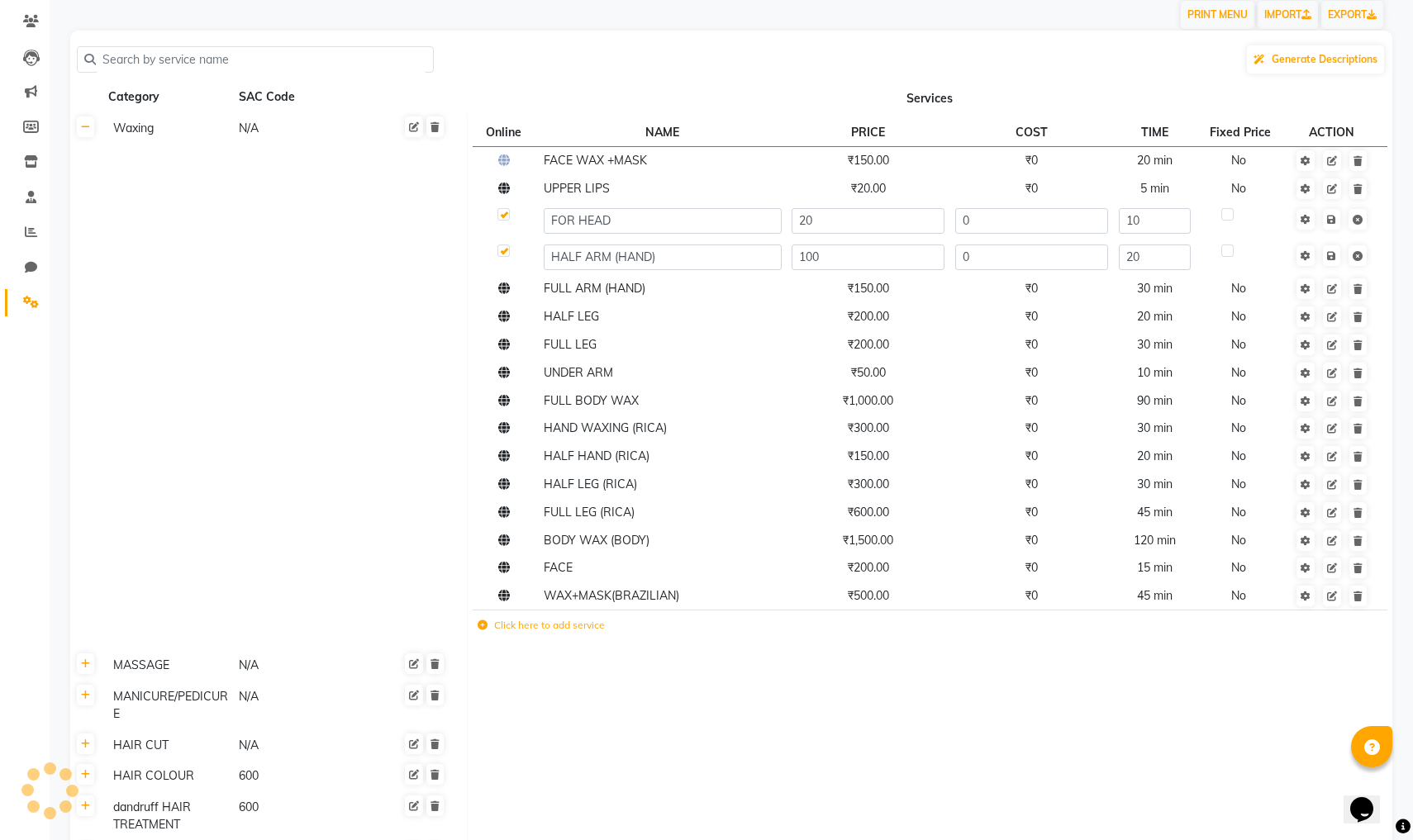 click on "Click here to add service" 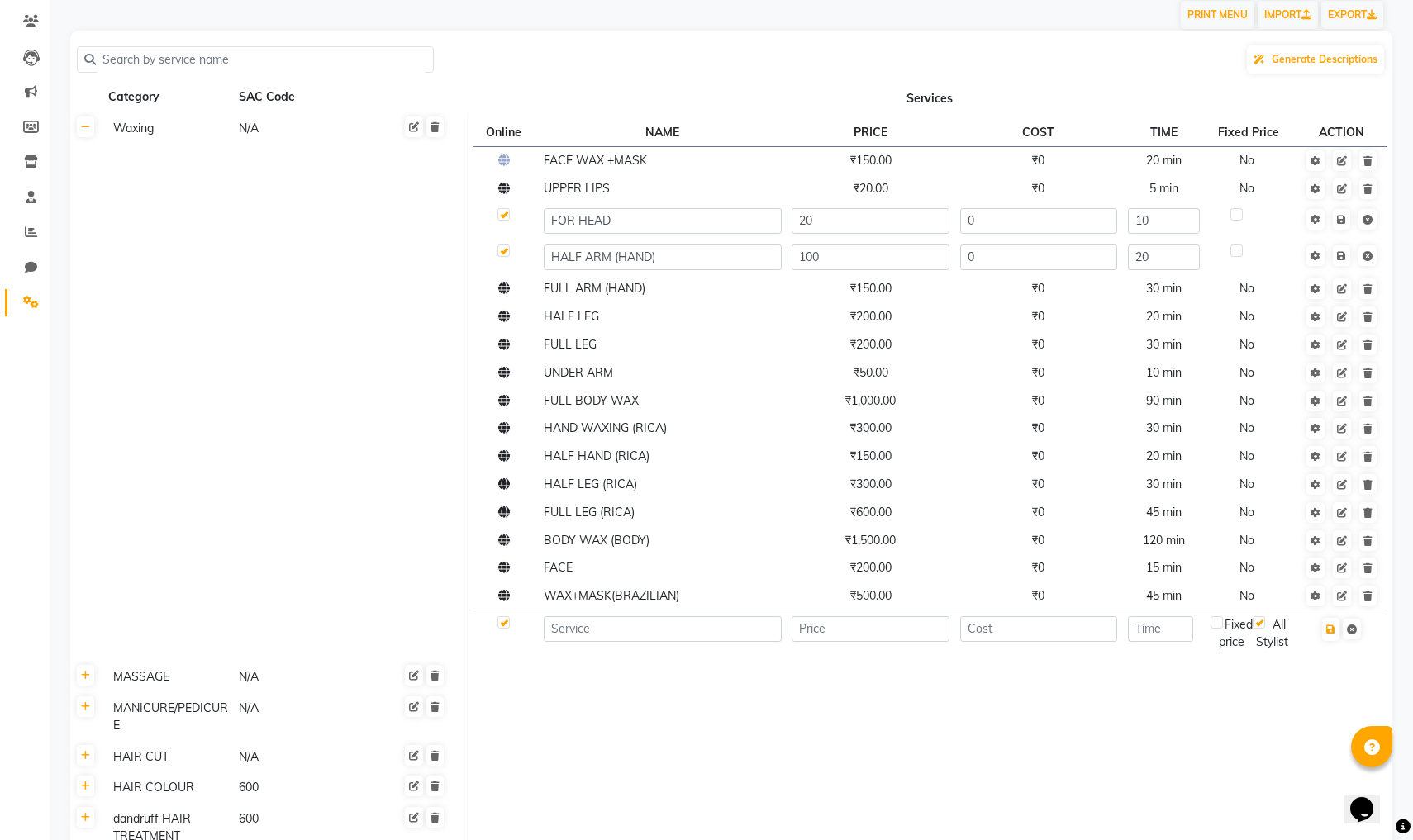 click 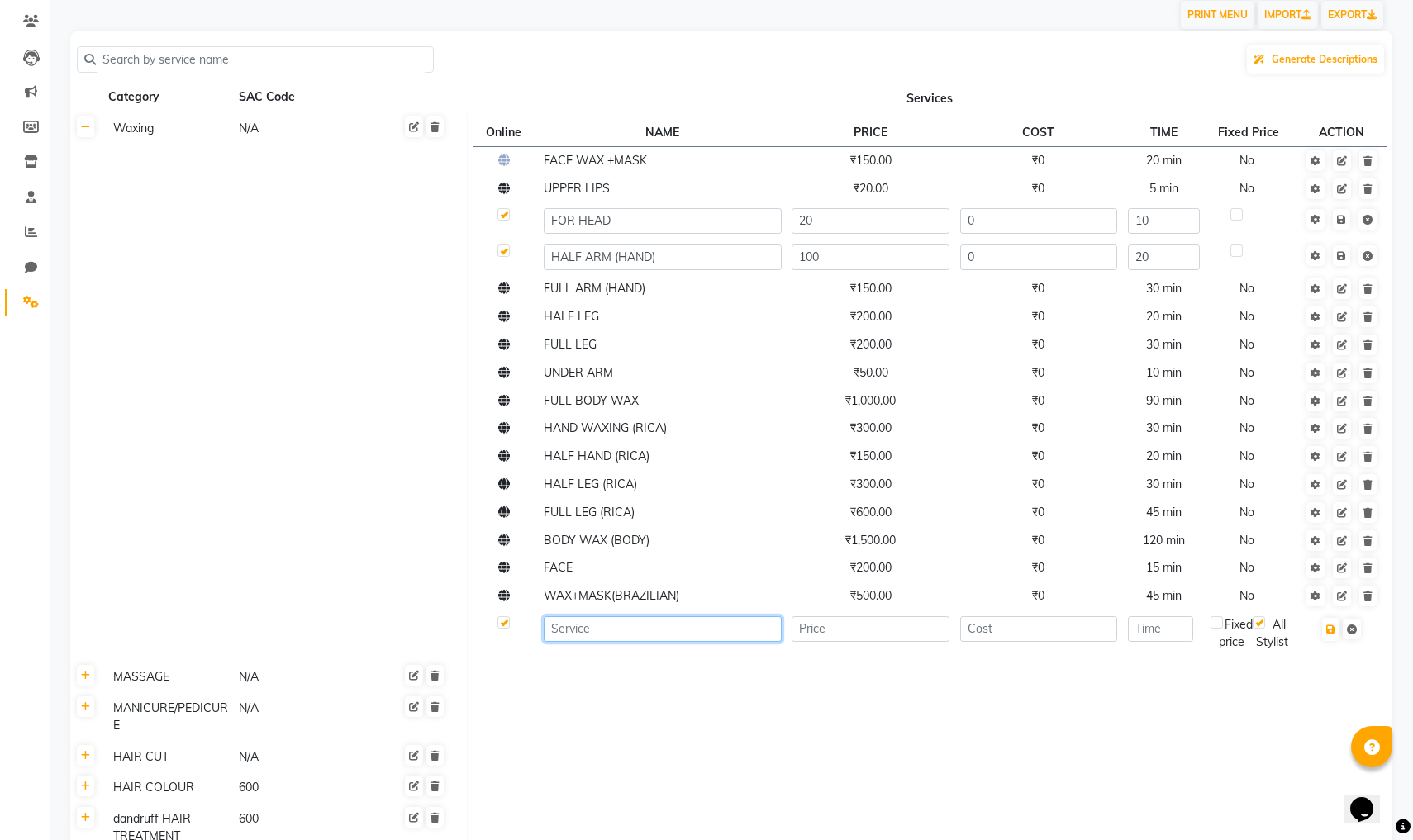 click 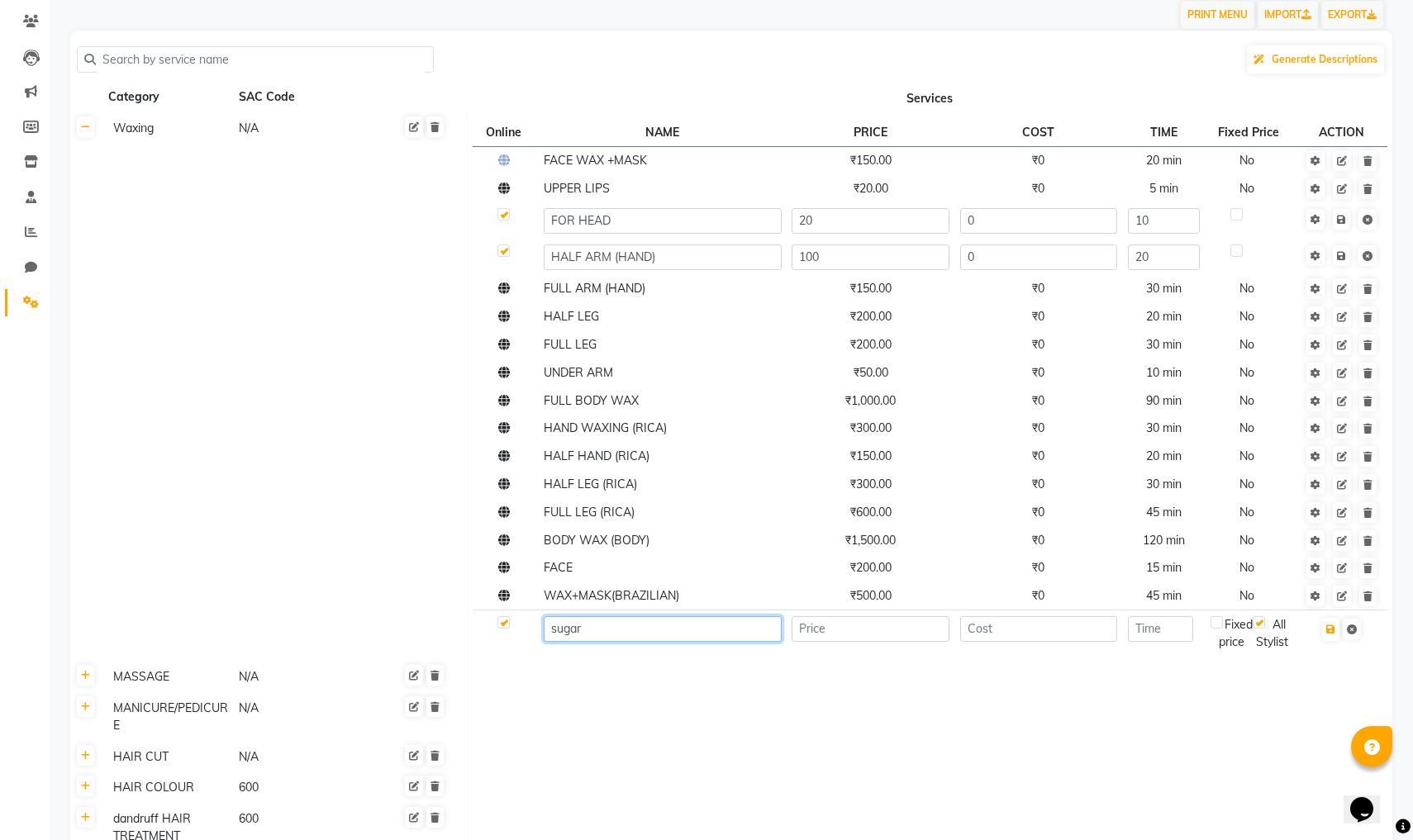 click on "sugar" 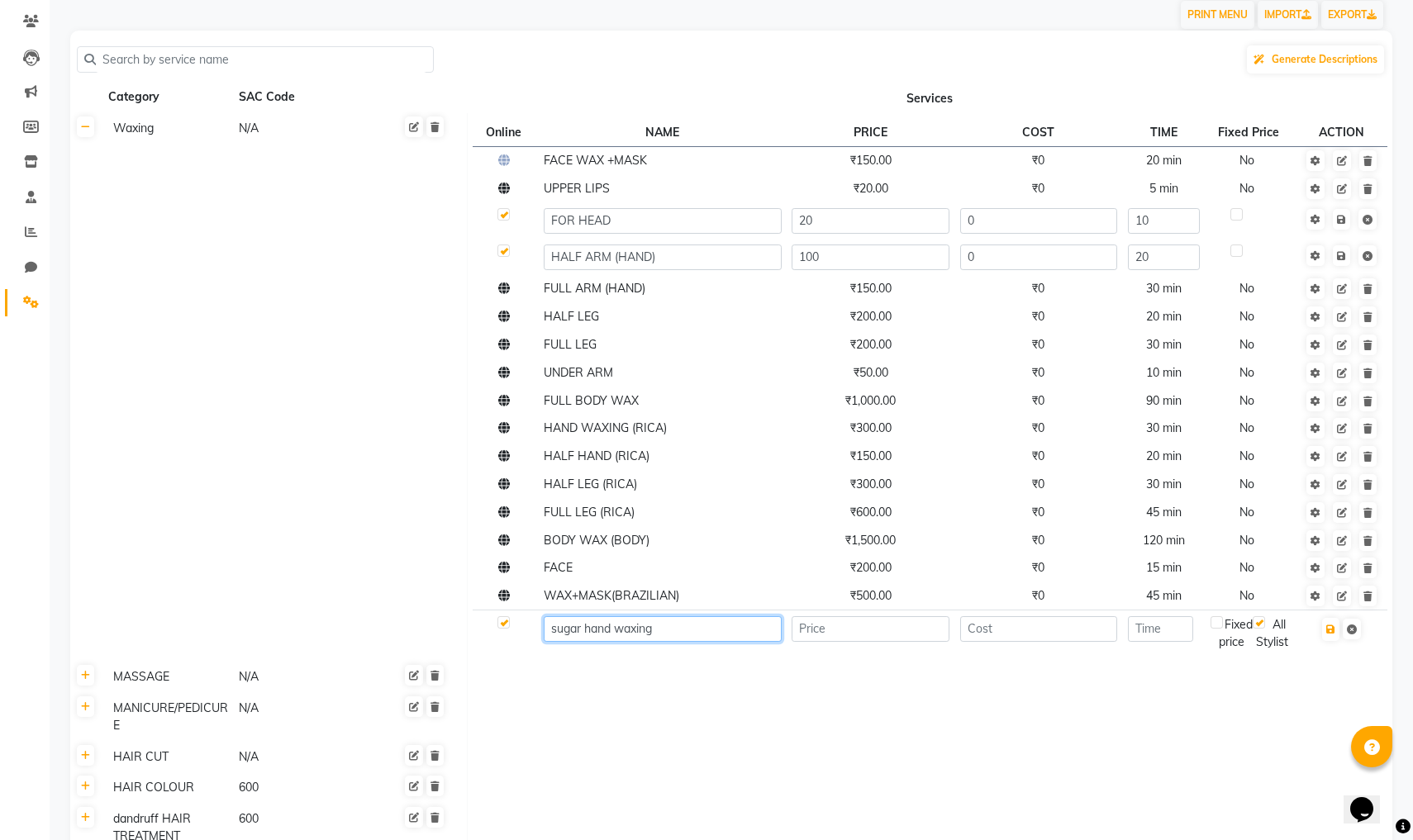 type on "sugar hand waxing" 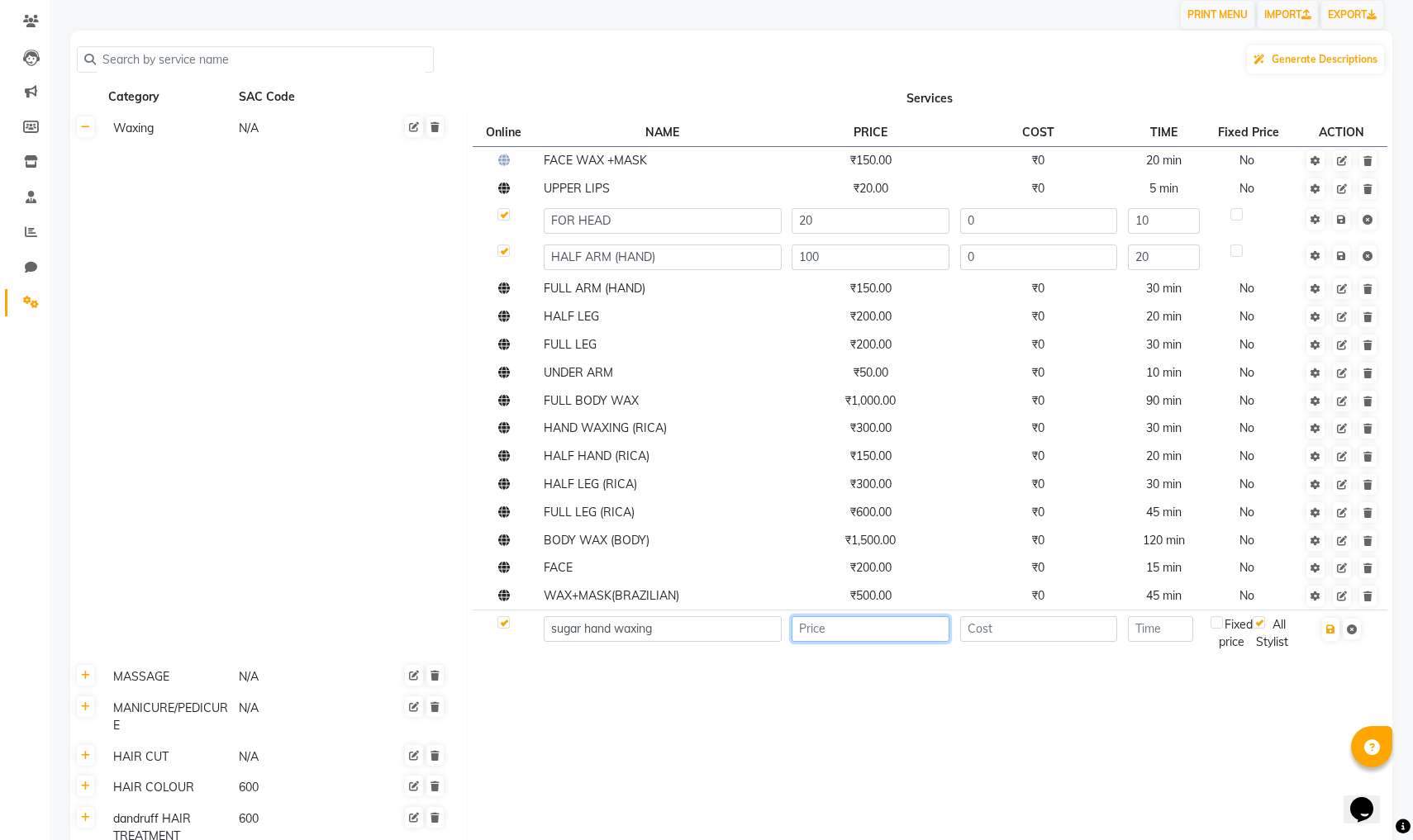 click 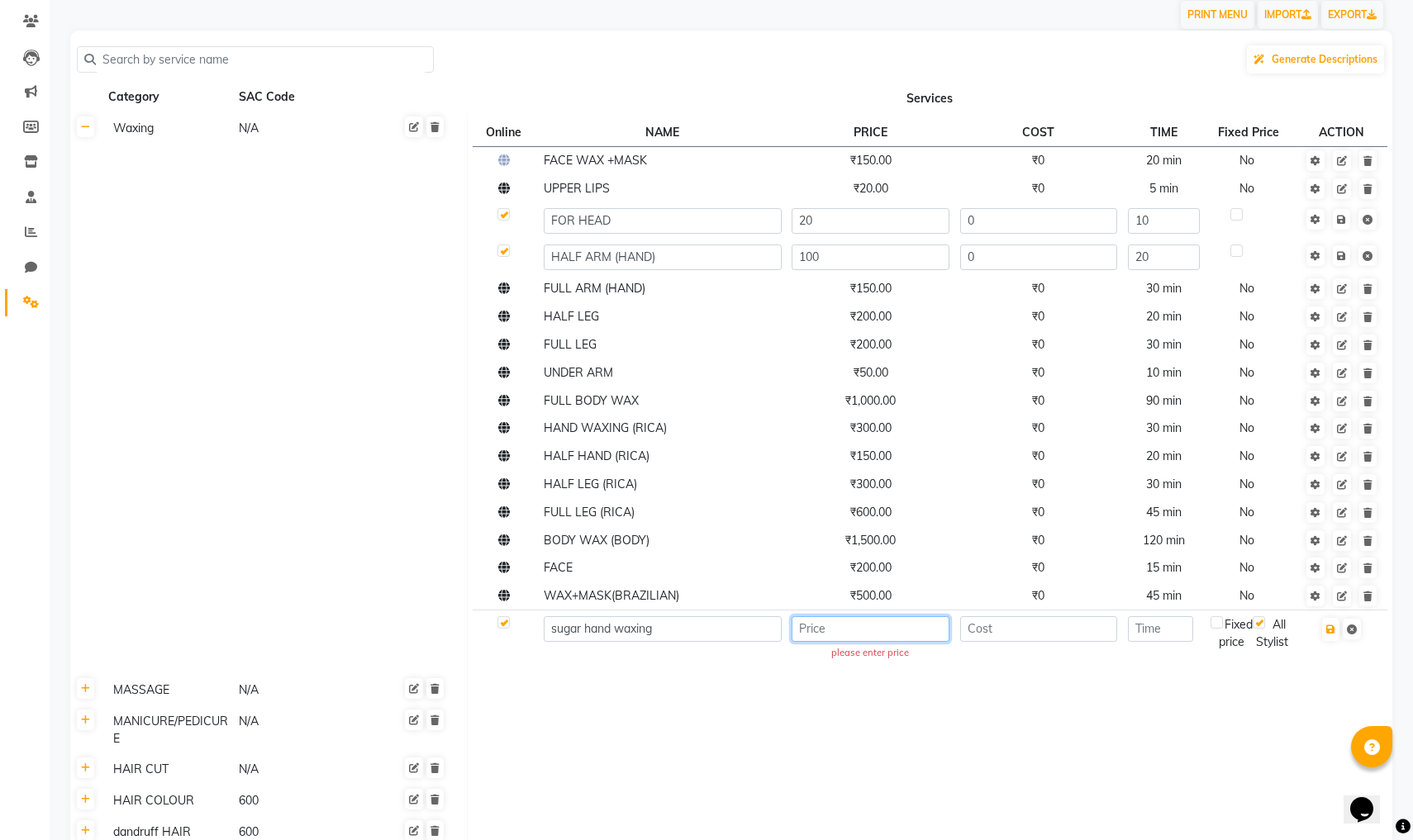 type on "1" 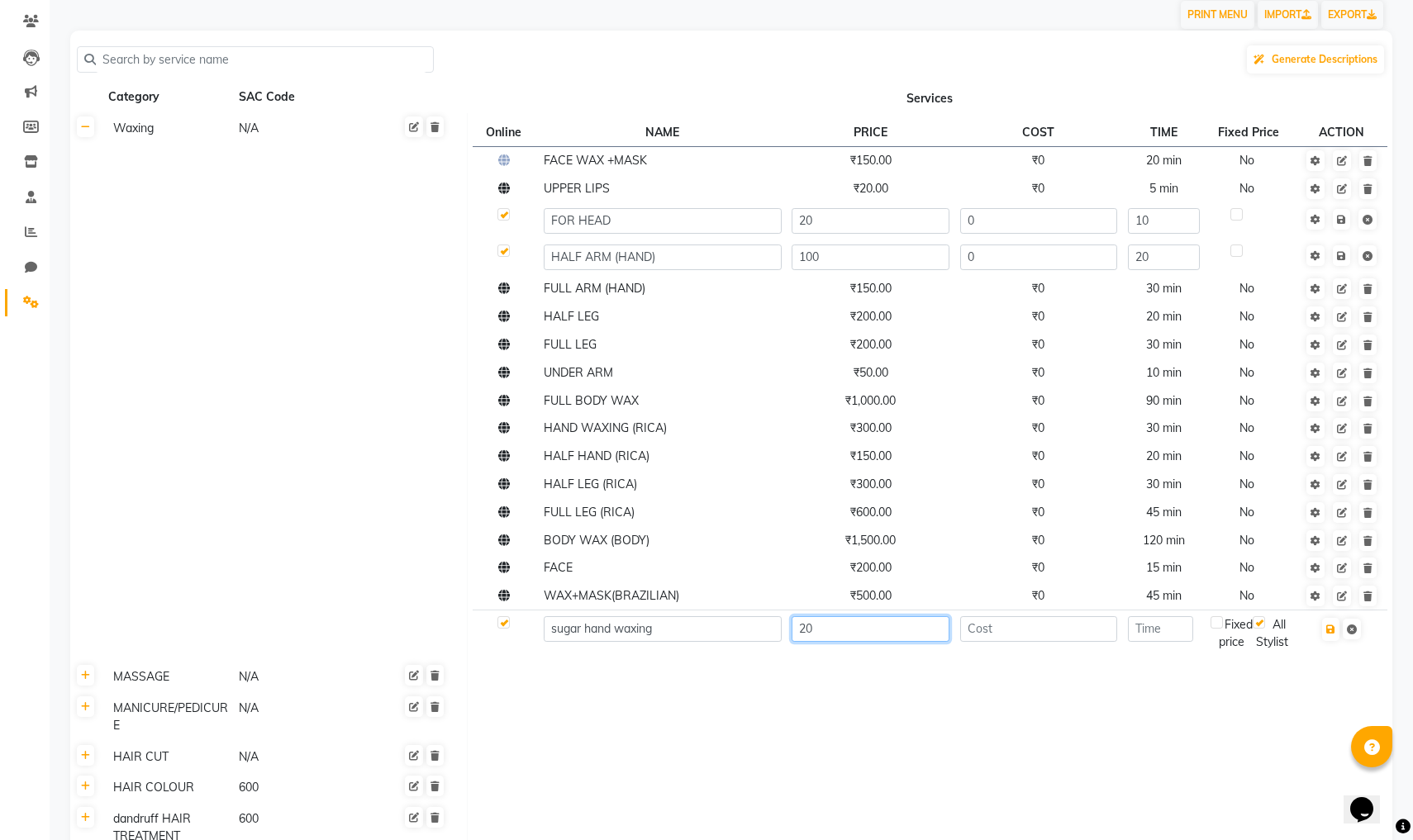 type on "2" 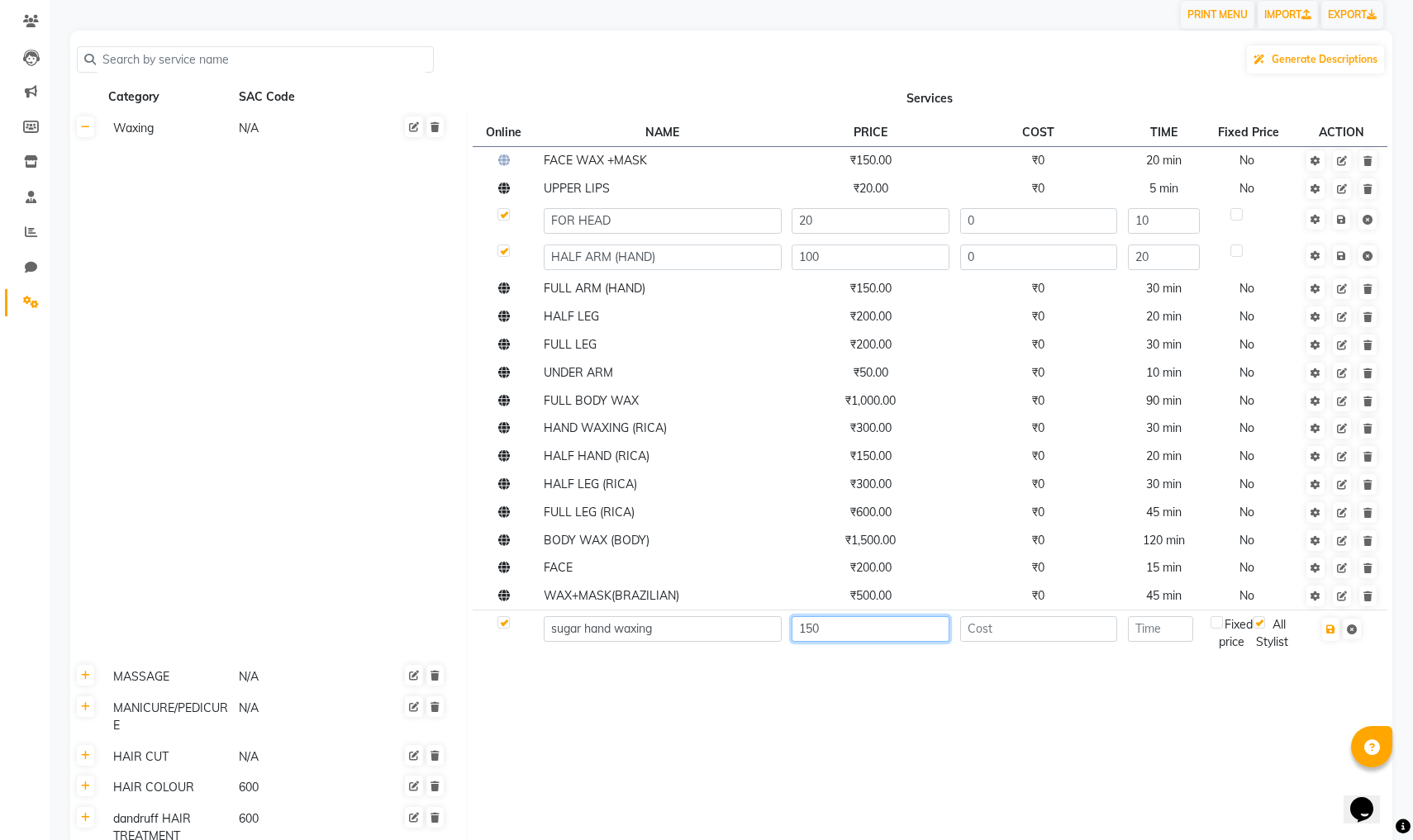 type on "150" 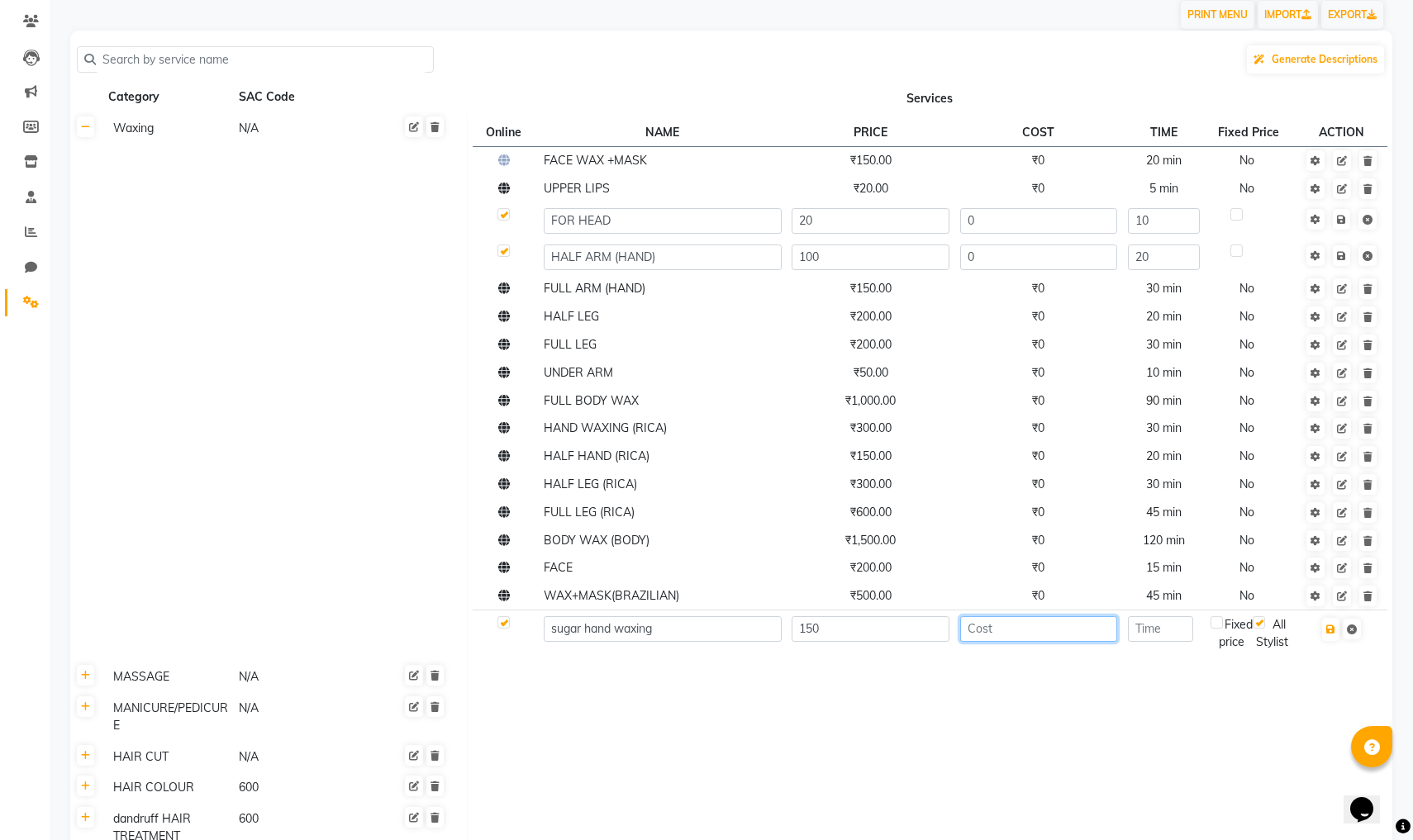 click 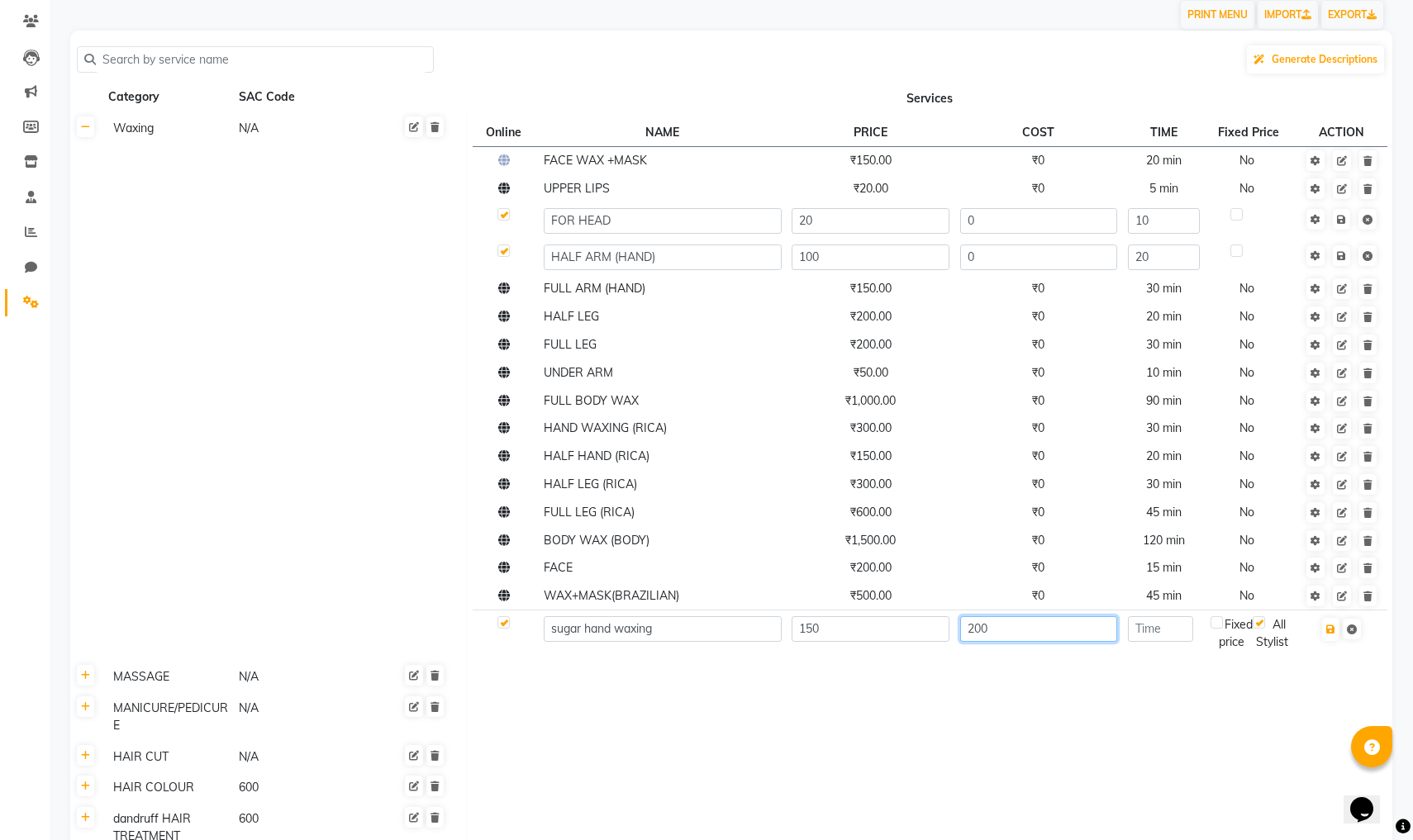 type on "200" 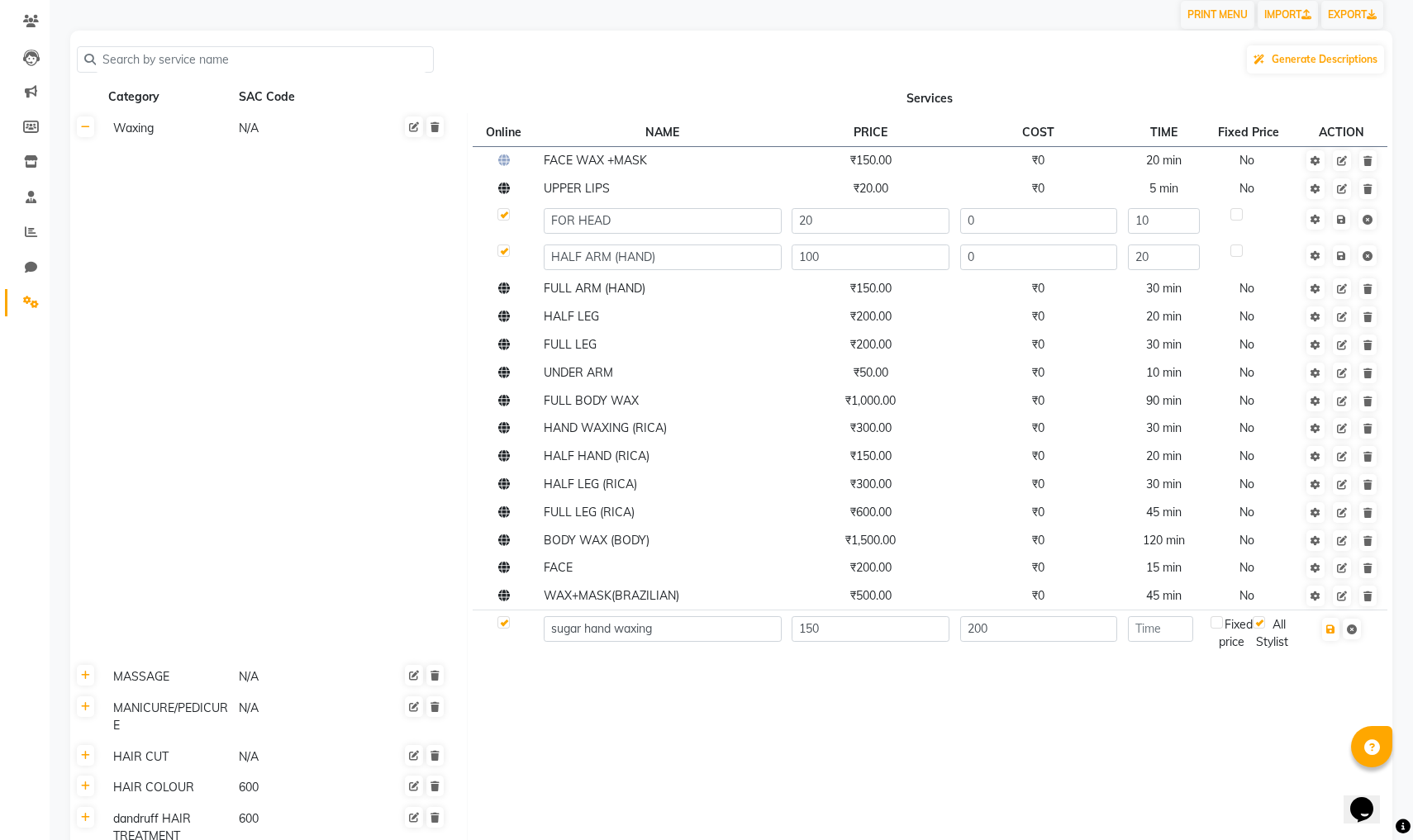 click 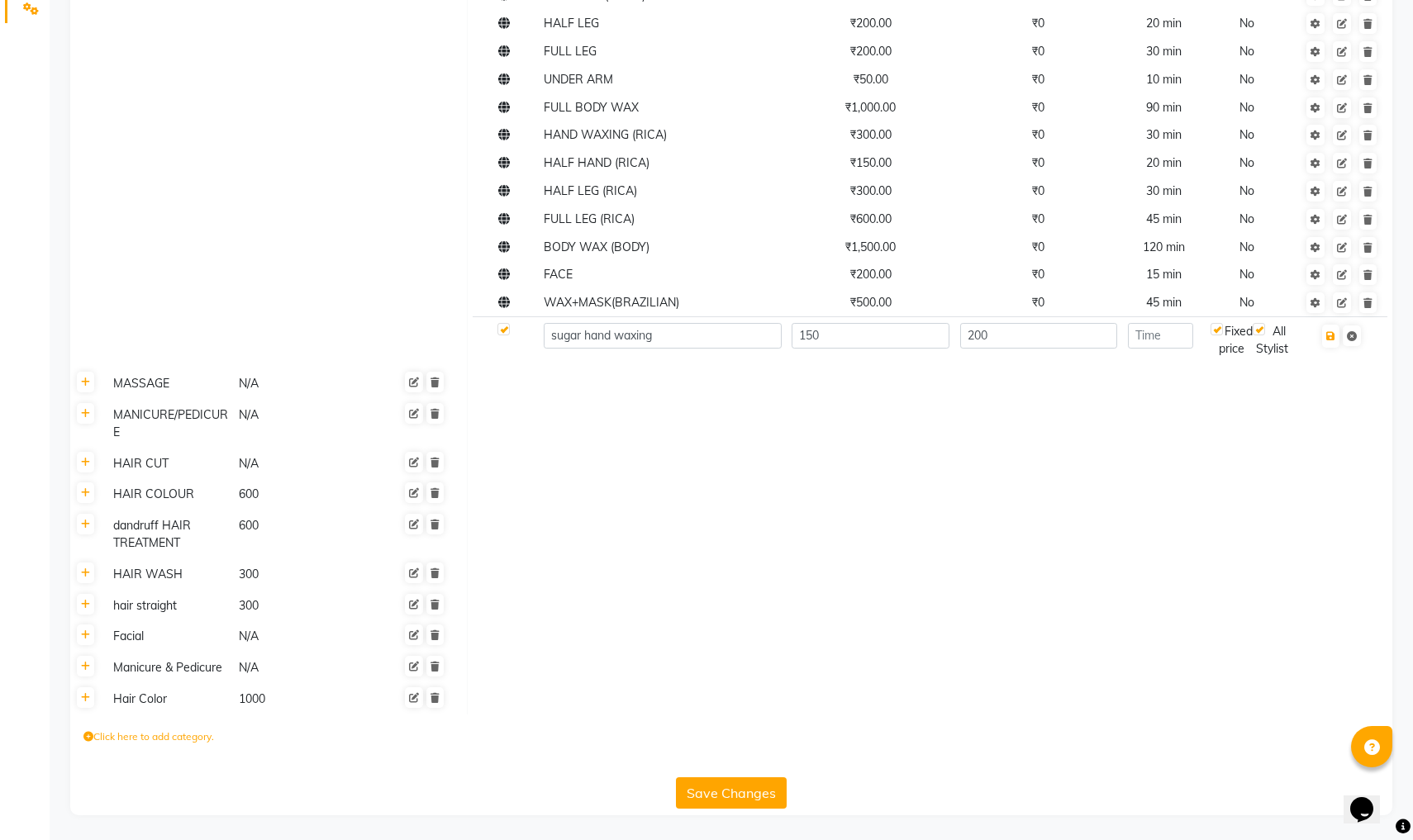 scroll, scrollTop: 427, scrollLeft: 0, axis: vertical 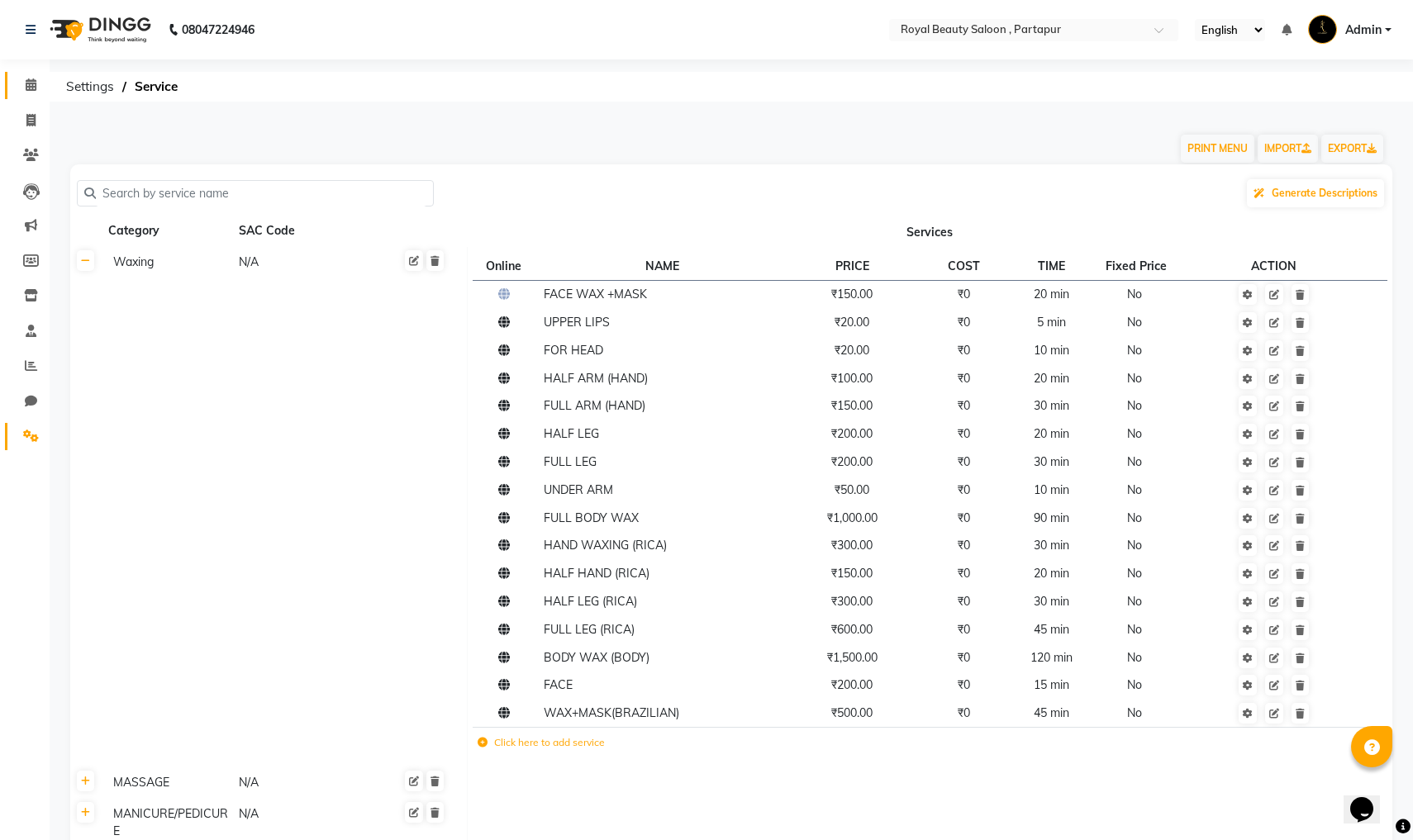 click on "Calendar" 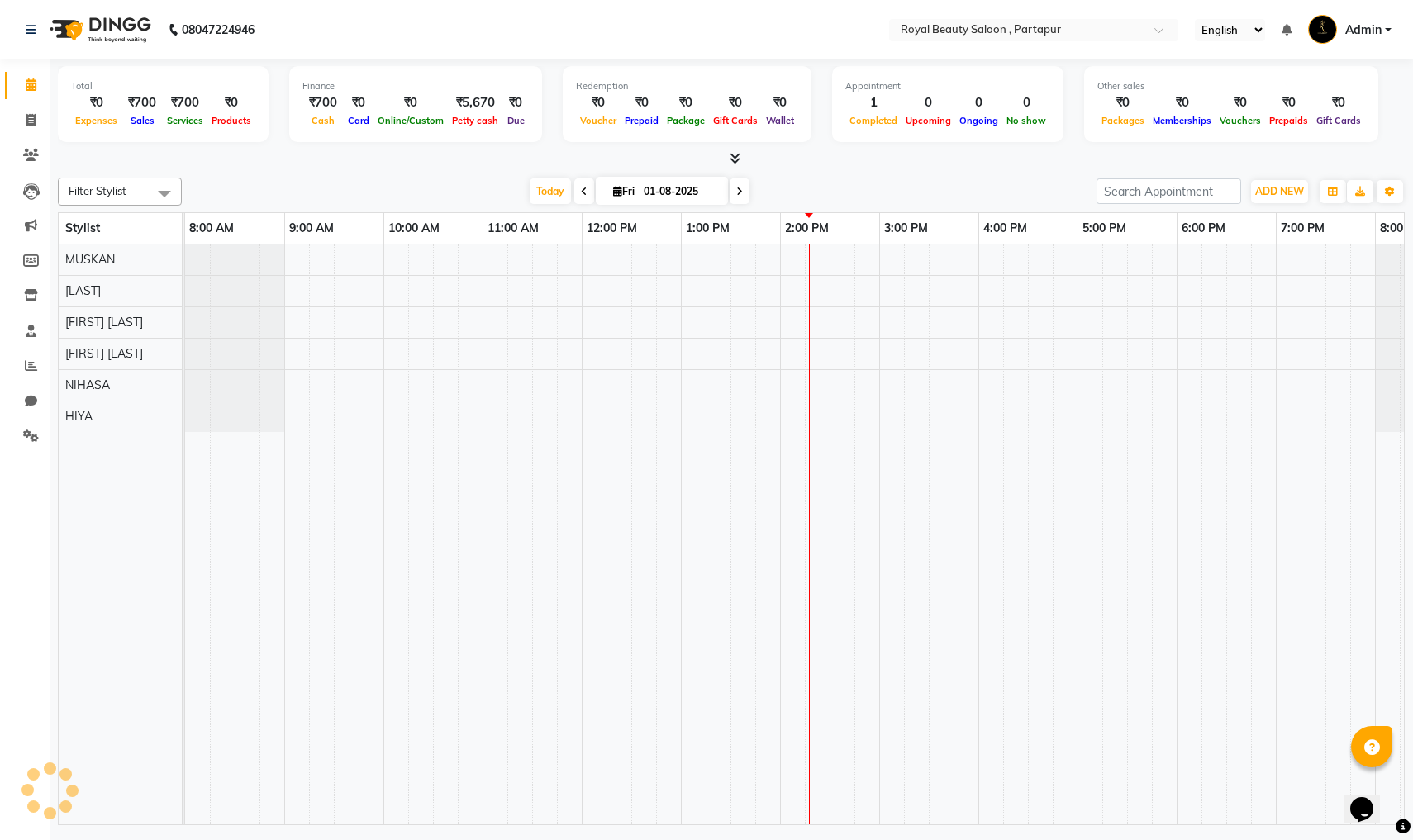scroll, scrollTop: 0, scrollLeft: 0, axis: both 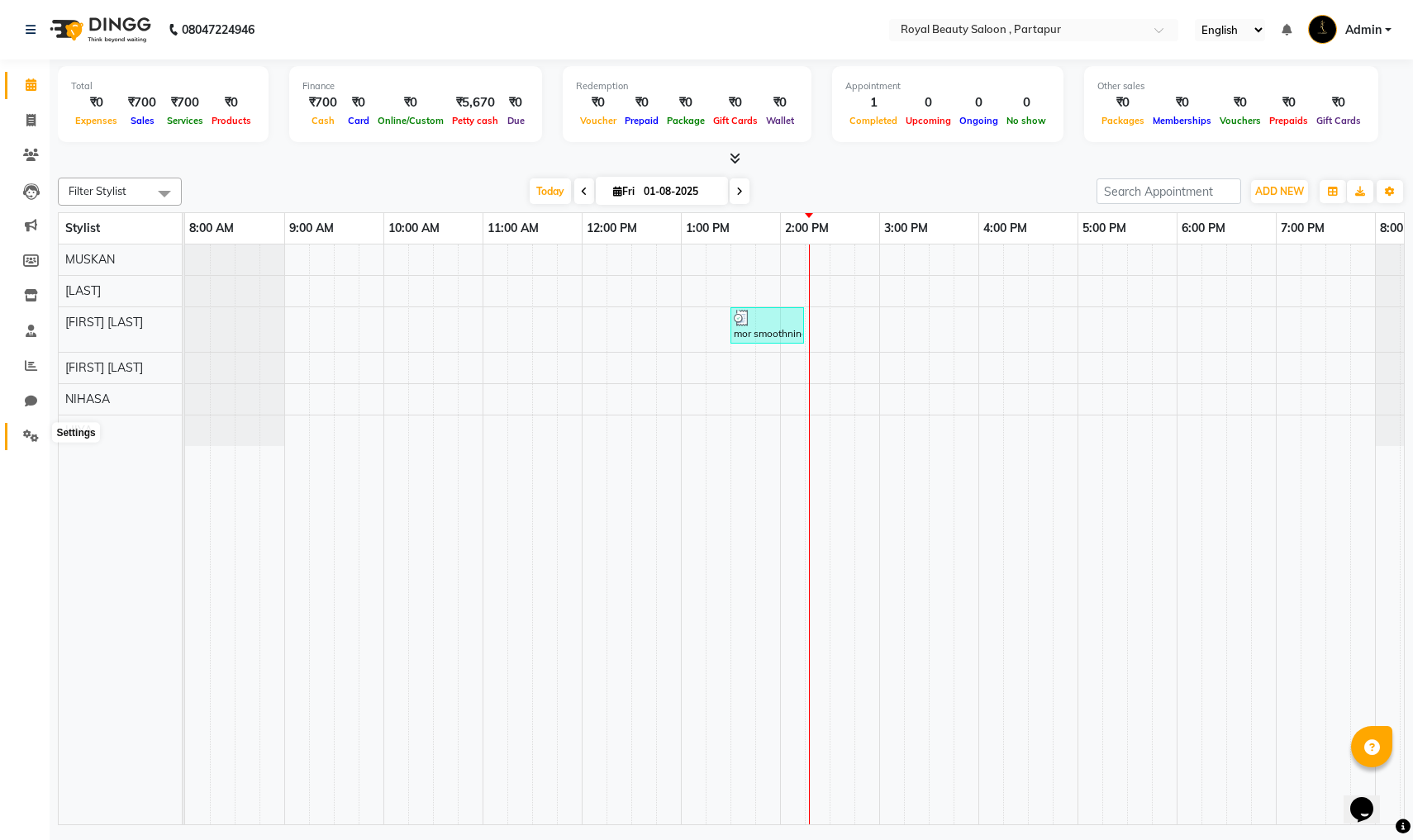 click 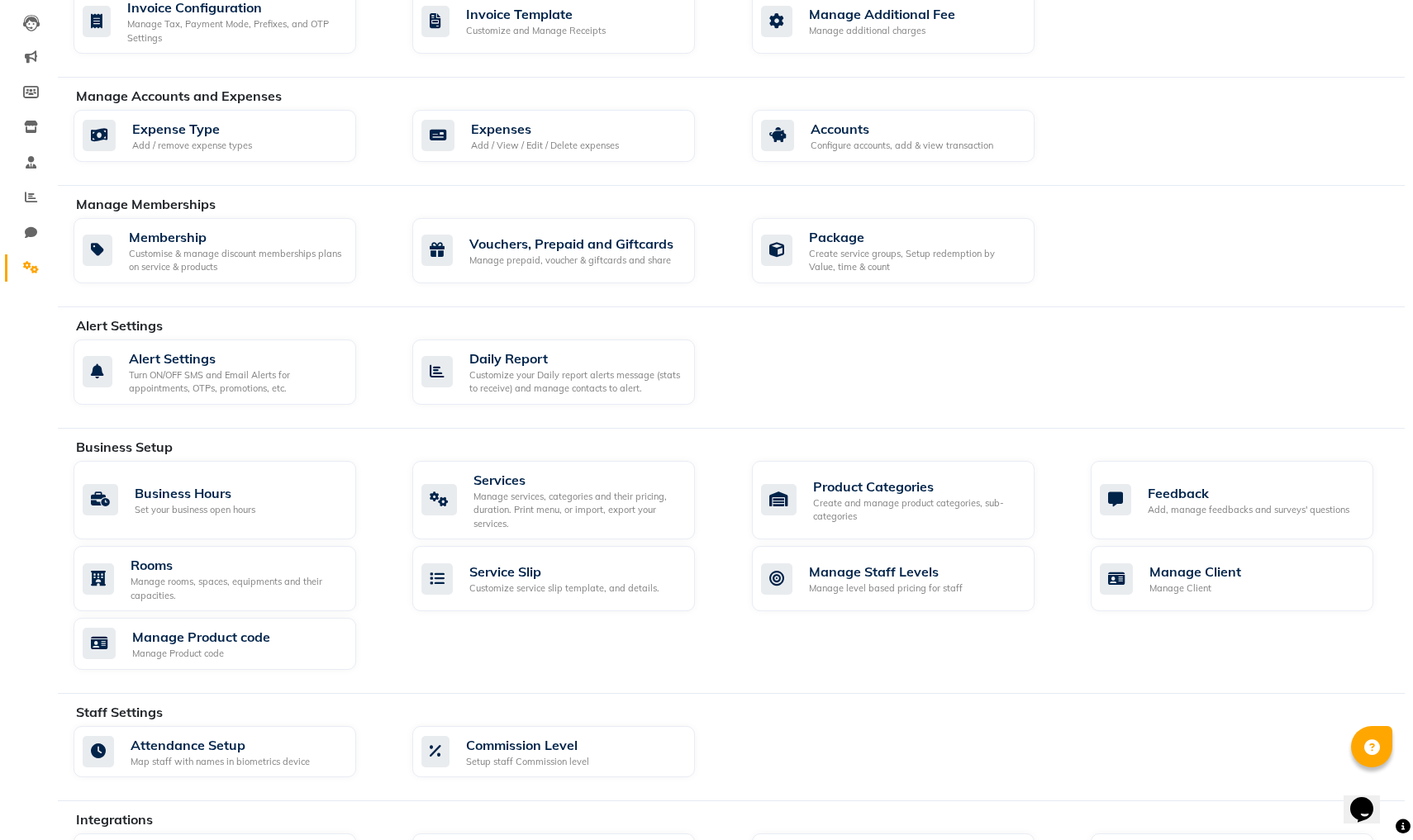 scroll, scrollTop: 211, scrollLeft: 0, axis: vertical 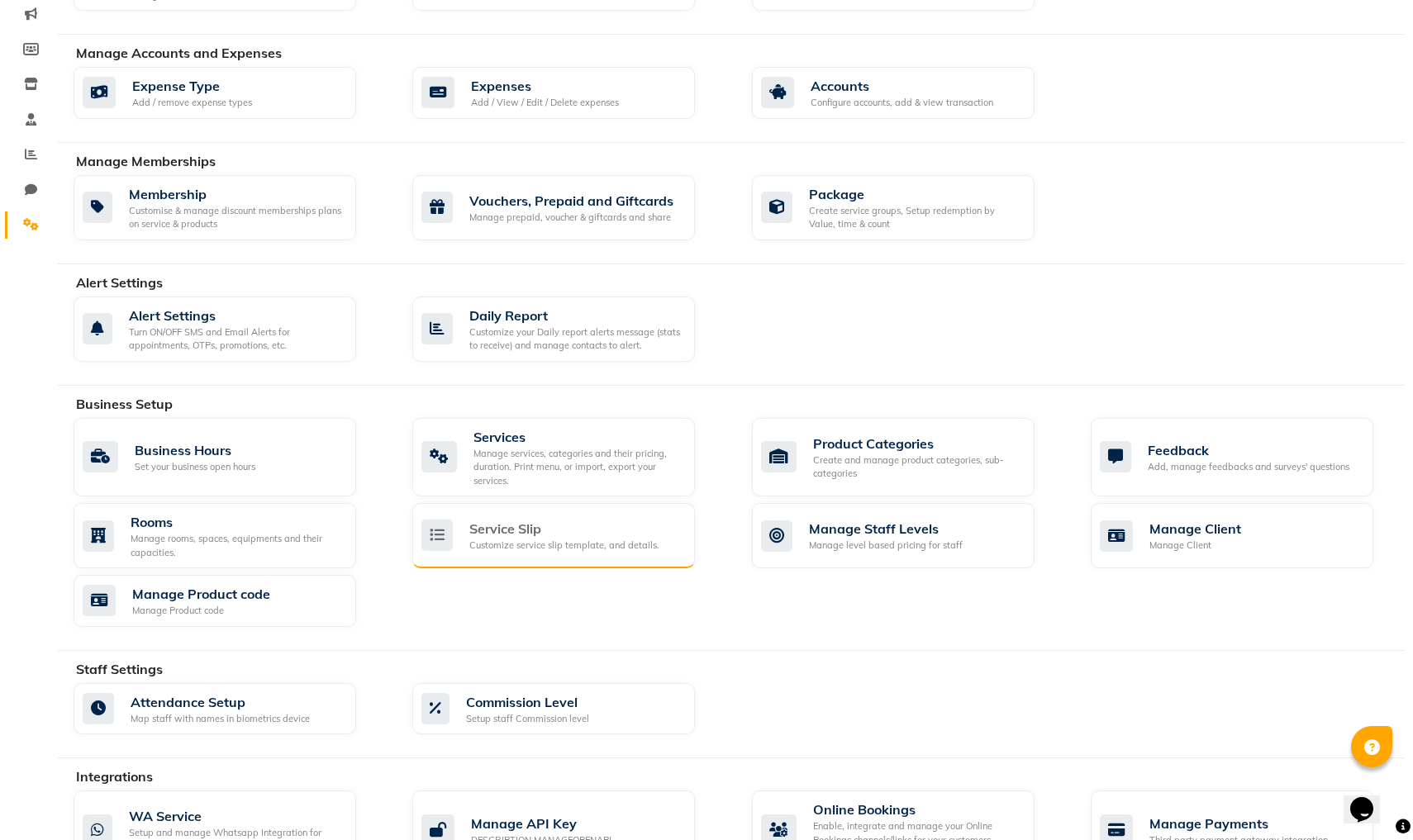 click on "Service Slip" 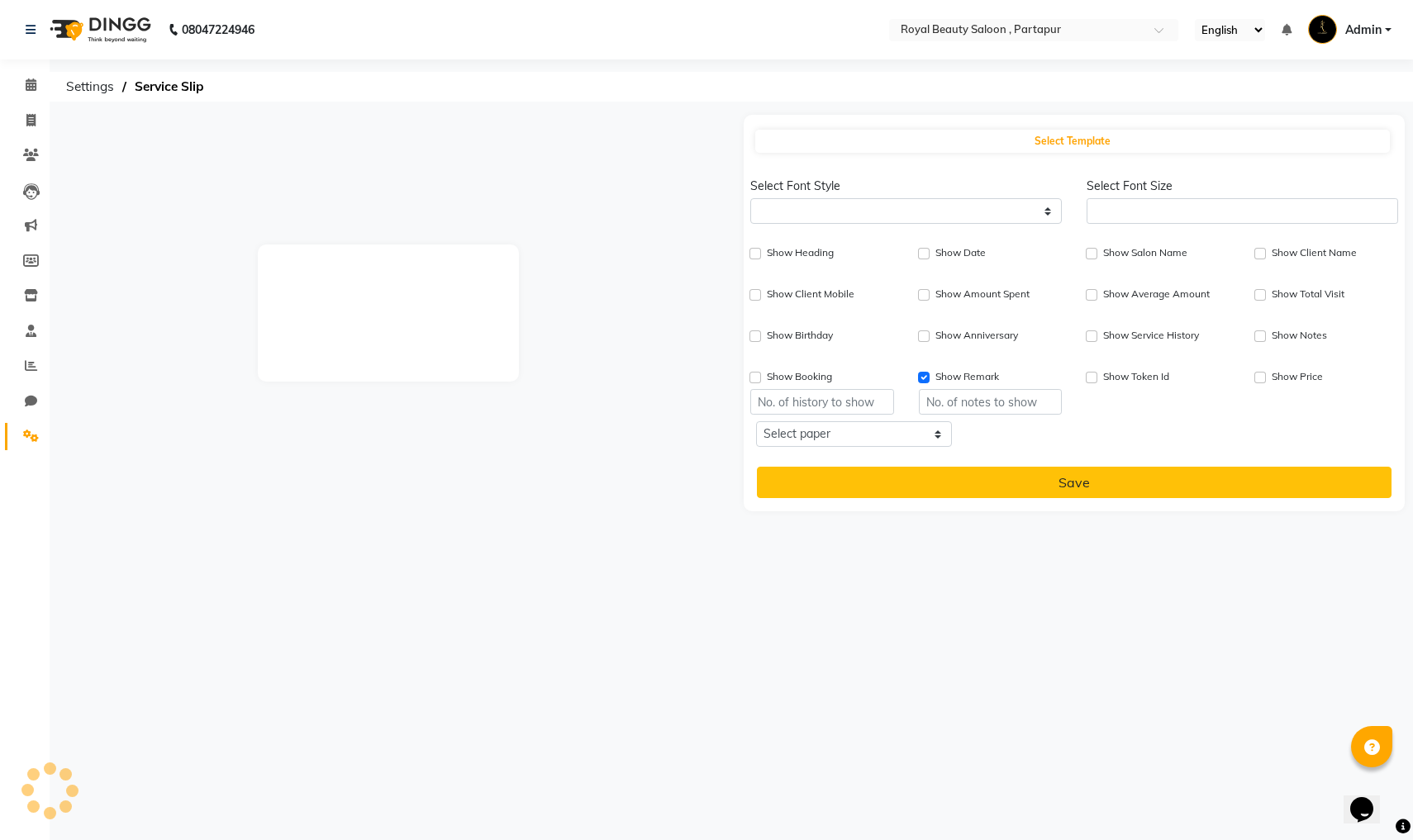 scroll, scrollTop: 0, scrollLeft: 0, axis: both 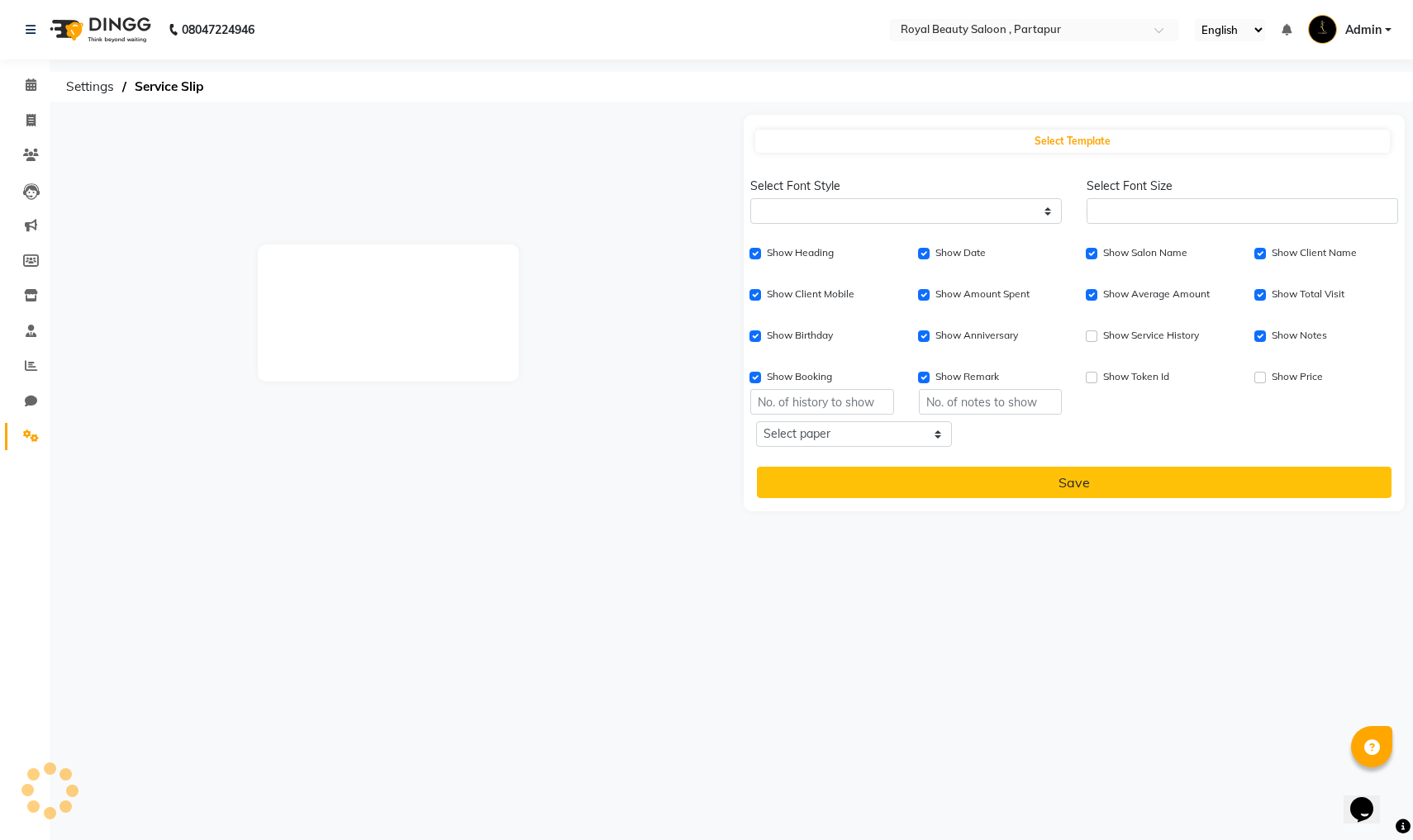 select 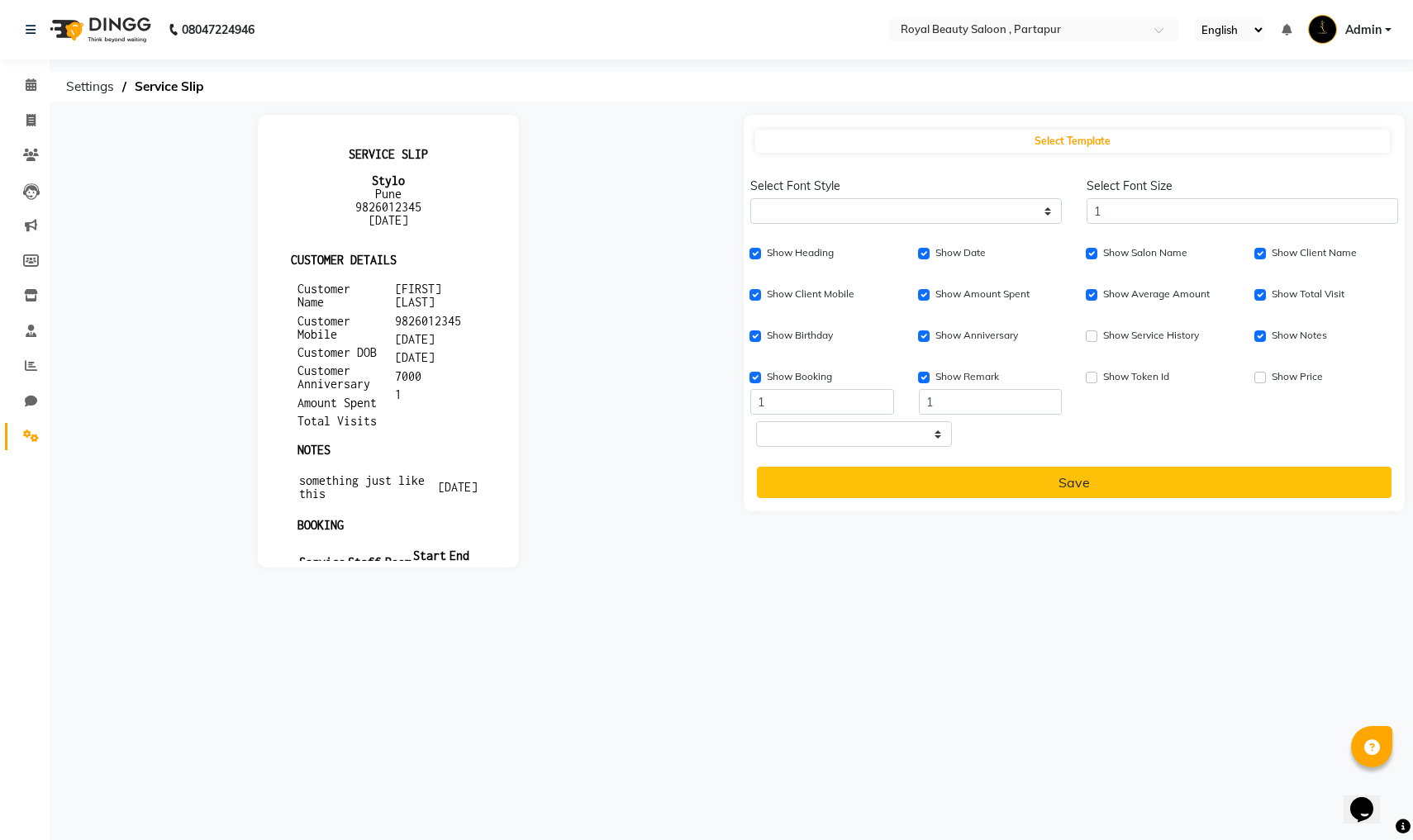 scroll, scrollTop: 0, scrollLeft: 0, axis: both 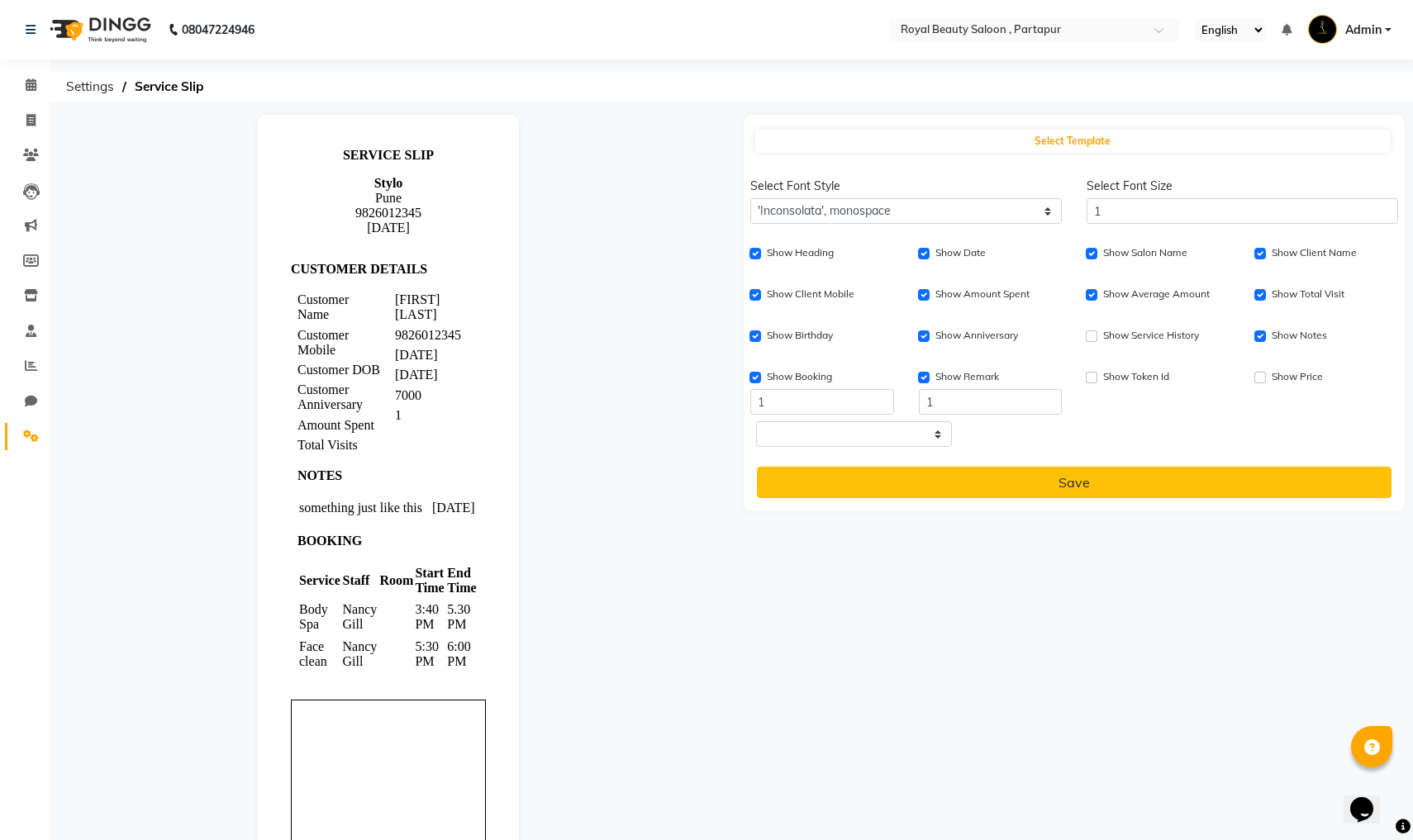 click on "Select Font Style" 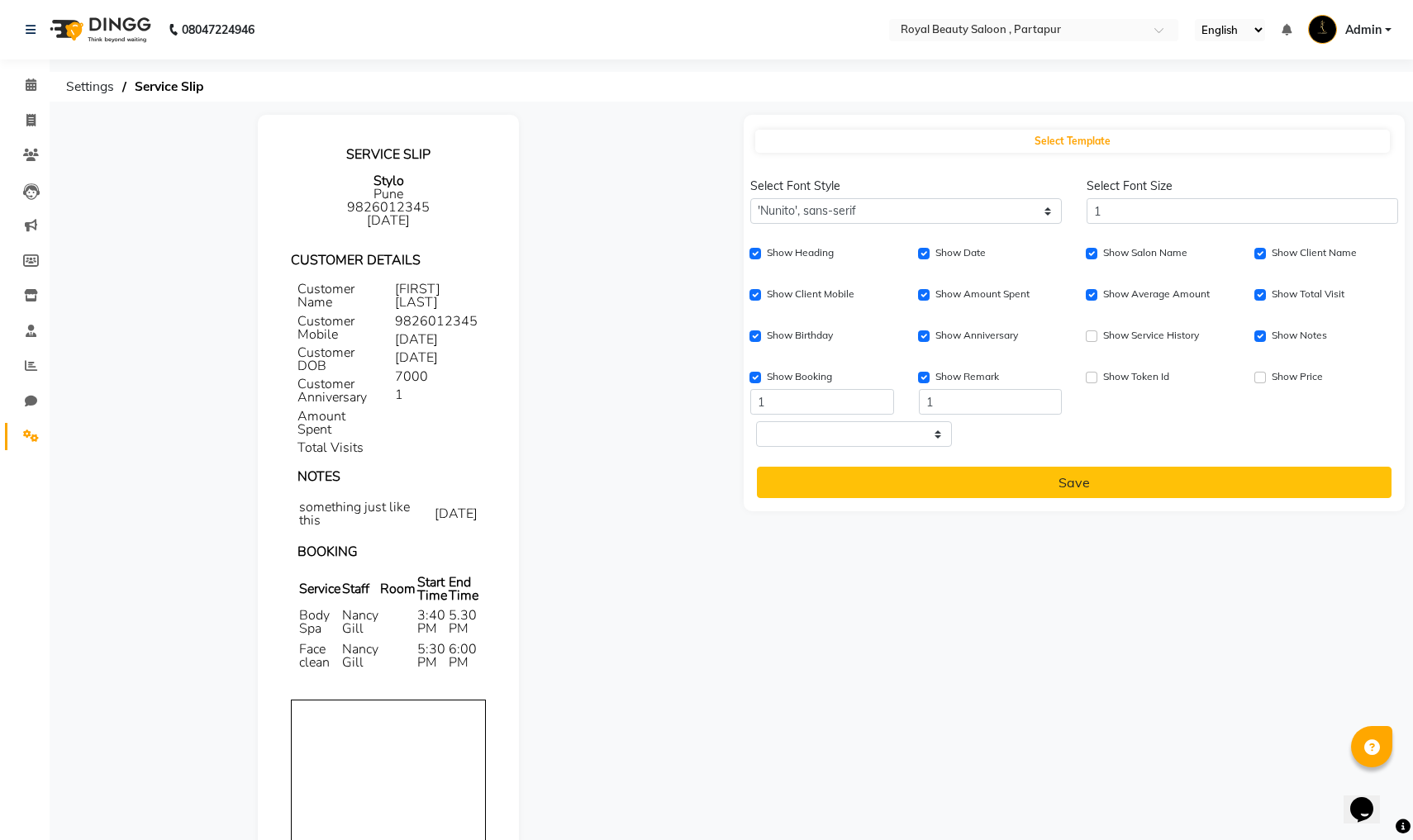 click on "Select Font Size 1" 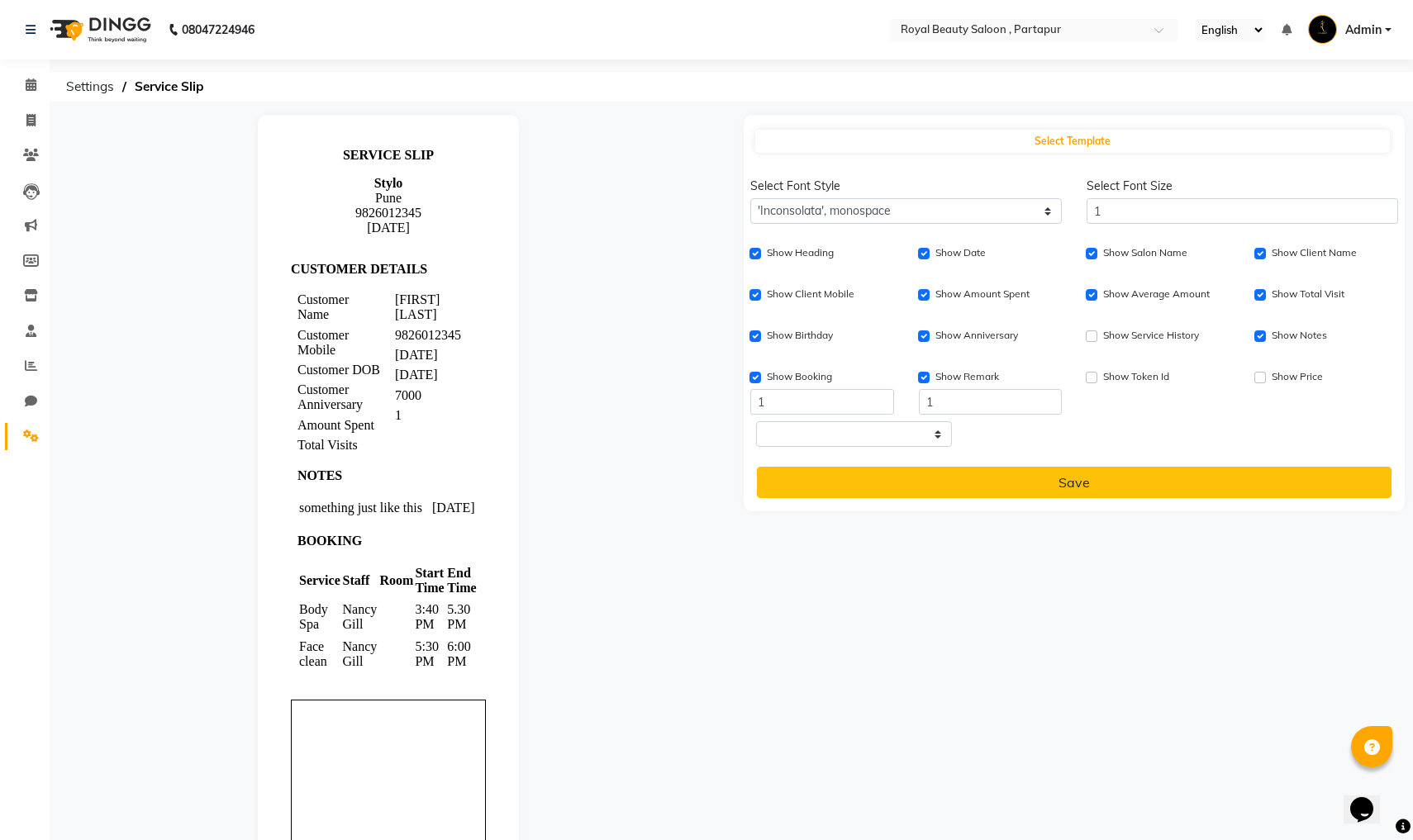 click on "Select Font Size 1" 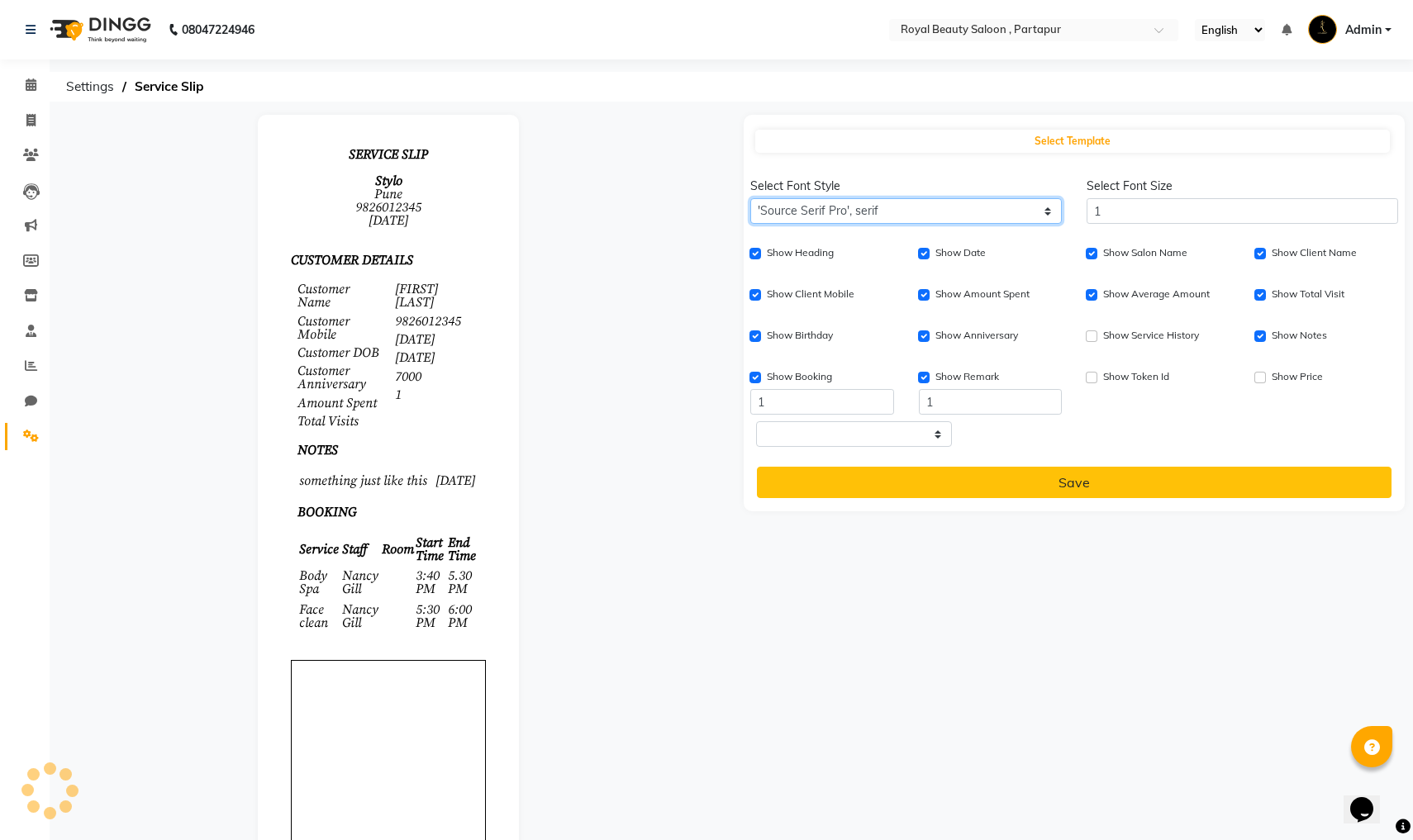 select on "Inconsolata', monospace" 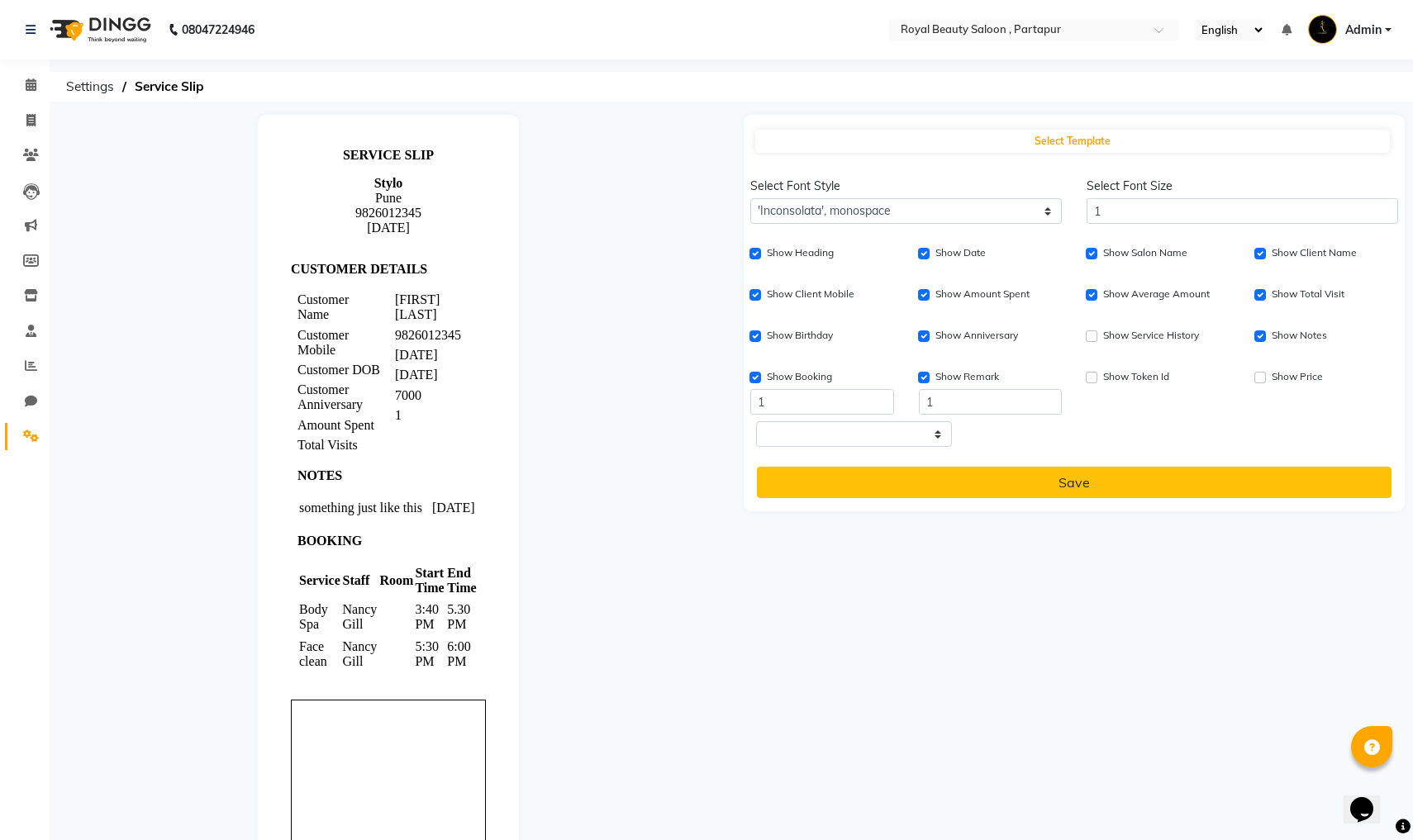 click on "Select Font Size 1" 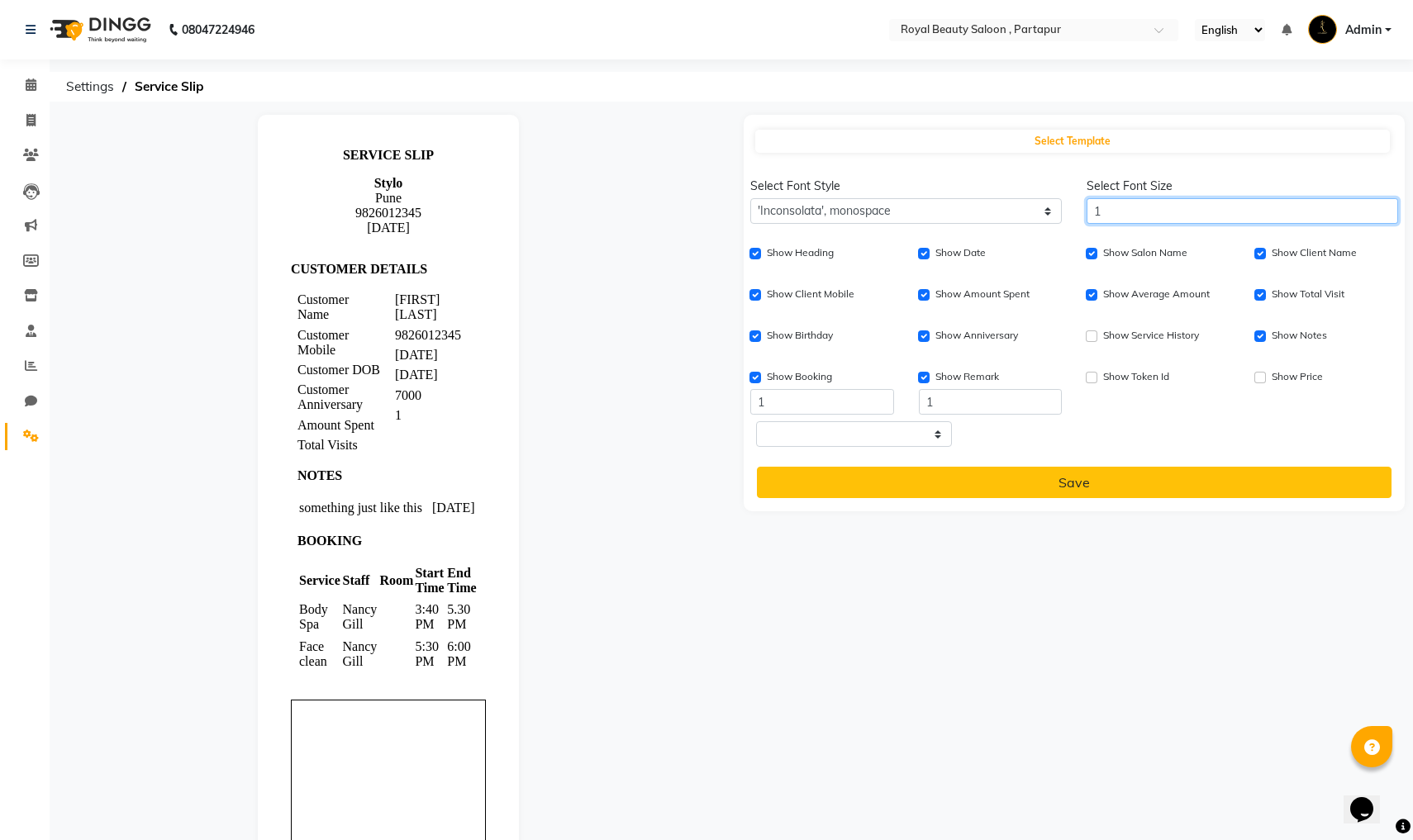 click on "1" 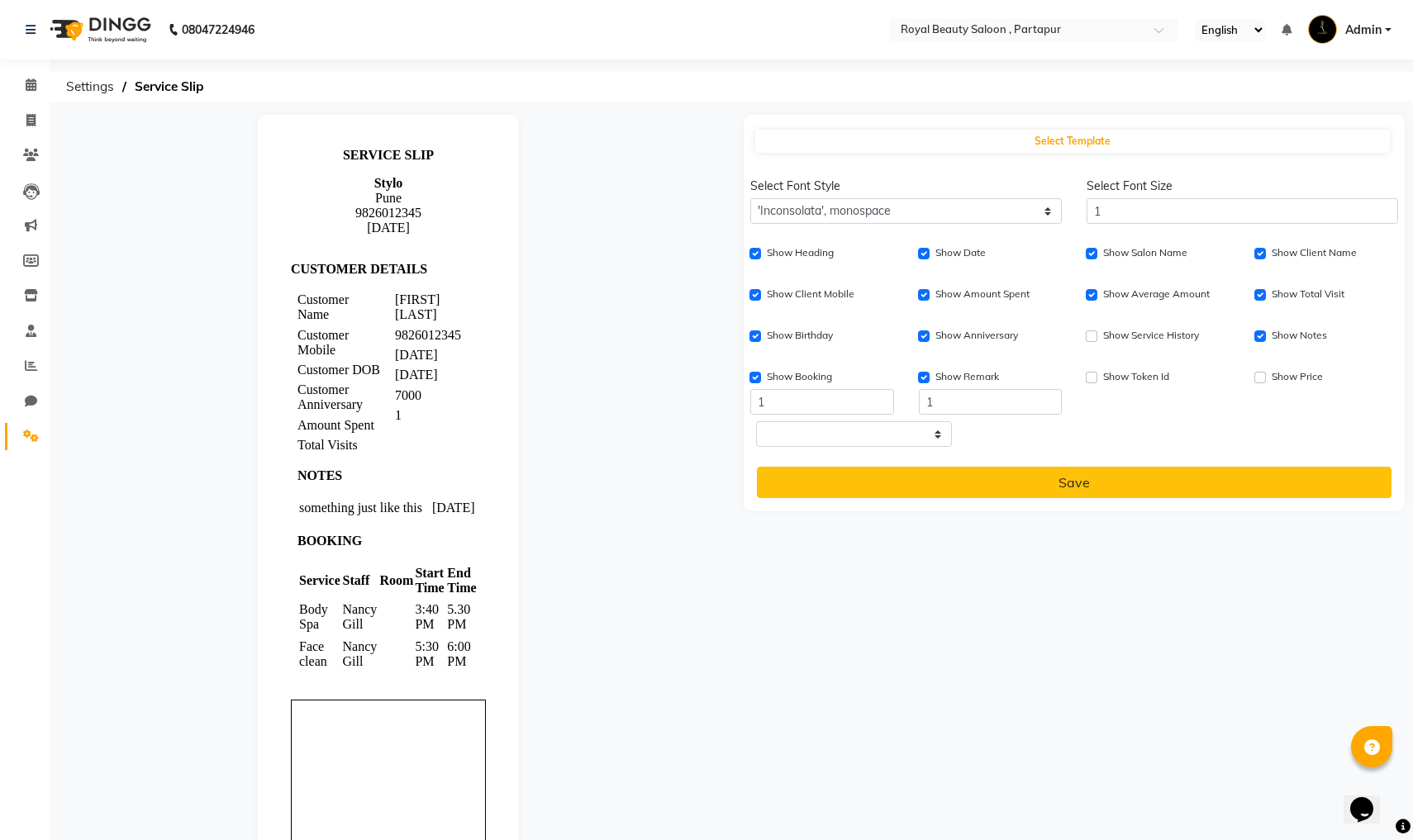 click on "Show Heading" 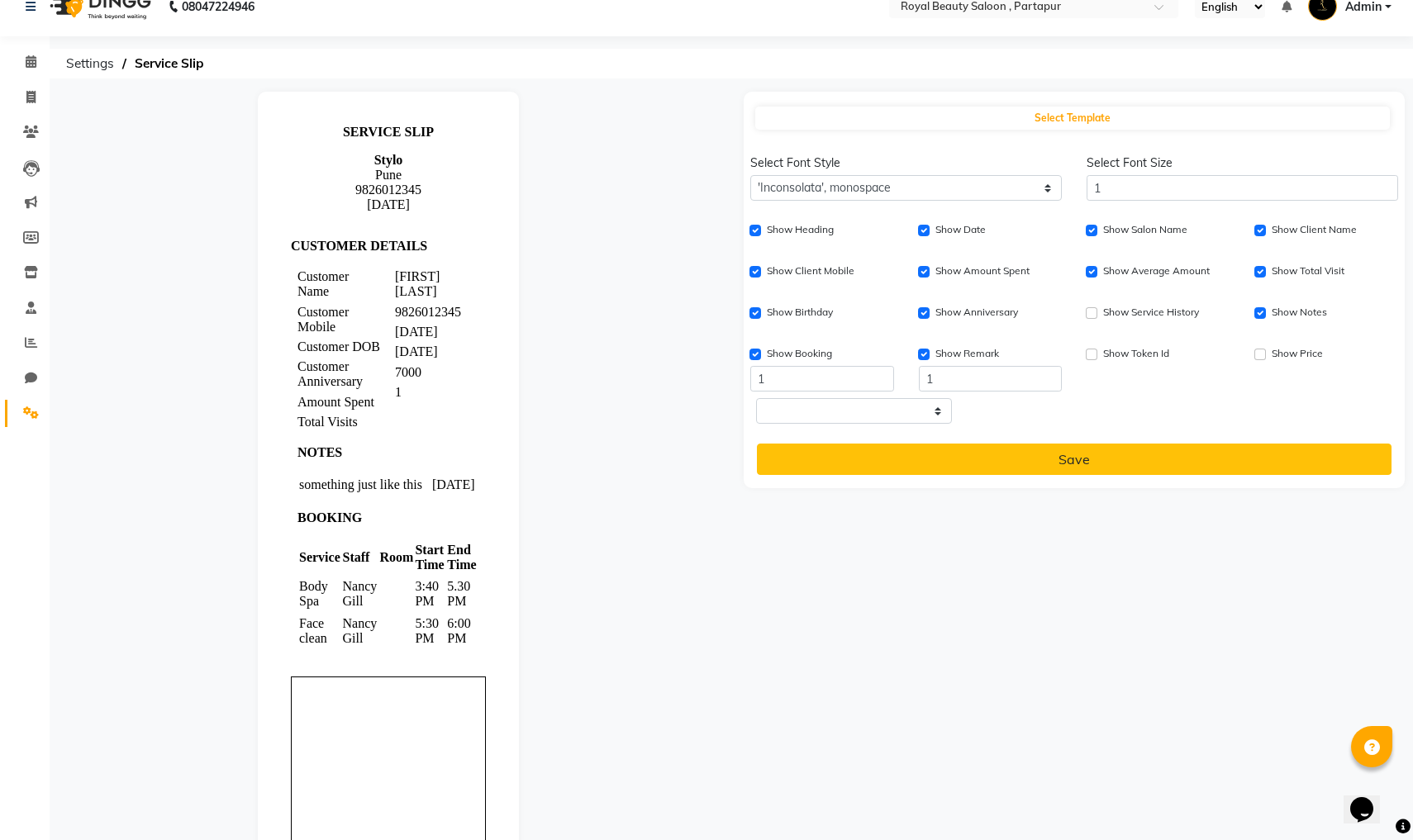 scroll, scrollTop: 25, scrollLeft: 0, axis: vertical 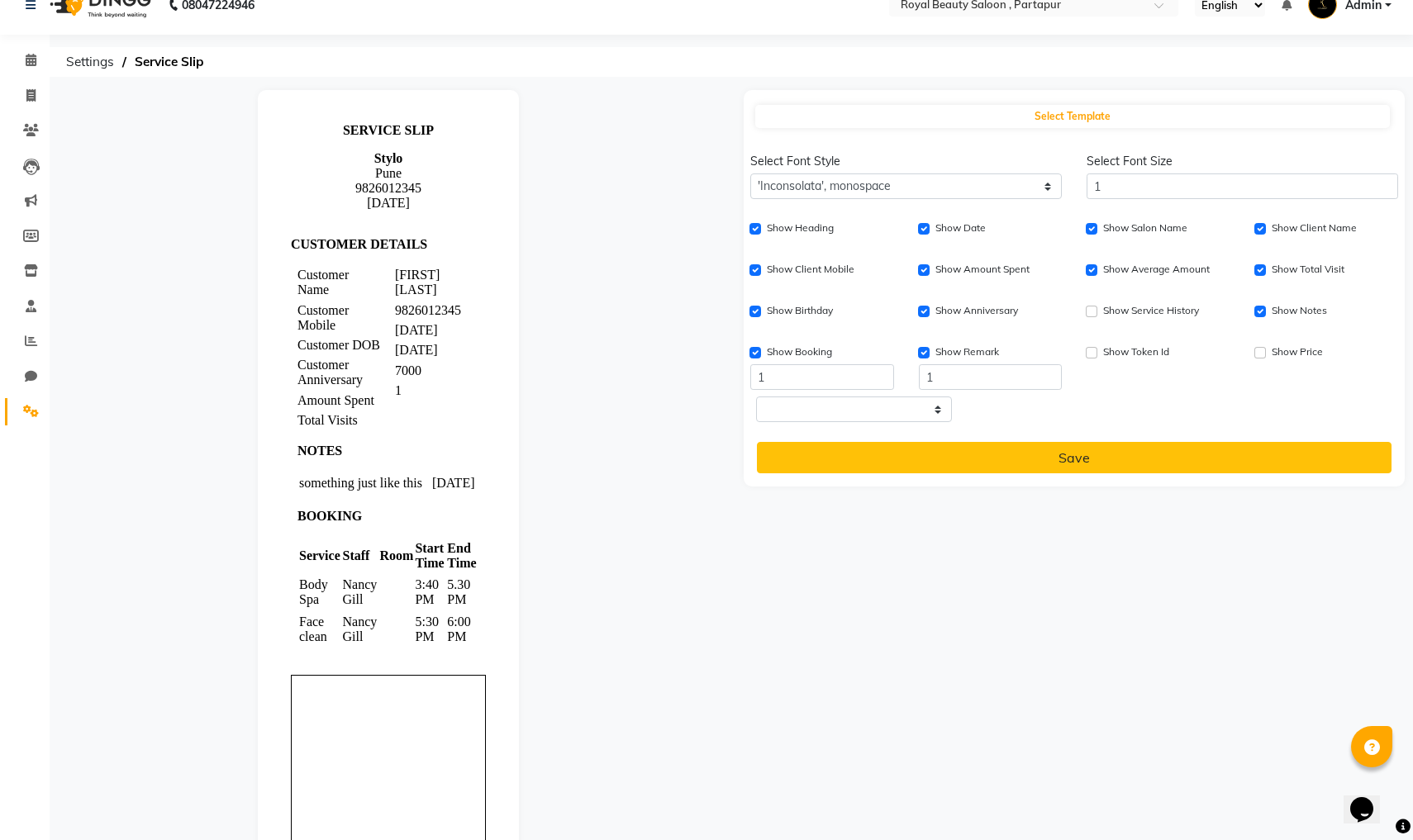 click on "Show Service History" 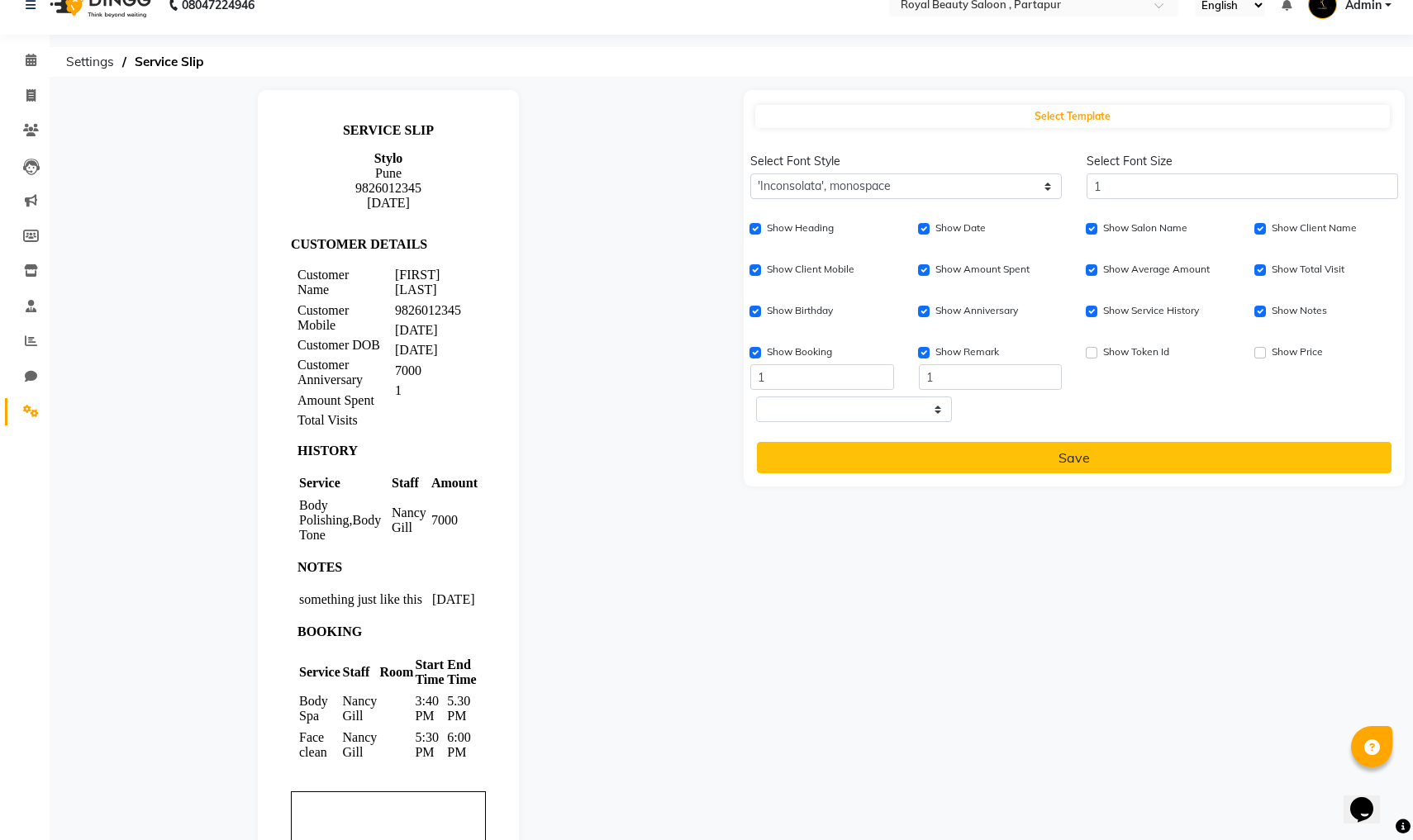 click on "Show Service History" at bounding box center (1092, 311) 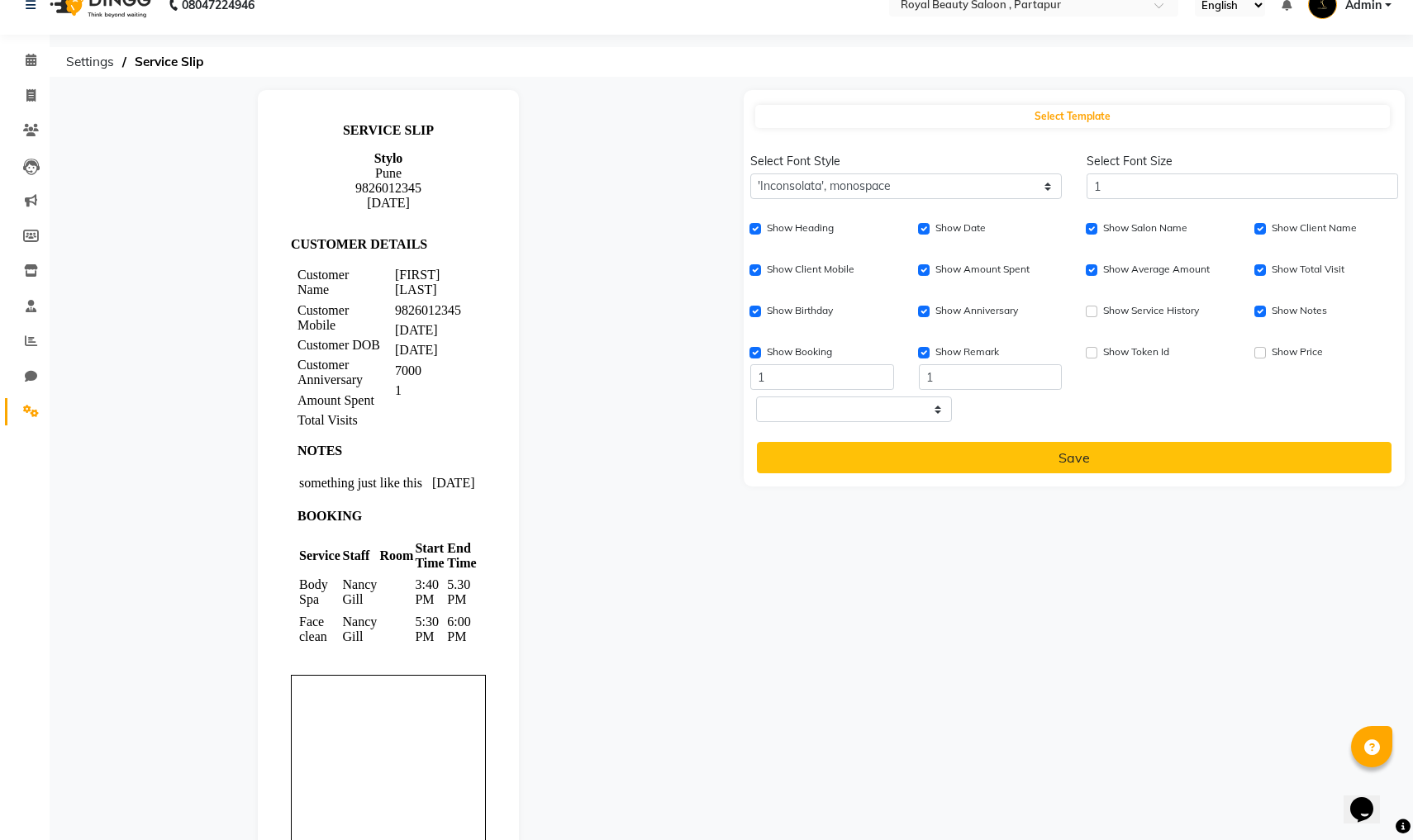 click on "Show Service History" at bounding box center [1092, 311] 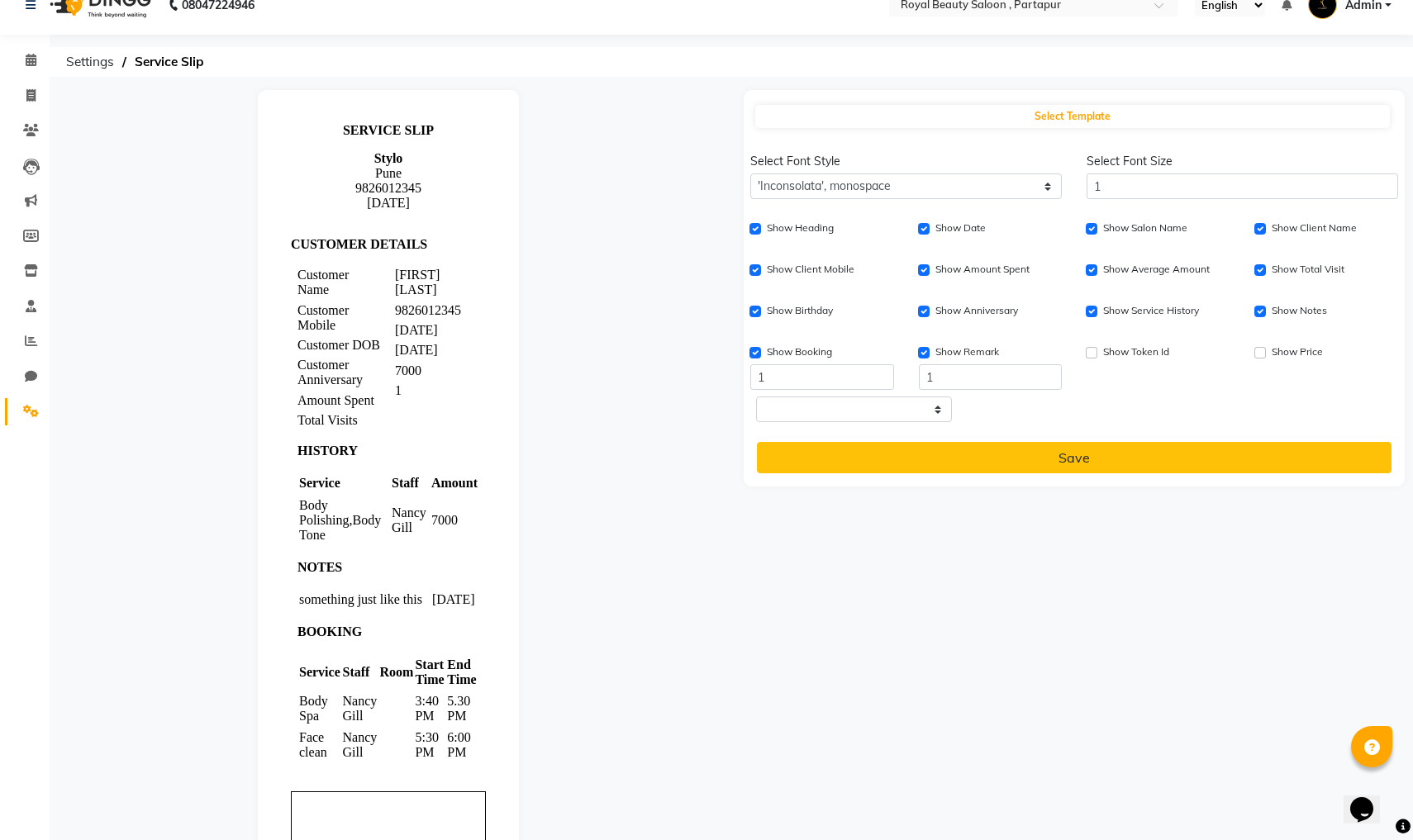 click on "Show Service History" at bounding box center (1092, 311) 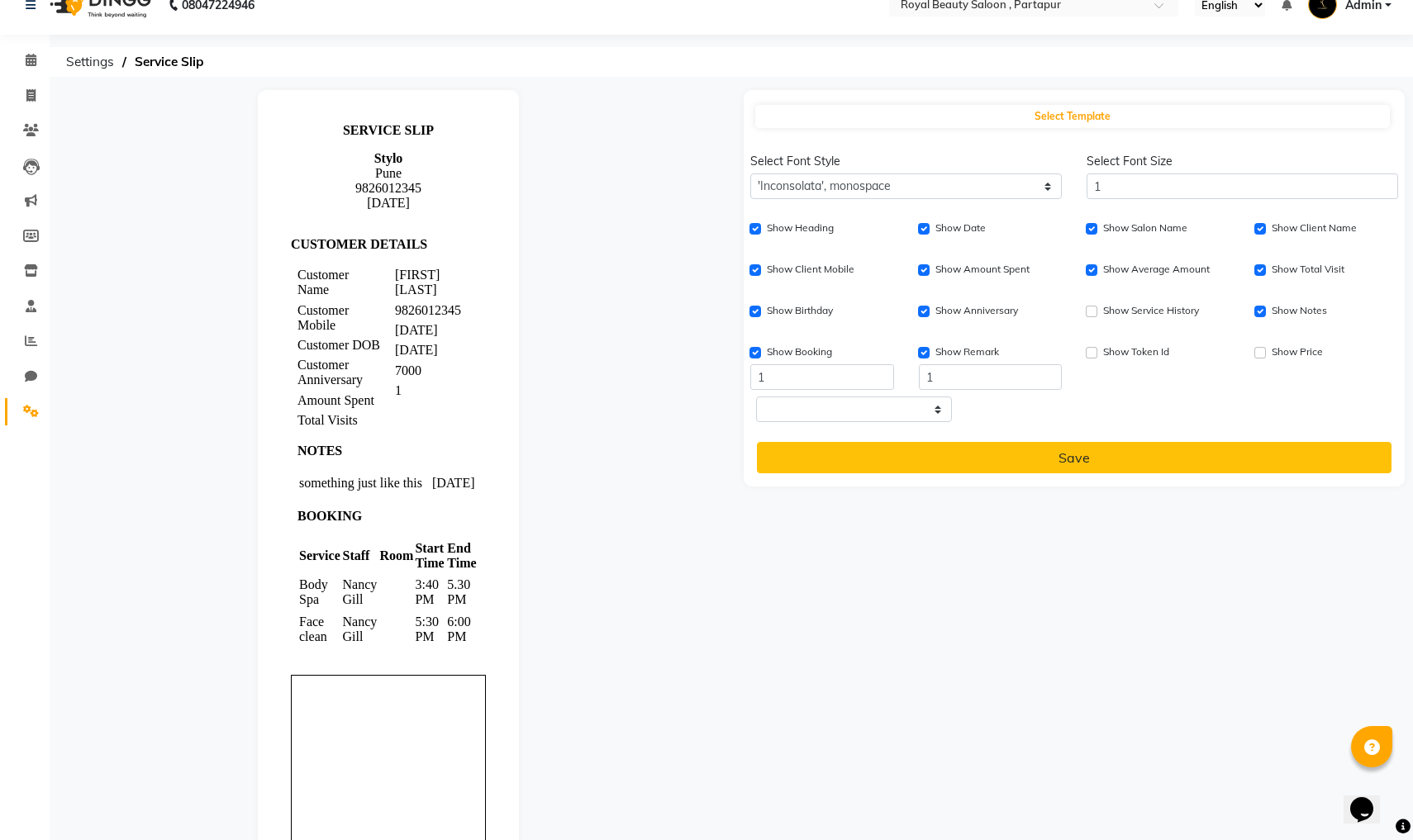 click on "Show Service History" at bounding box center [1092, 311] 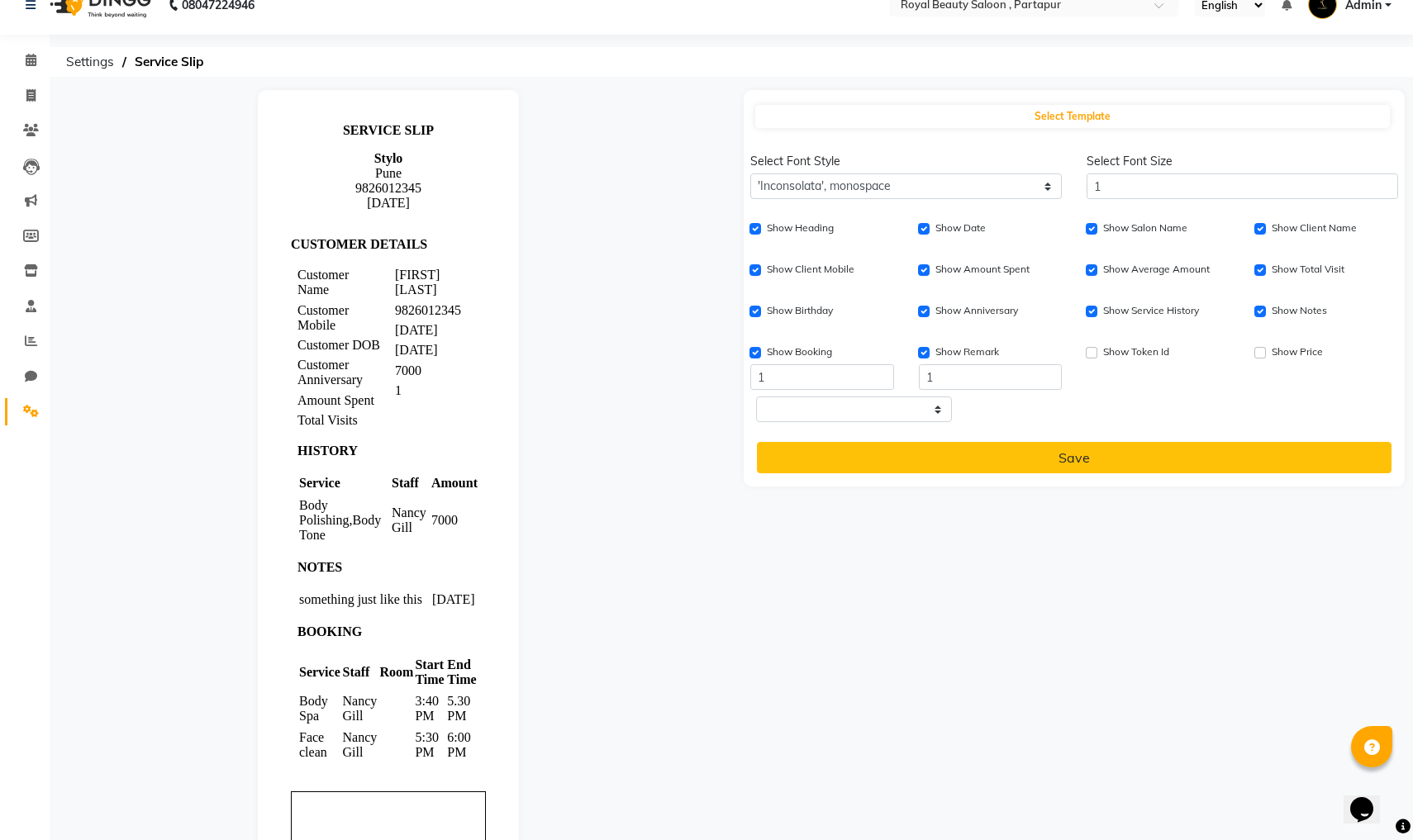 click on "Show Service History" at bounding box center (1092, 311) 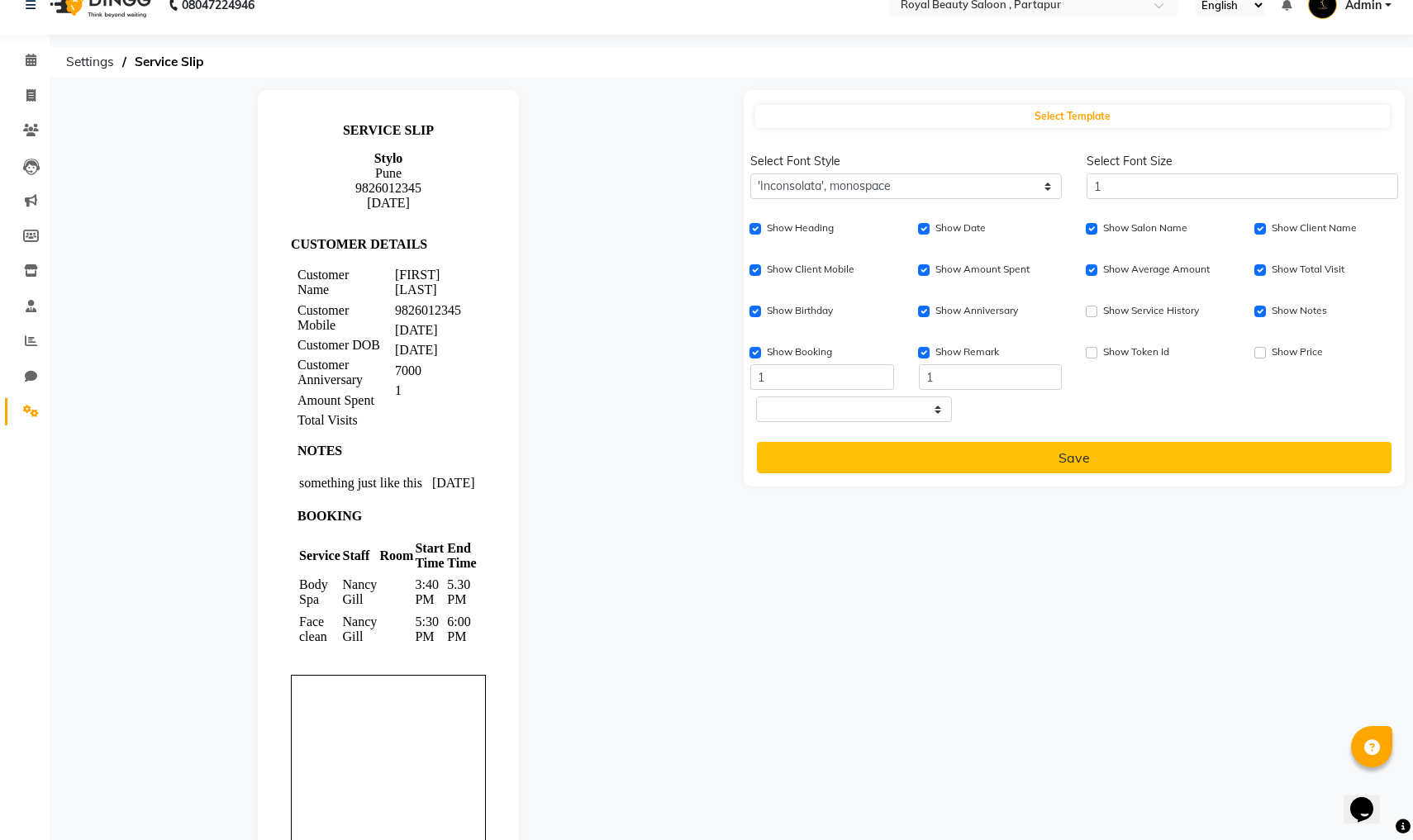 click on "Show Notes" at bounding box center [1260, 311] 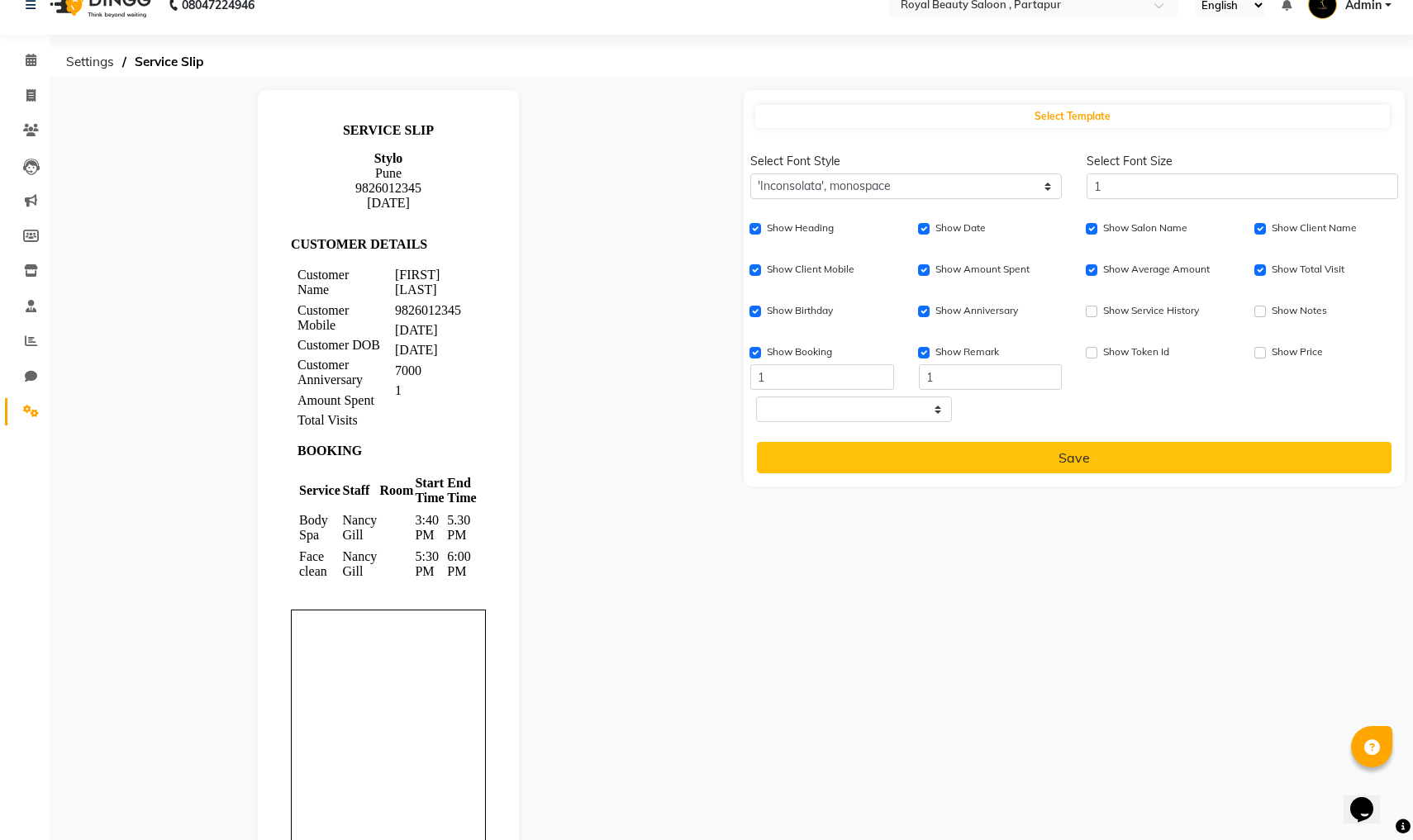 click on "Show Notes" at bounding box center [1260, 311] 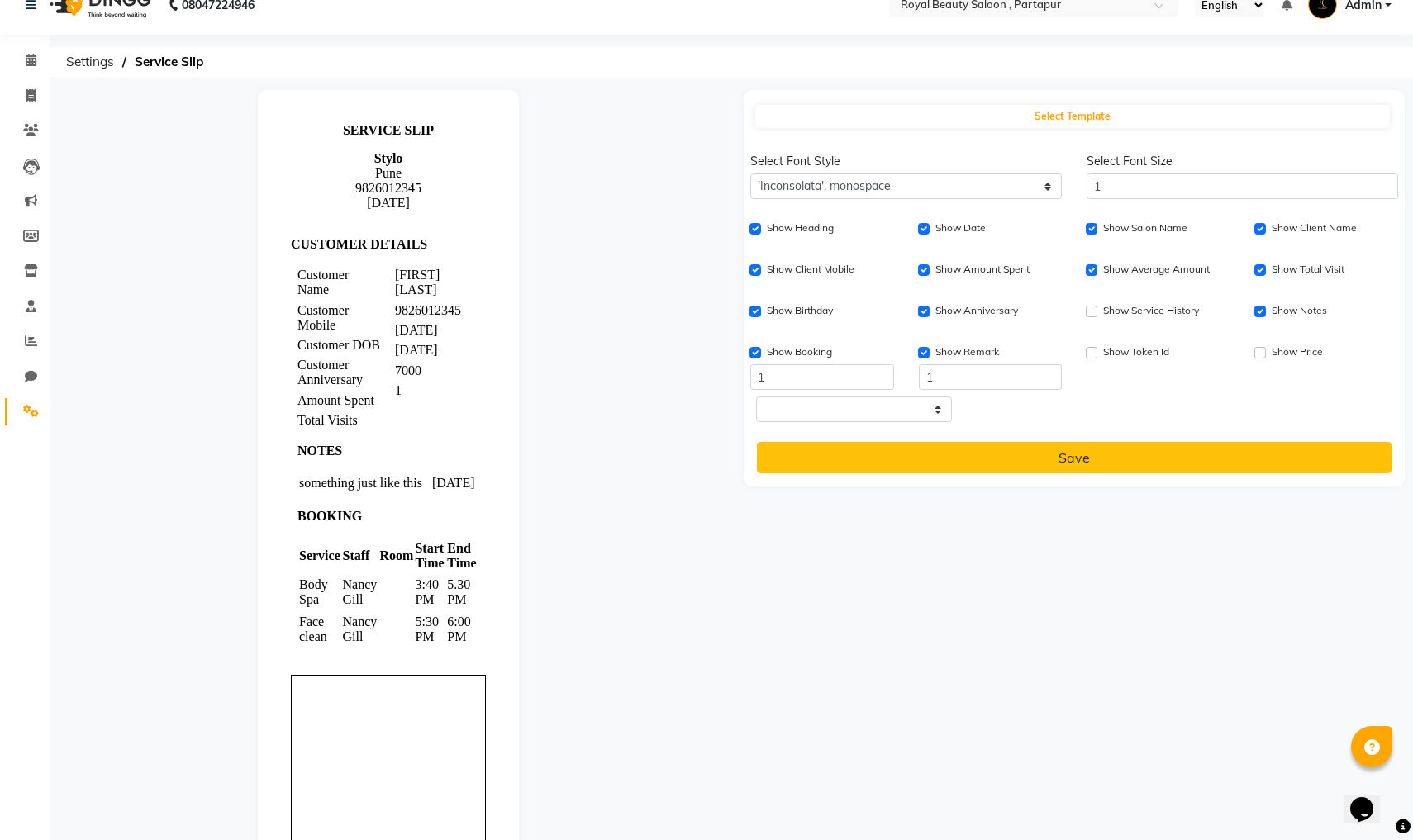 click on "Show Notes" at bounding box center [1260, 311] 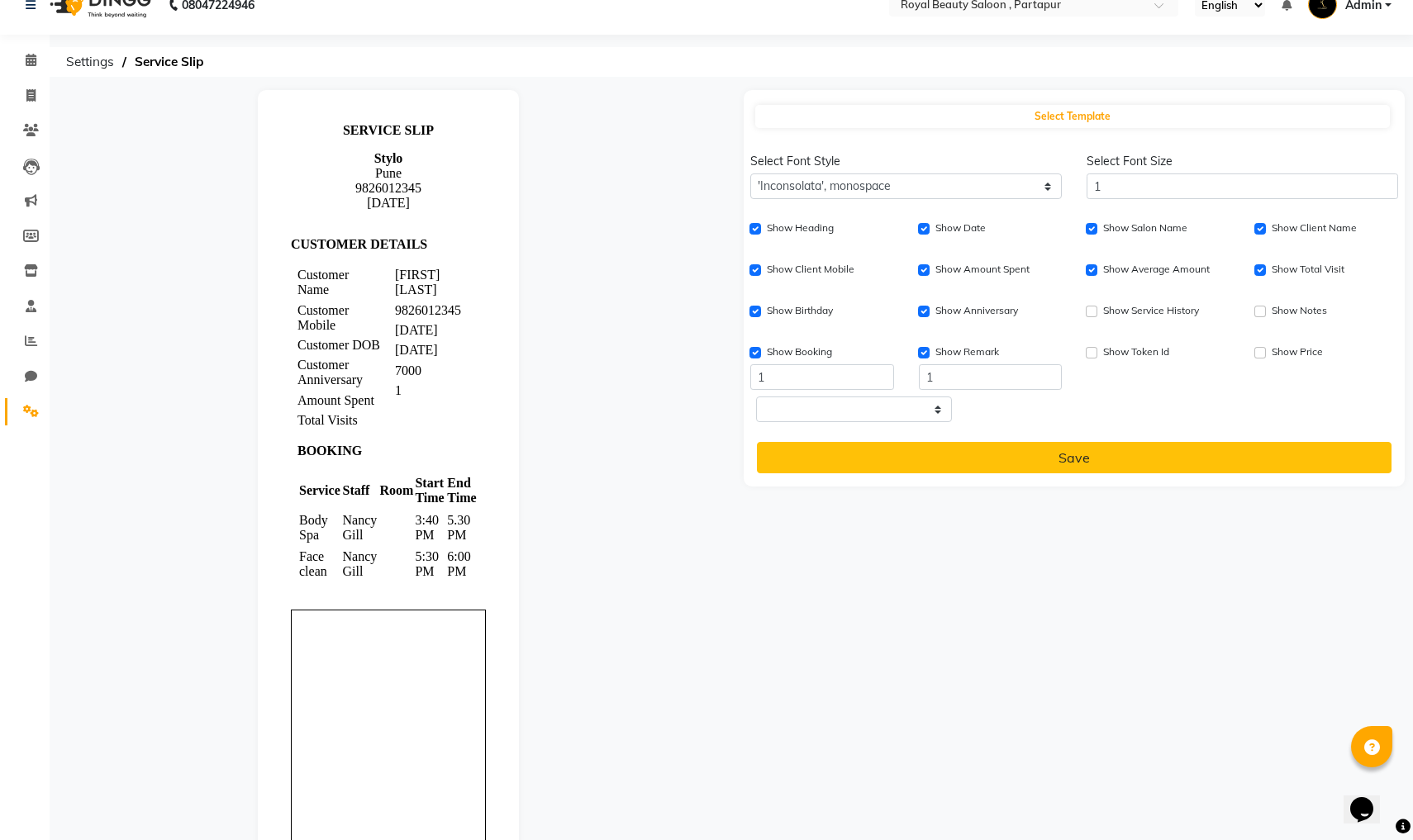 click on "Show Notes" at bounding box center [1260, 311] 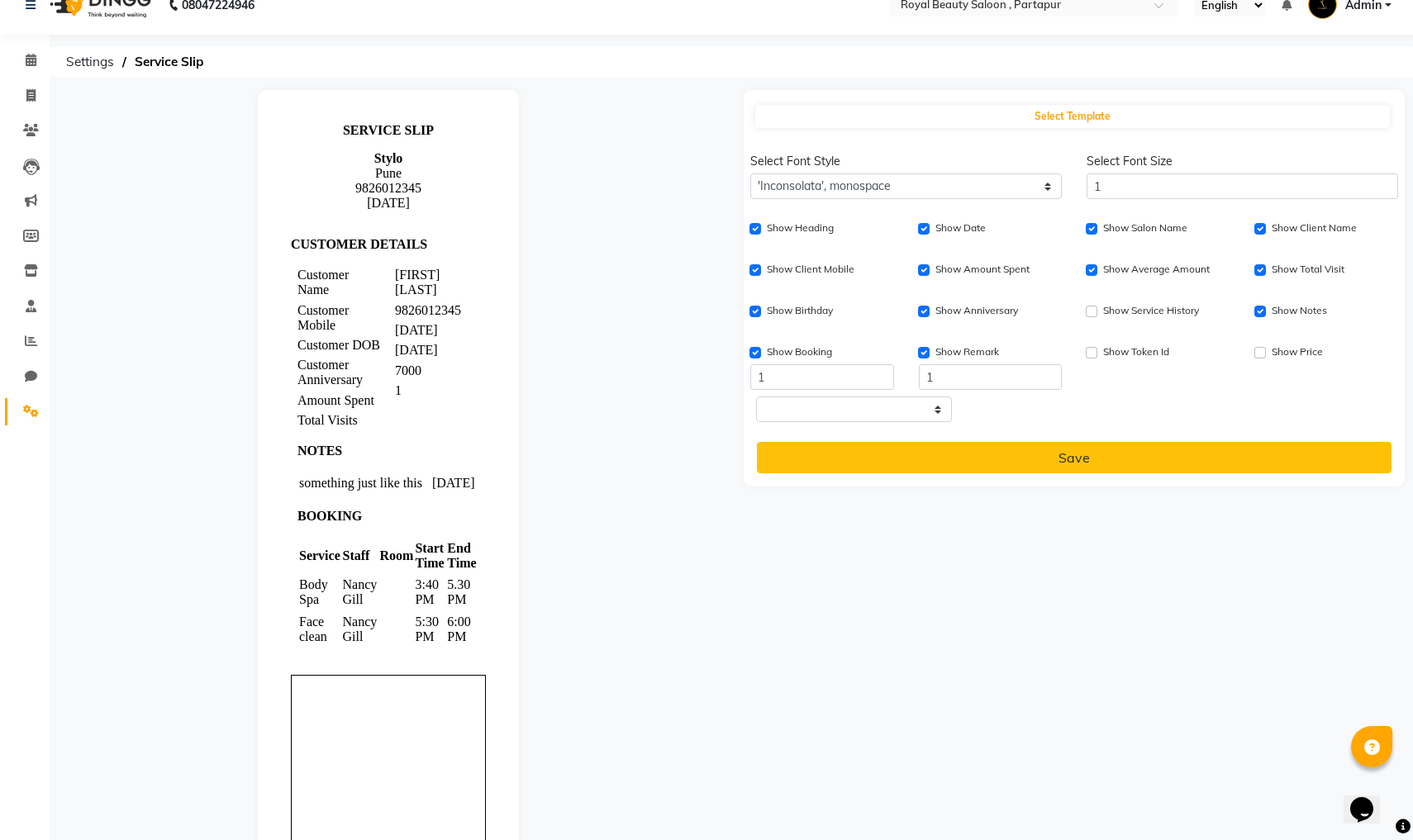 click on "Show Notes" at bounding box center [1260, 311] 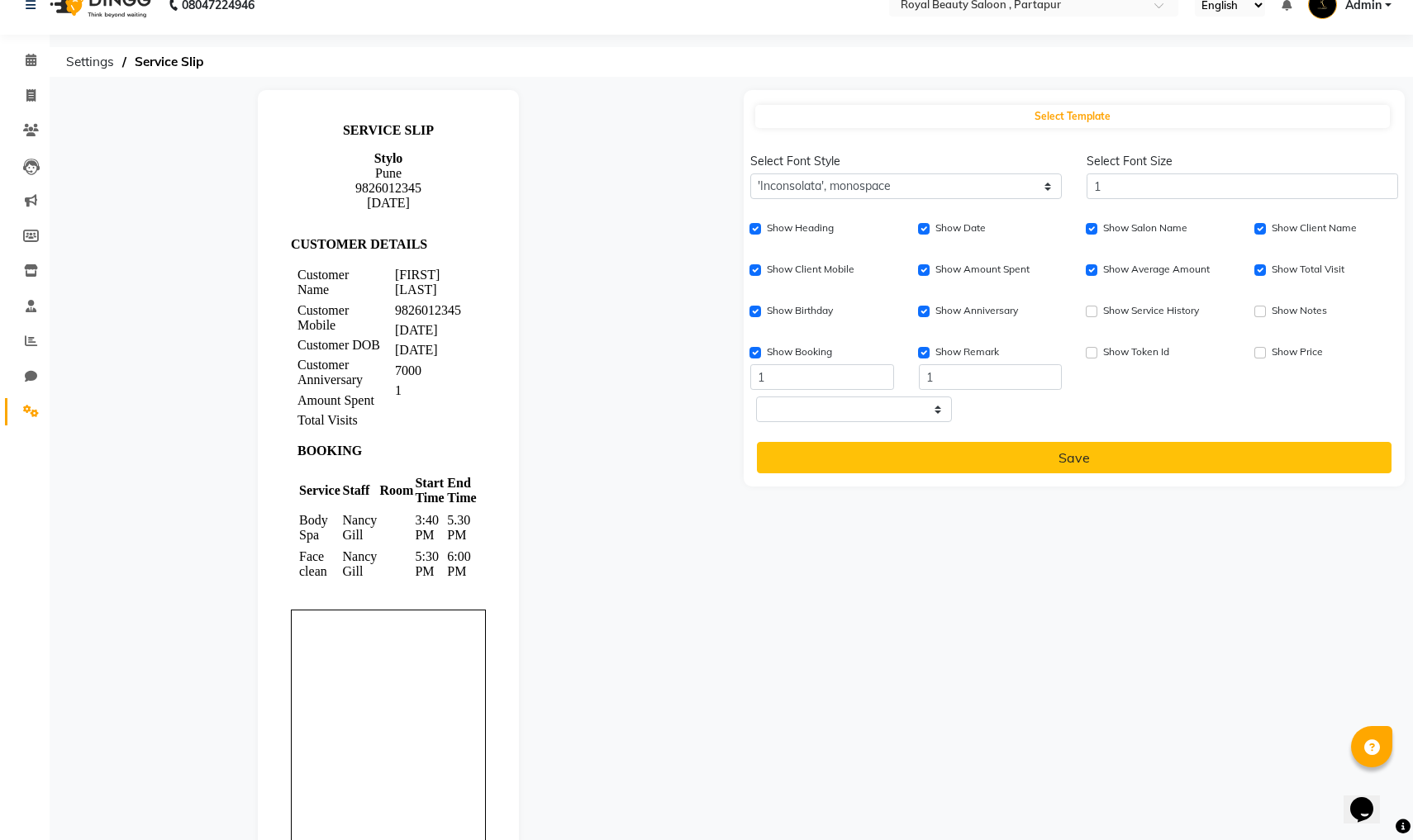 click on "Show Price" at bounding box center [1260, 353] 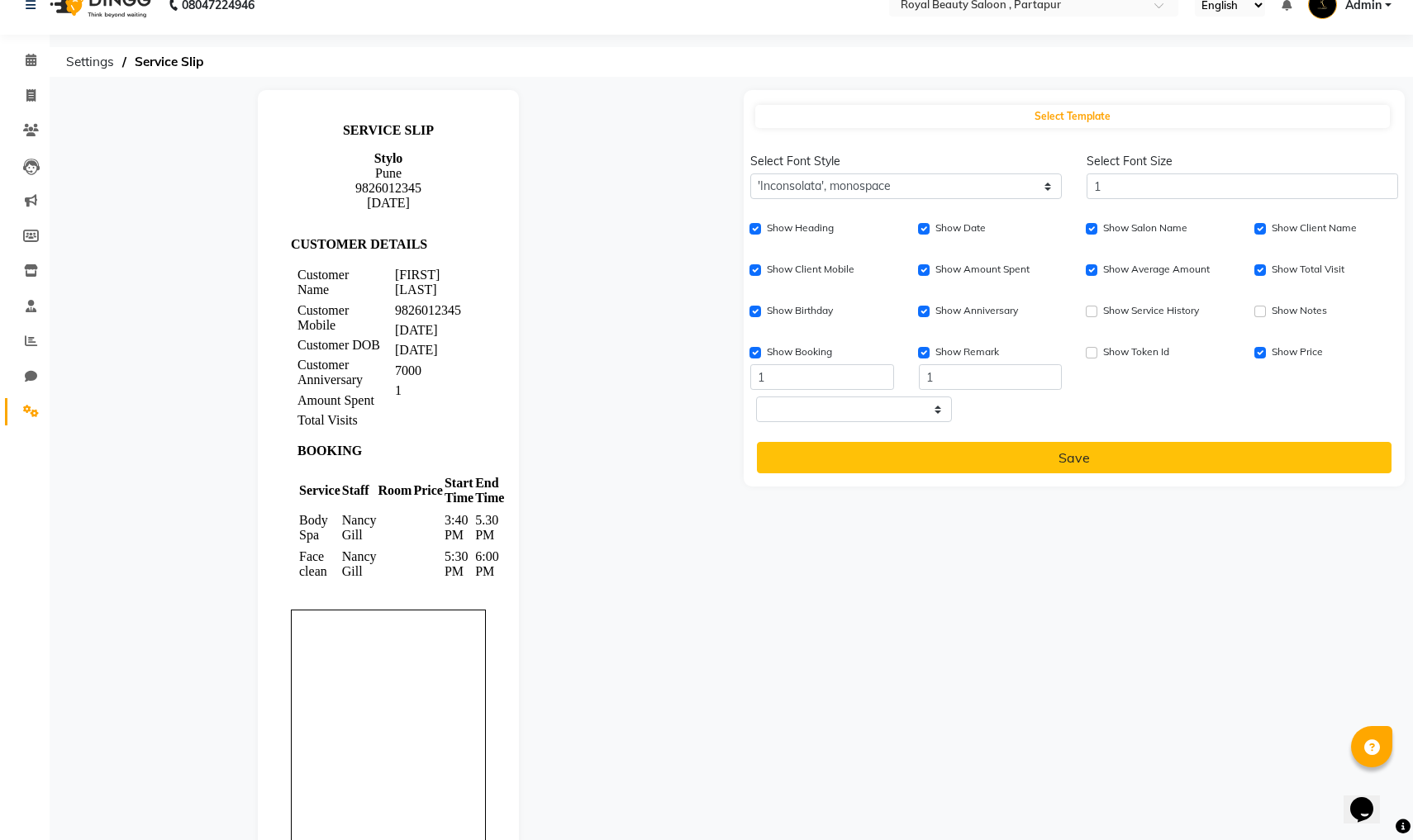click on "Show Price" at bounding box center (1260, 353) 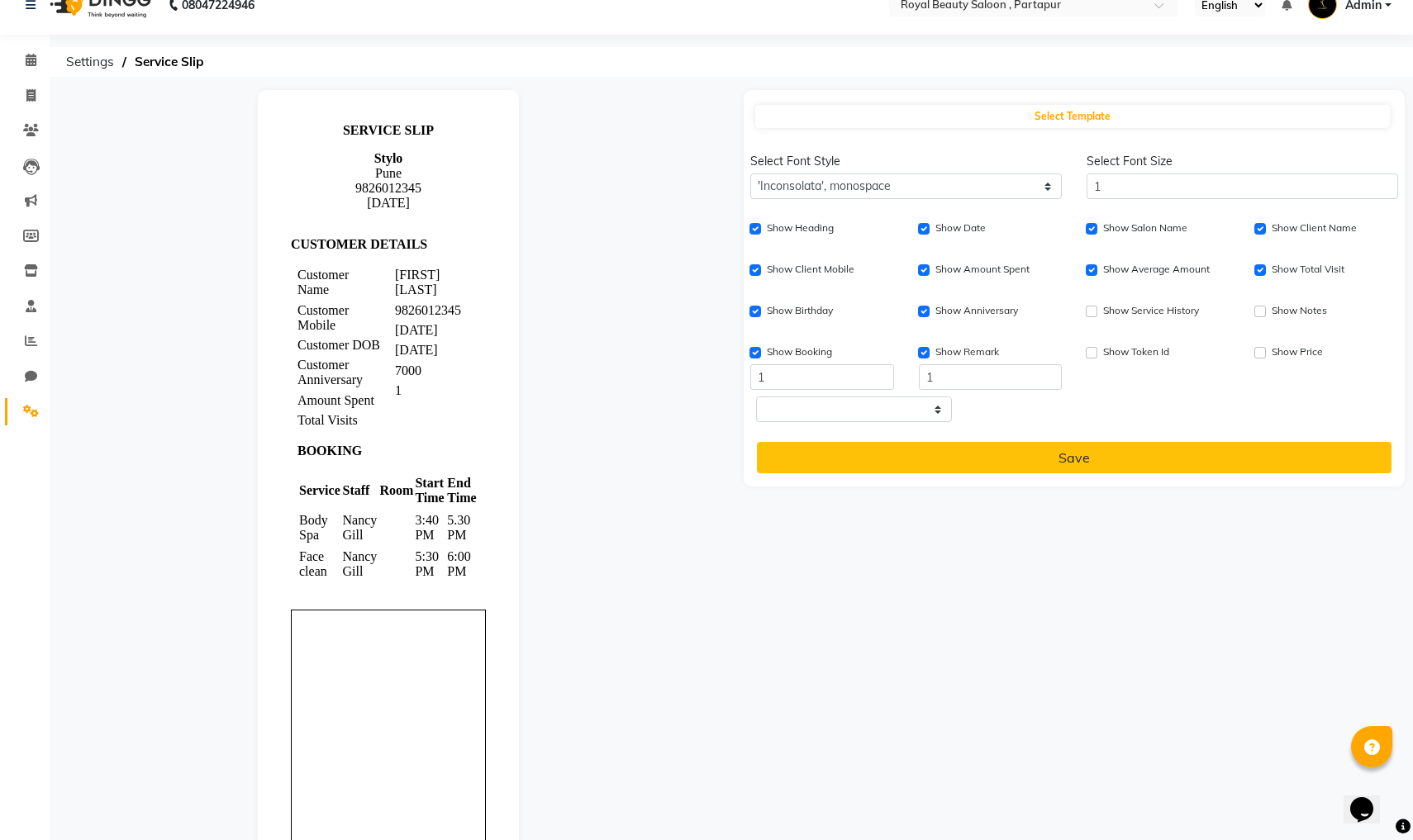 click on "Show Anniversary" 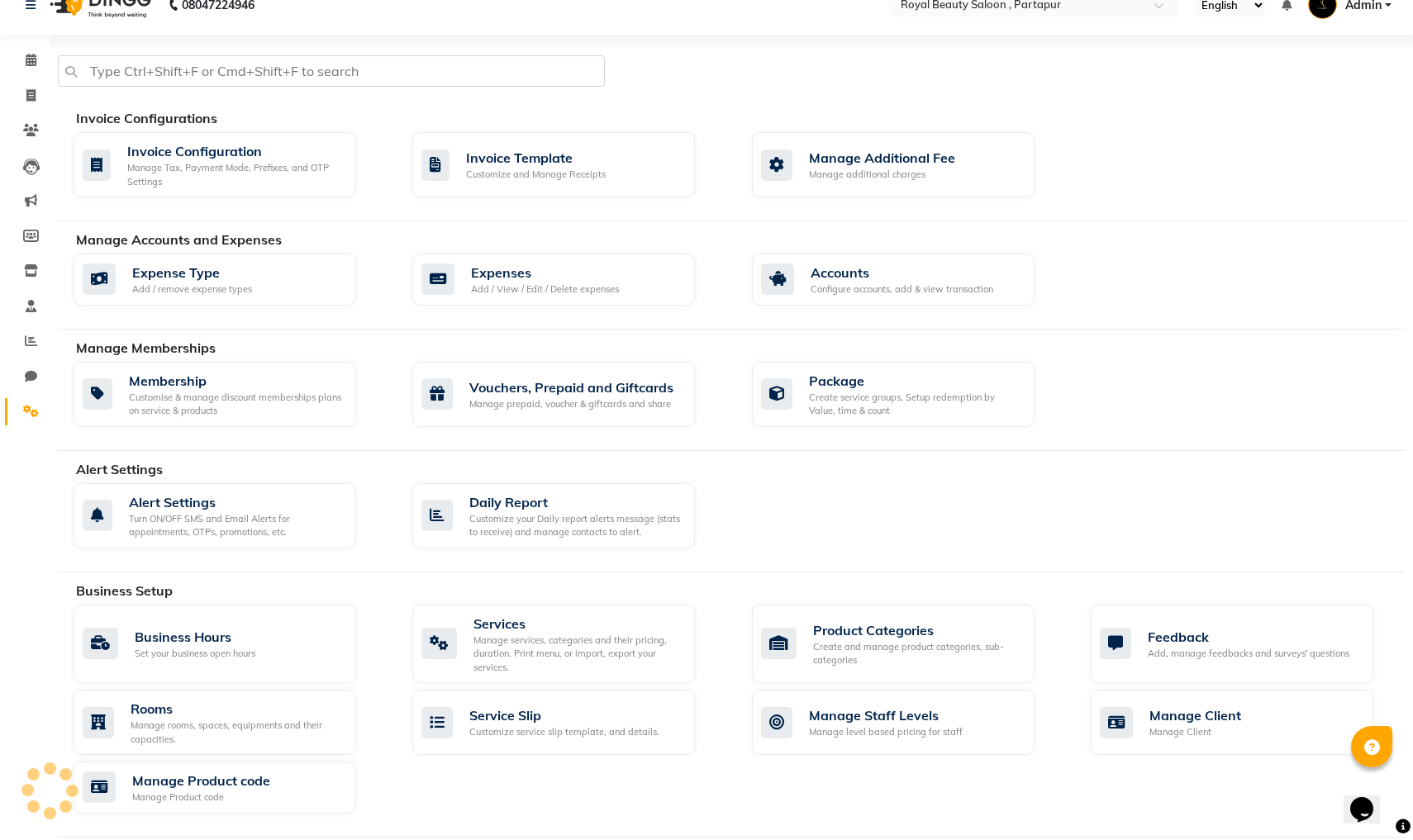 scroll, scrollTop: 149, scrollLeft: 0, axis: vertical 